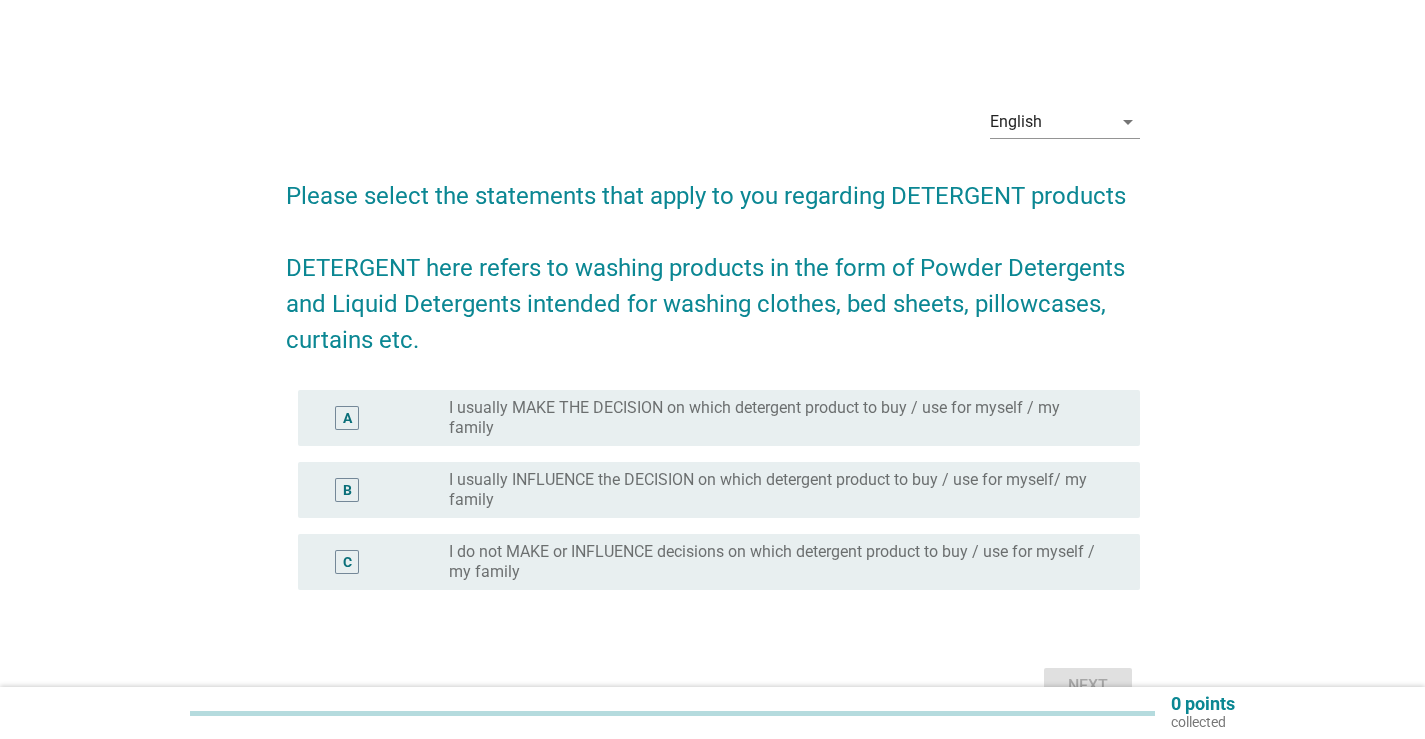 scroll, scrollTop: 0, scrollLeft: 0, axis: both 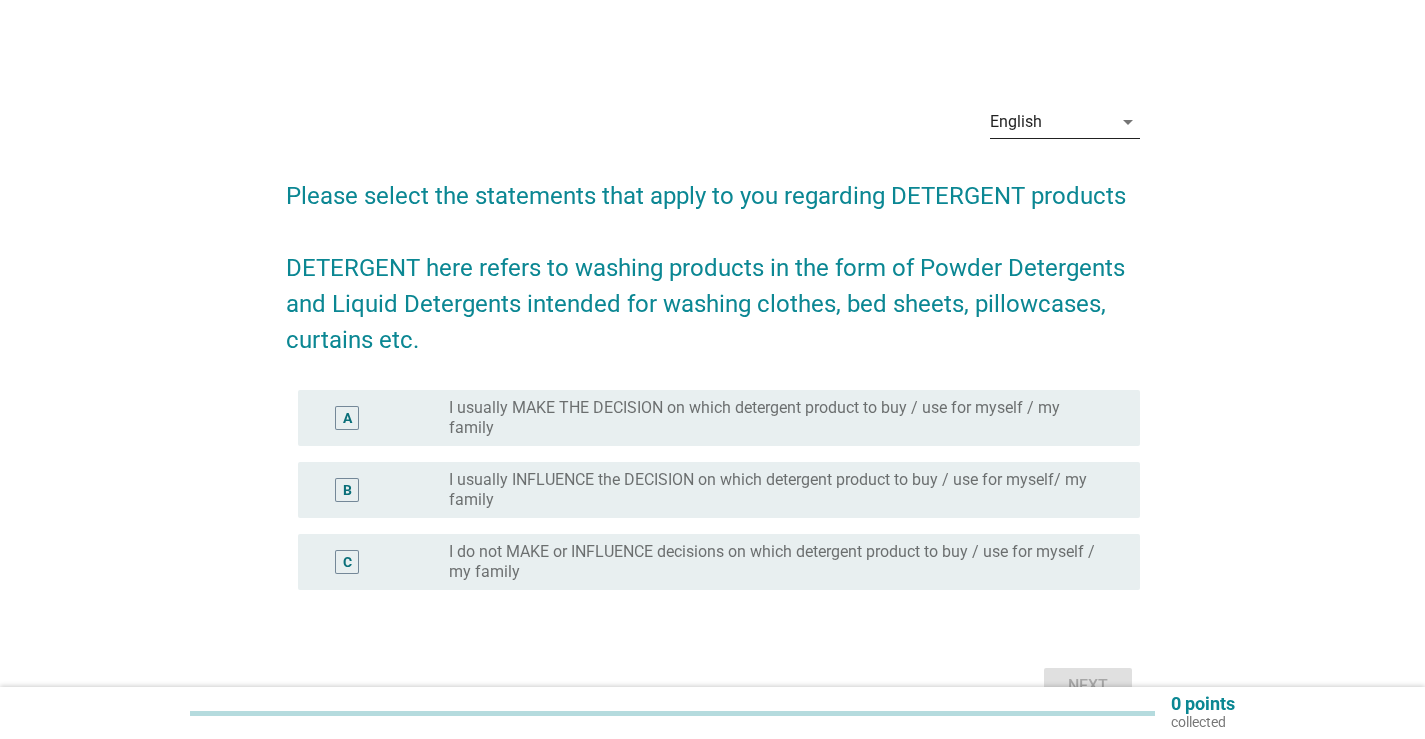 click on "English" at bounding box center (1051, 122) 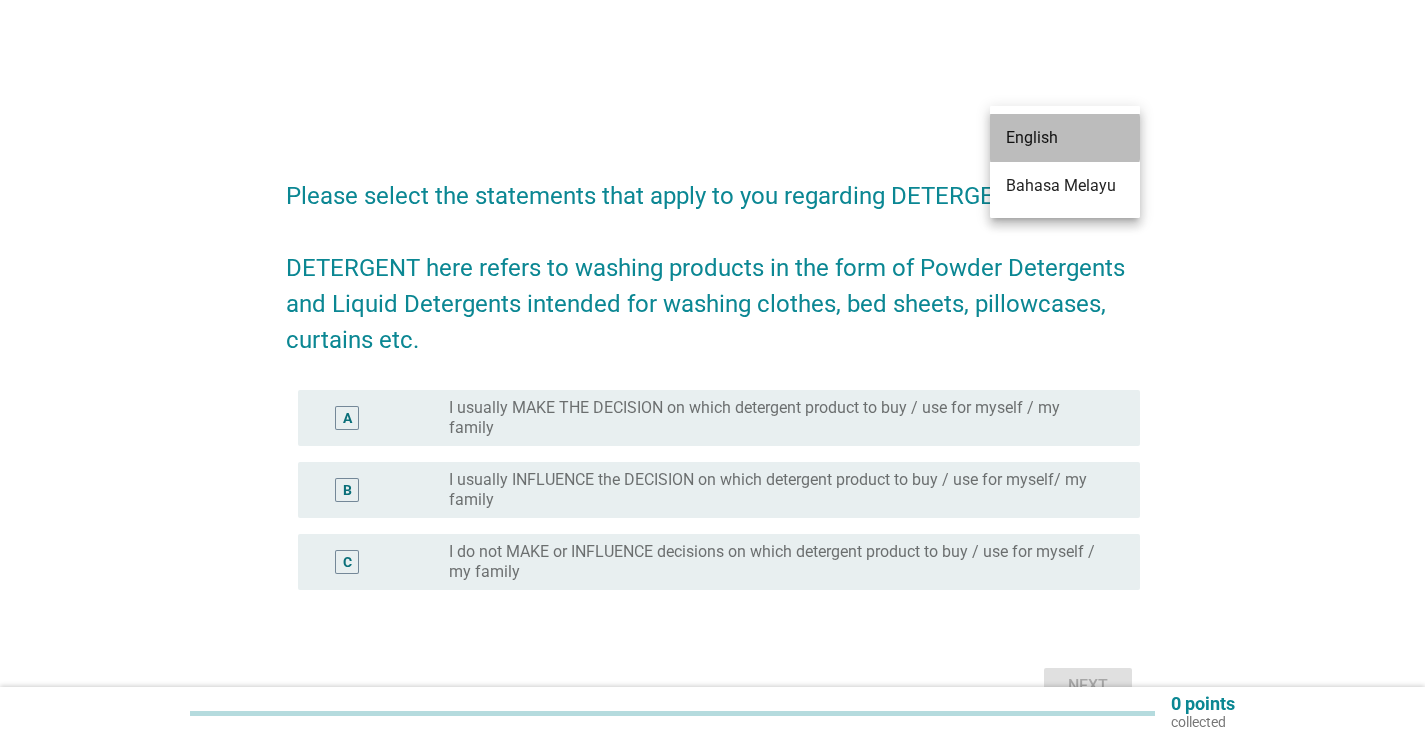 click on "English" at bounding box center (1065, 138) 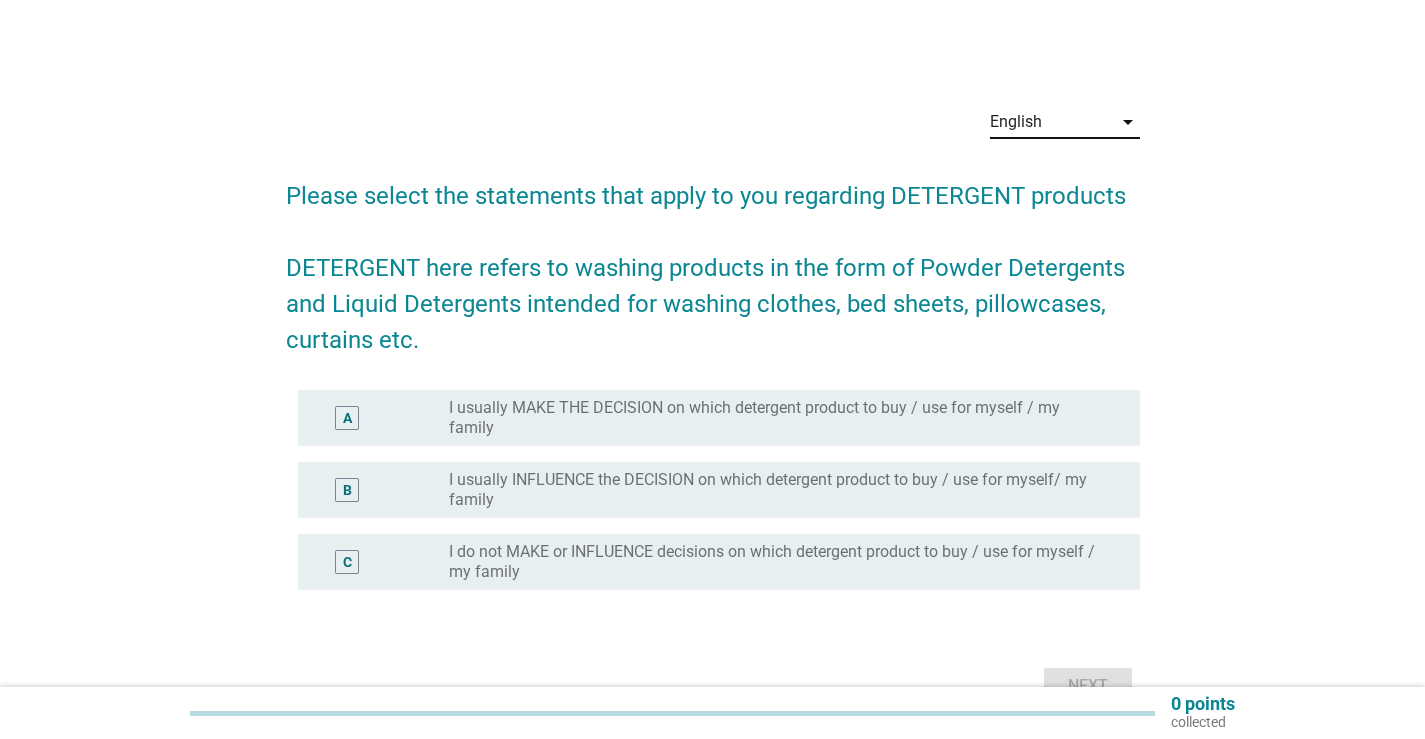 click on "A     radio_button_unchecked I usually MAKE THE DECISION on which detergent product to buy / use for myself / my family" at bounding box center [719, 418] 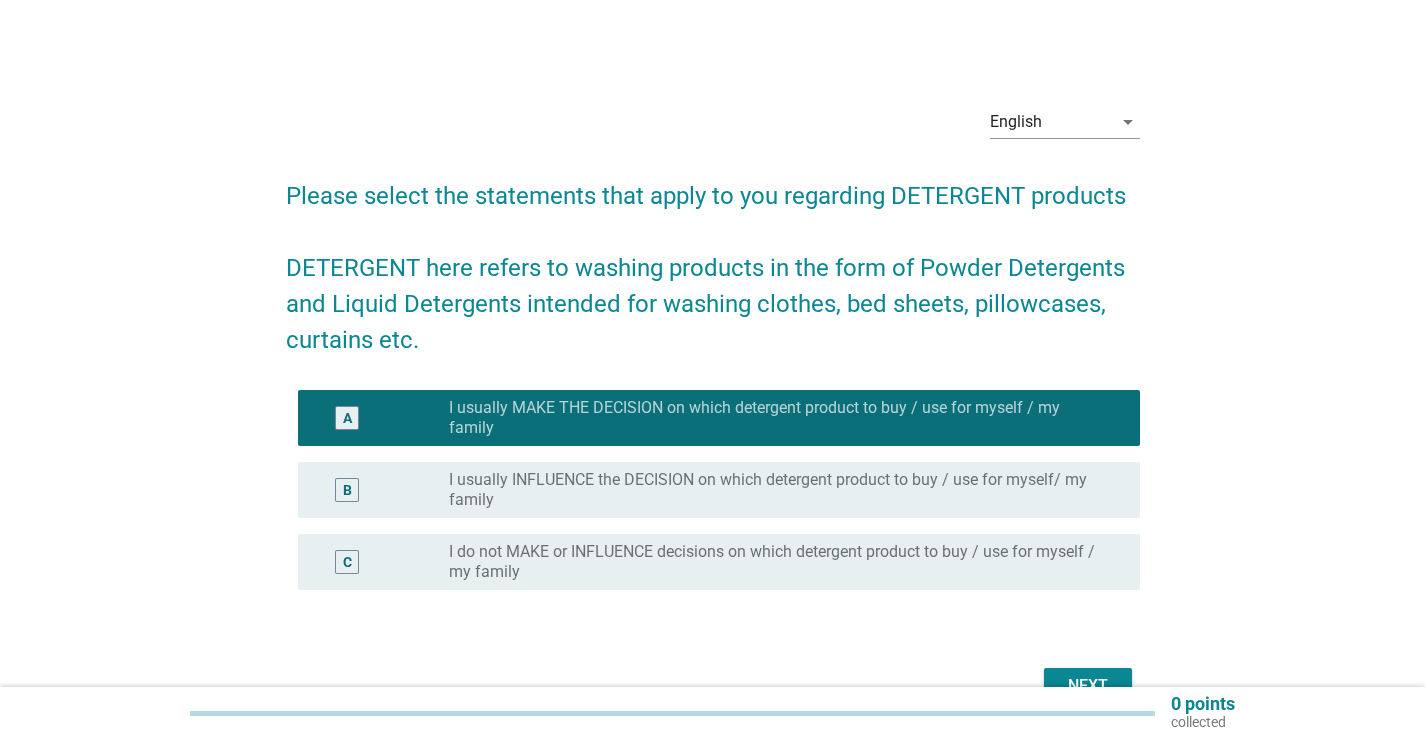 scroll, scrollTop: 100, scrollLeft: 0, axis: vertical 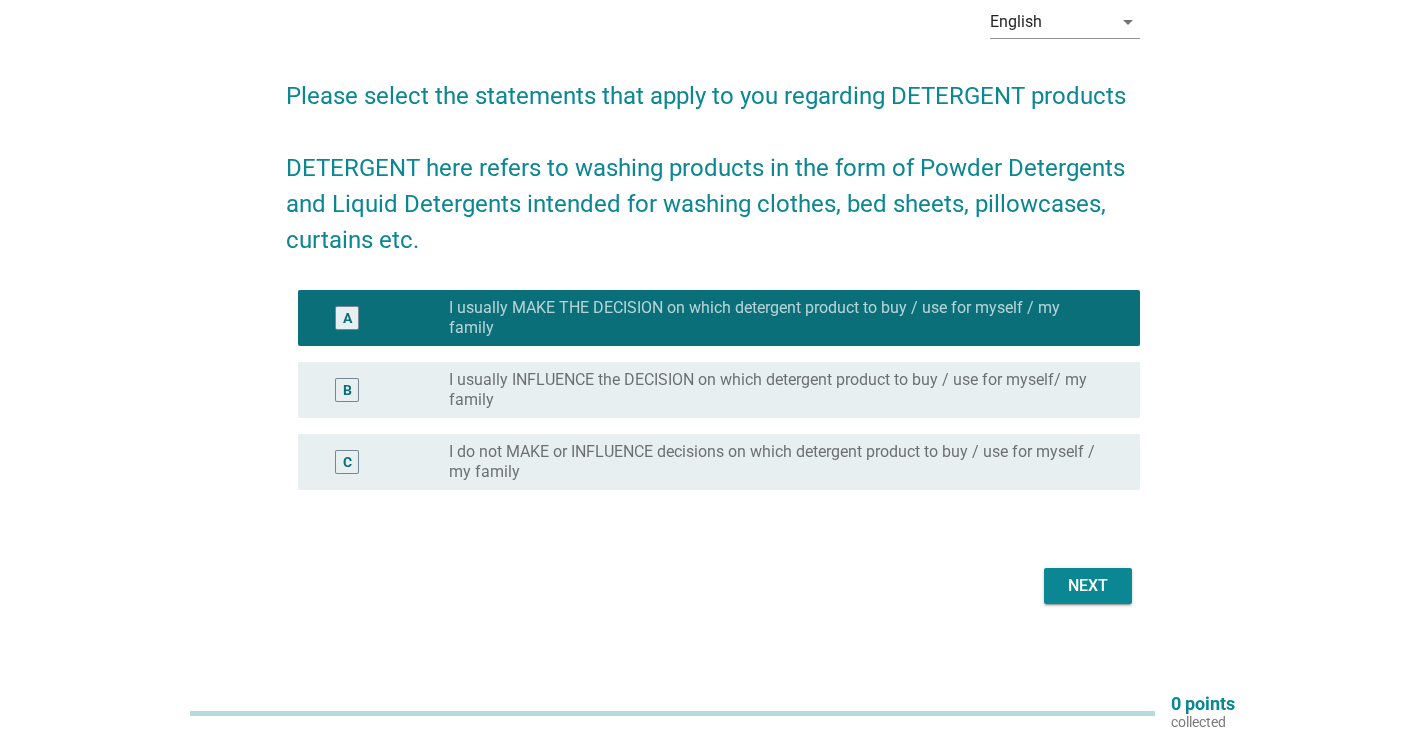 click on "Next" at bounding box center (713, 586) 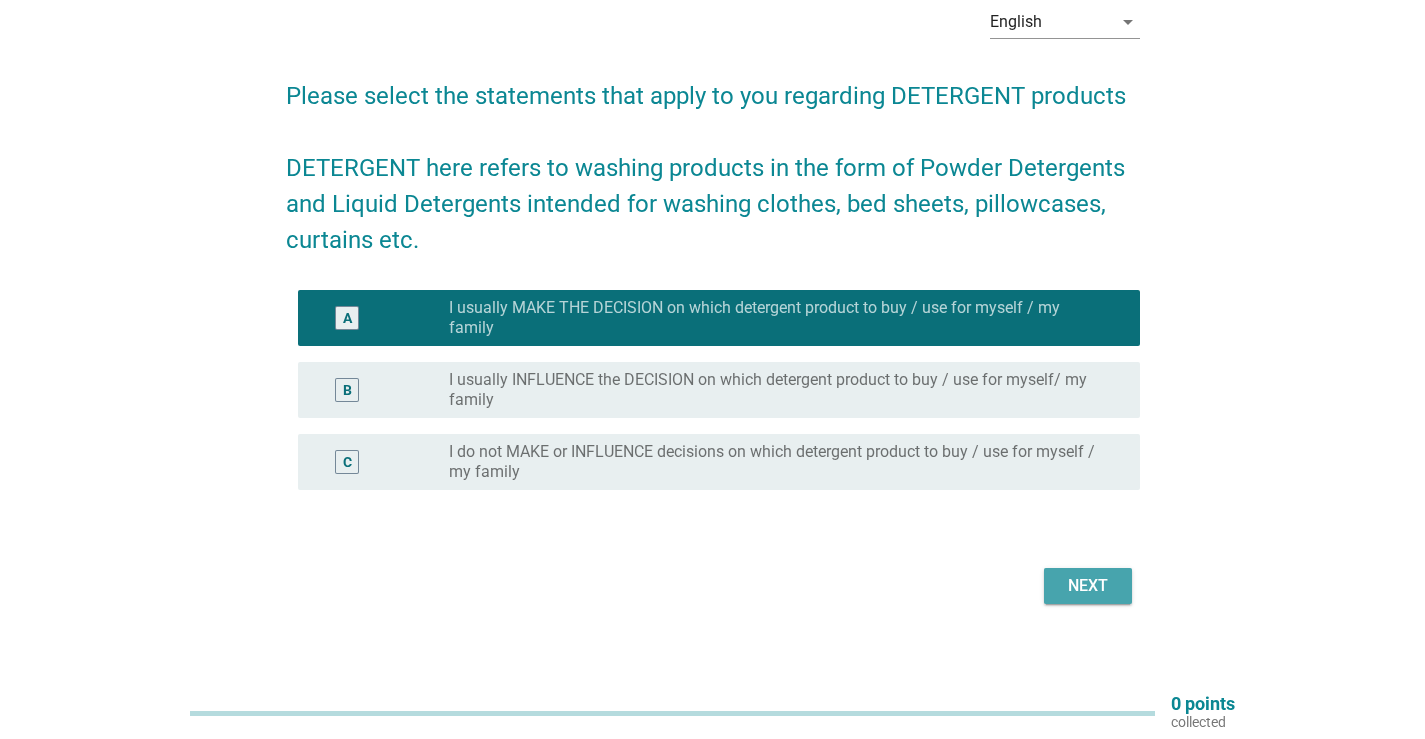 click on "Next" at bounding box center [1088, 586] 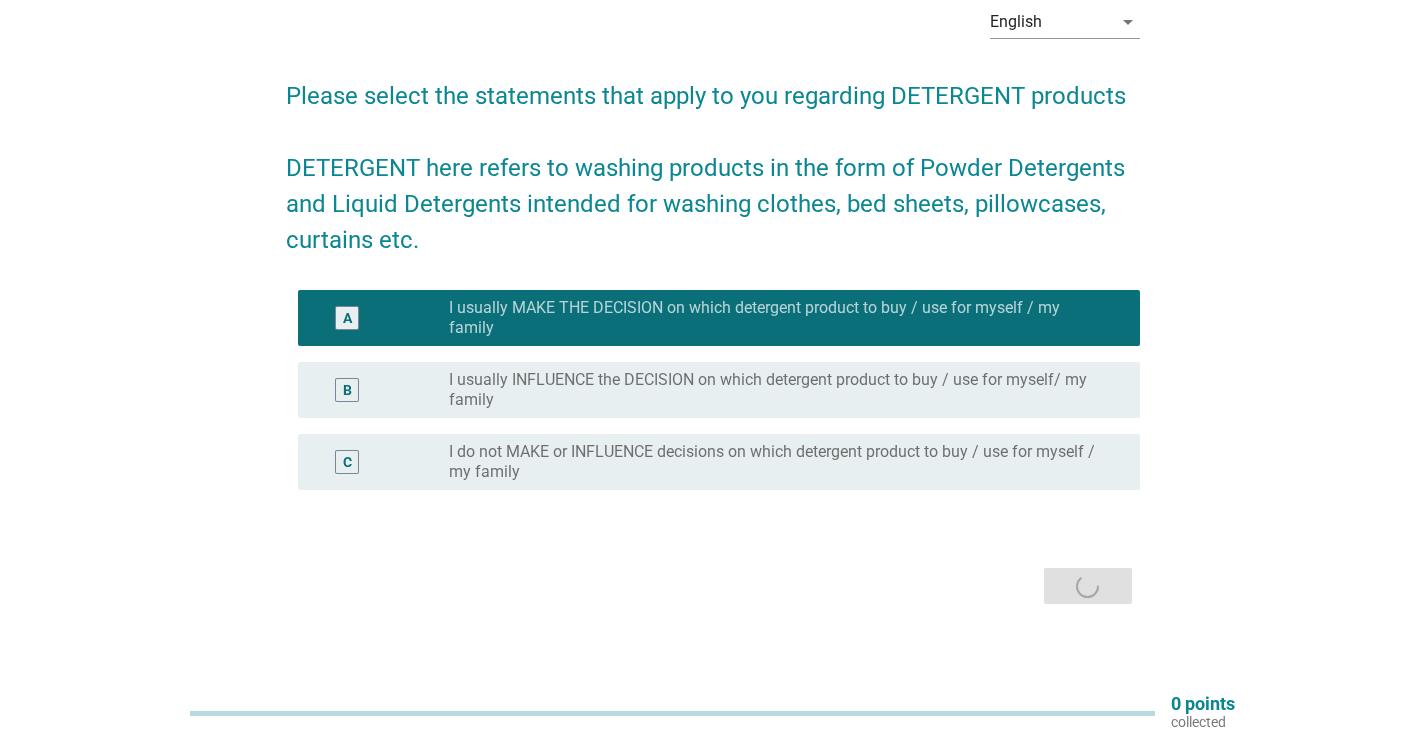 scroll, scrollTop: 0, scrollLeft: 0, axis: both 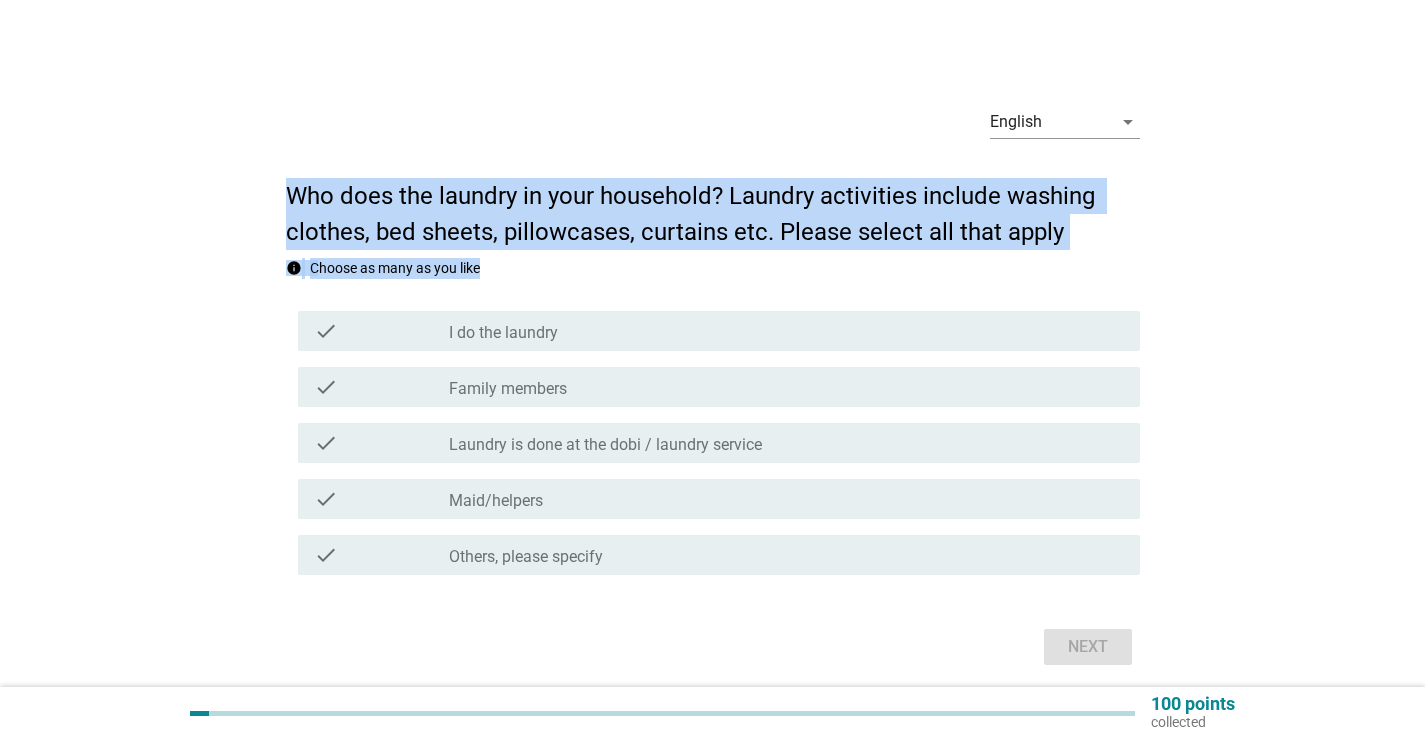 drag, startPoint x: 290, startPoint y: 188, endPoint x: 1092, endPoint y: 252, distance: 804.54956 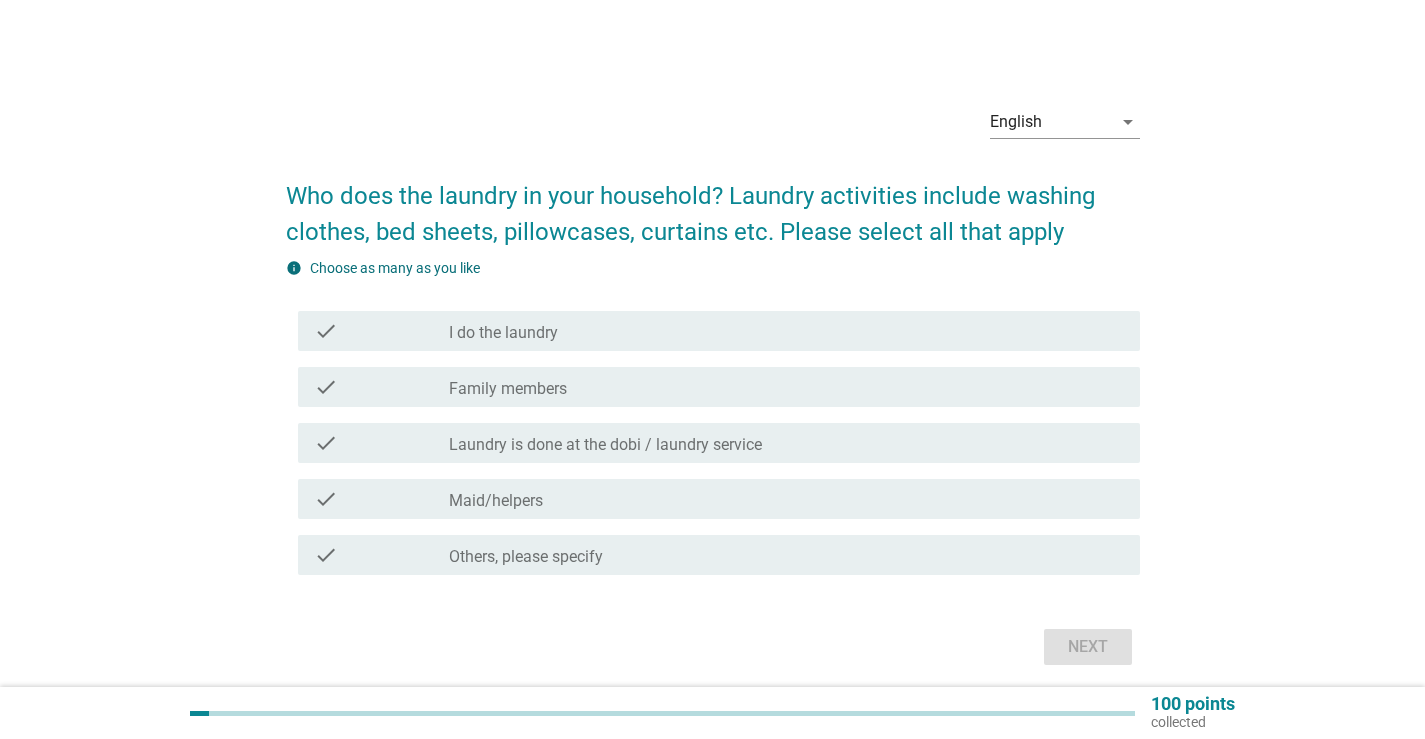 click on "check_box_outline_blank I do the laundry" at bounding box center (786, 331) 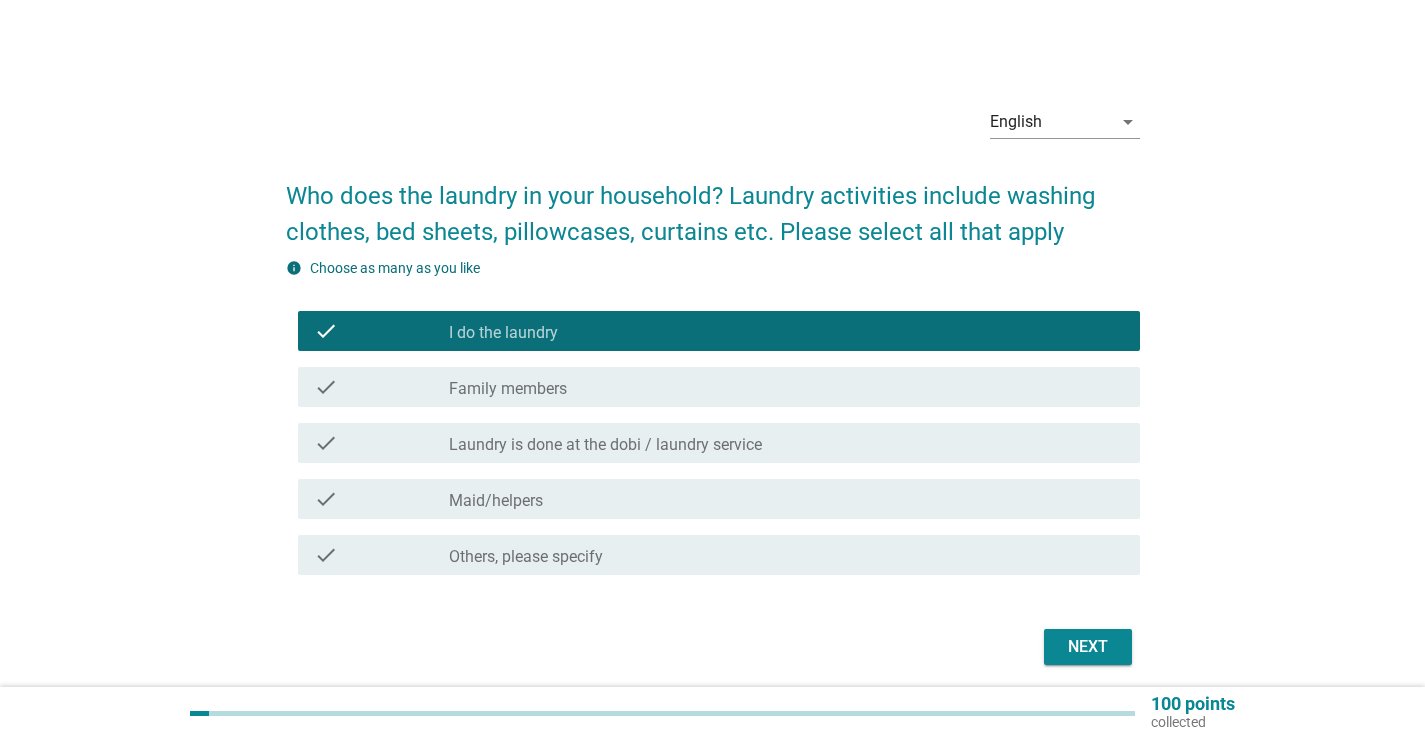 click on "Next" at bounding box center [1088, 647] 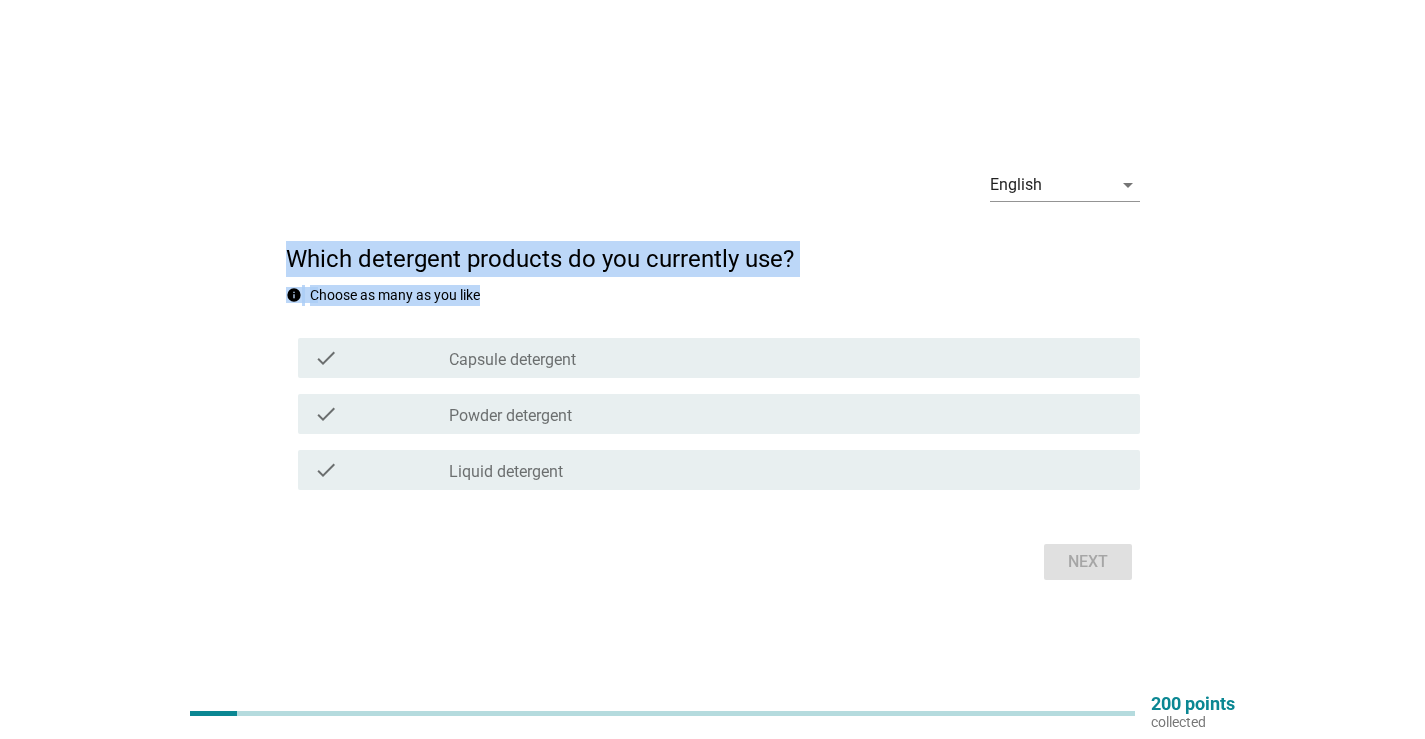 drag, startPoint x: 285, startPoint y: 254, endPoint x: 734, endPoint y: 300, distance: 451.3502 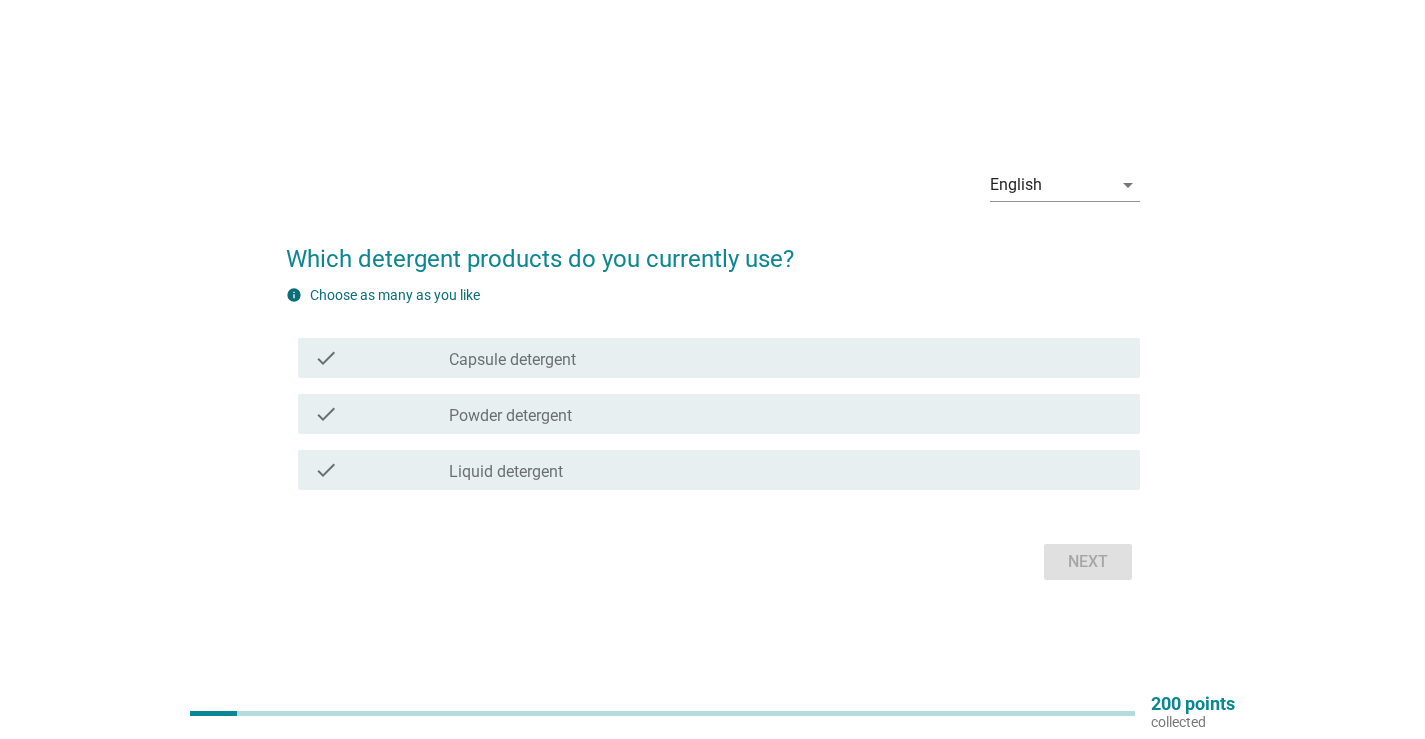 click on "check_box_outline_blank Liquid detergent" at bounding box center (786, 470) 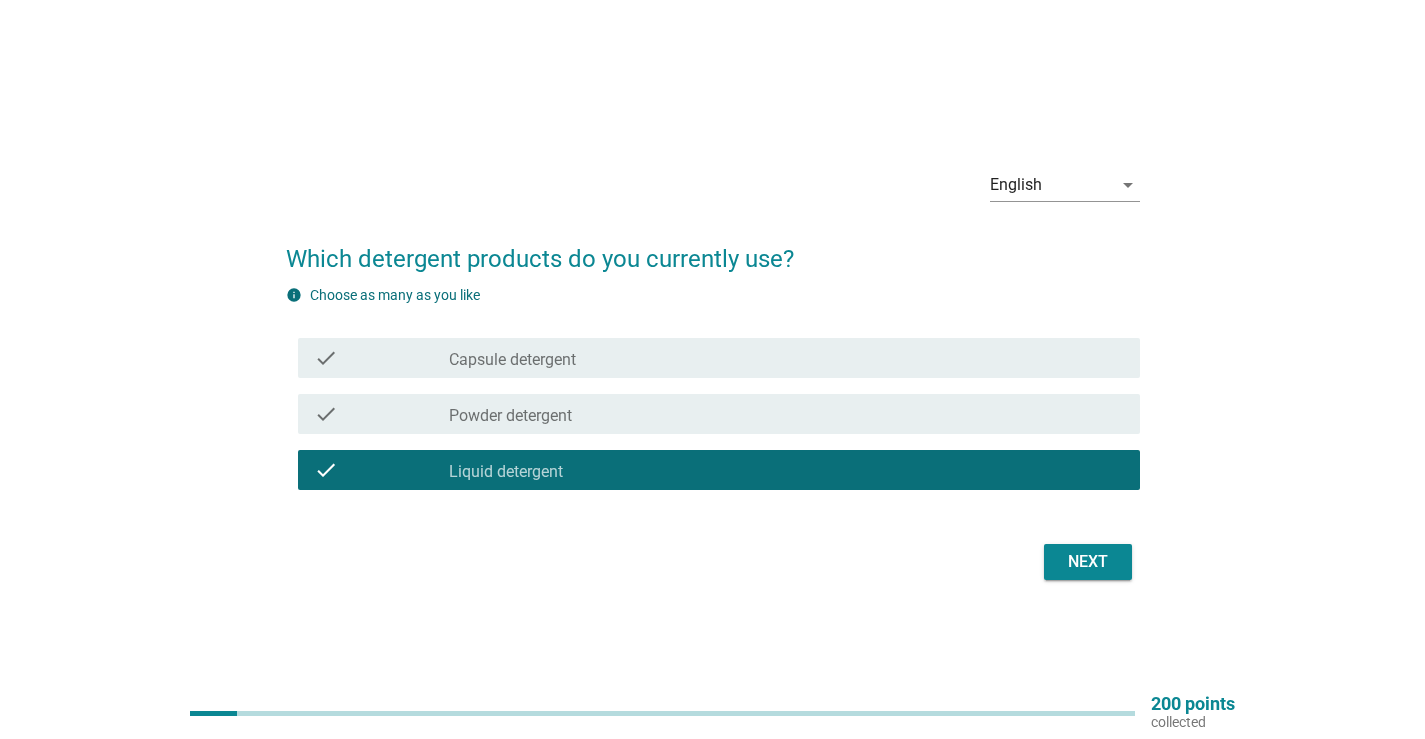 click on "Next" at bounding box center [1088, 562] 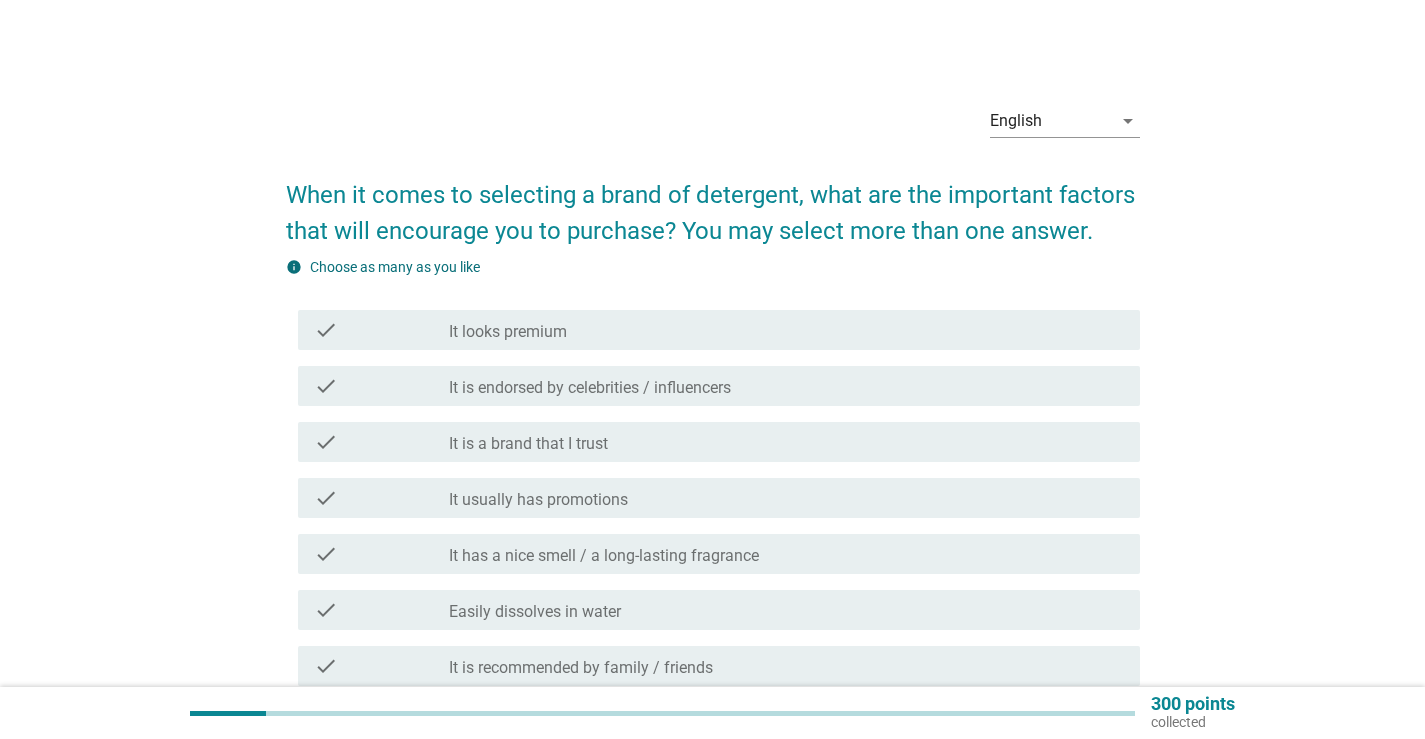 scroll, scrollTop: 0, scrollLeft: 0, axis: both 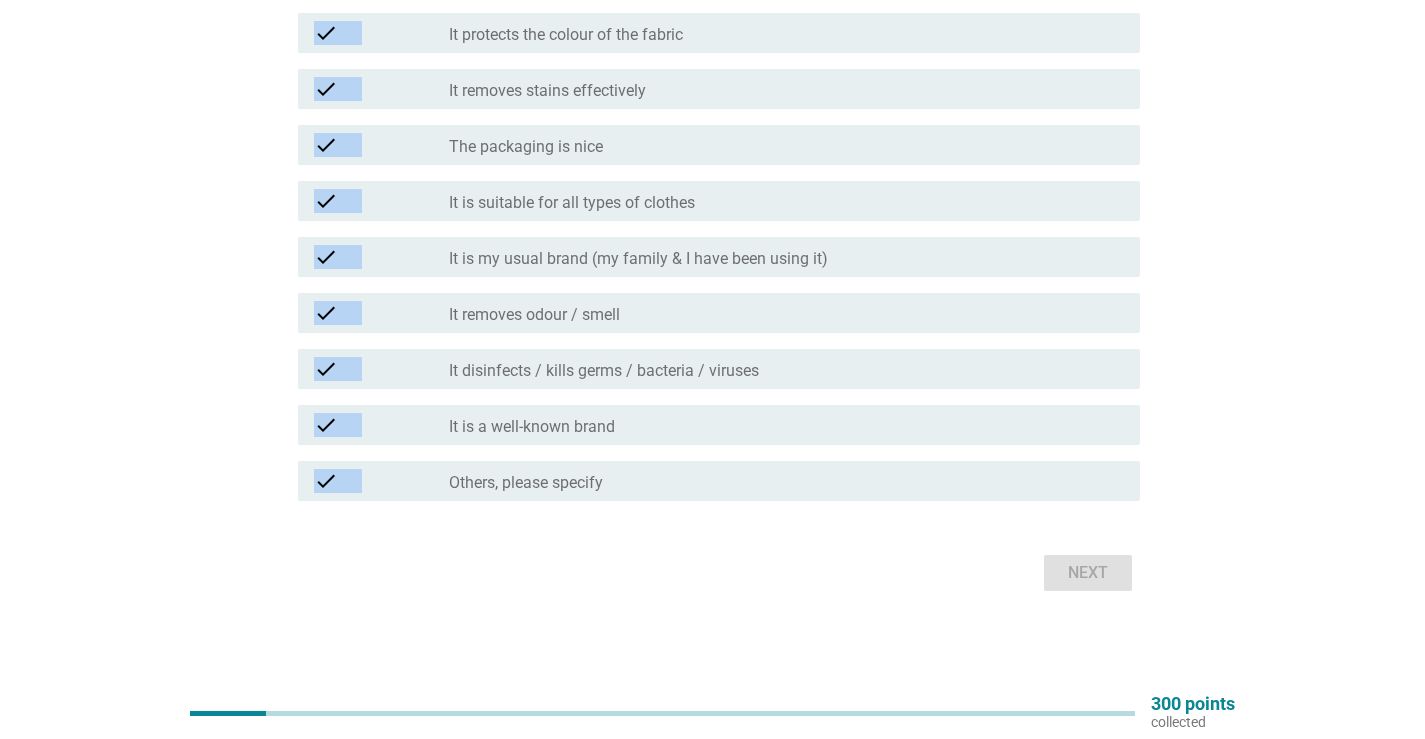 drag, startPoint x: 276, startPoint y: 301, endPoint x: 543, endPoint y: 296, distance: 267.0468 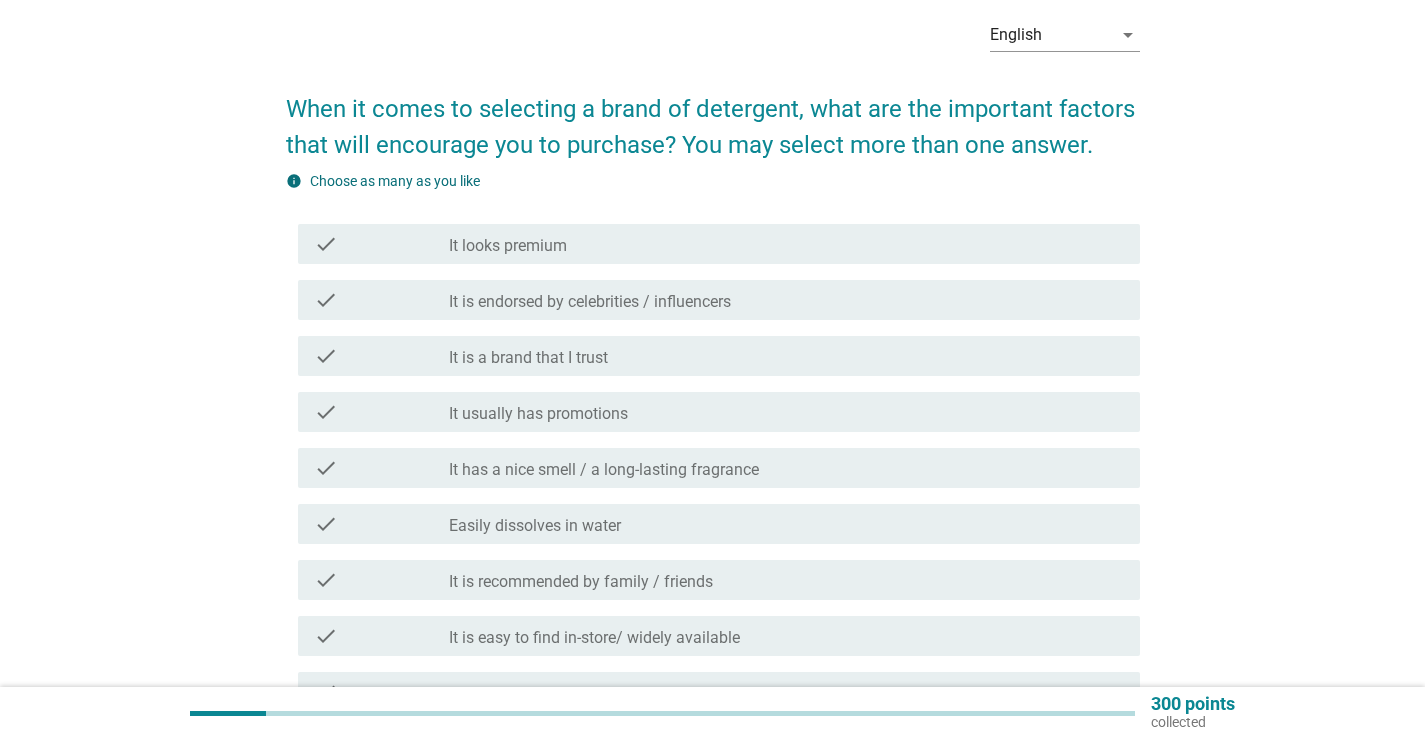 scroll, scrollTop: 70, scrollLeft: 0, axis: vertical 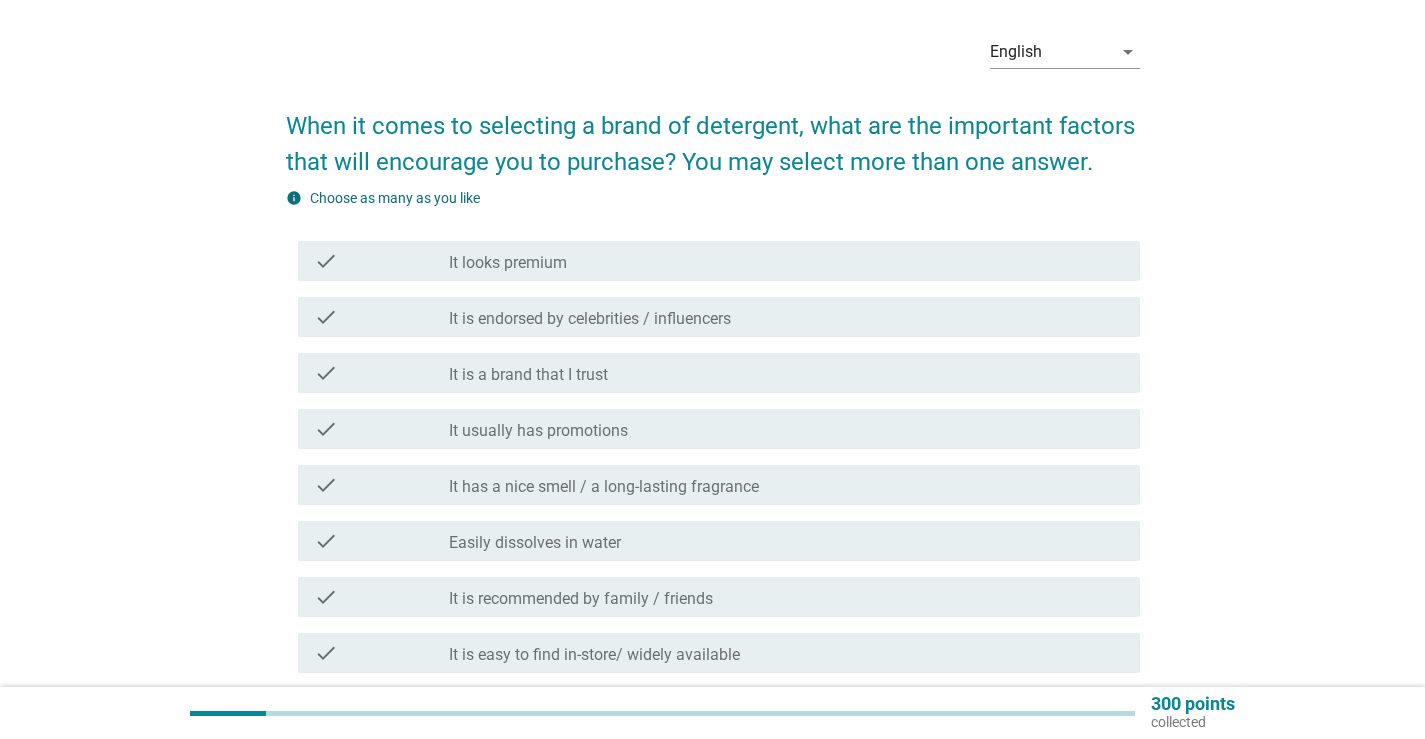 click on "It is a brand that I trust" at bounding box center [528, 375] 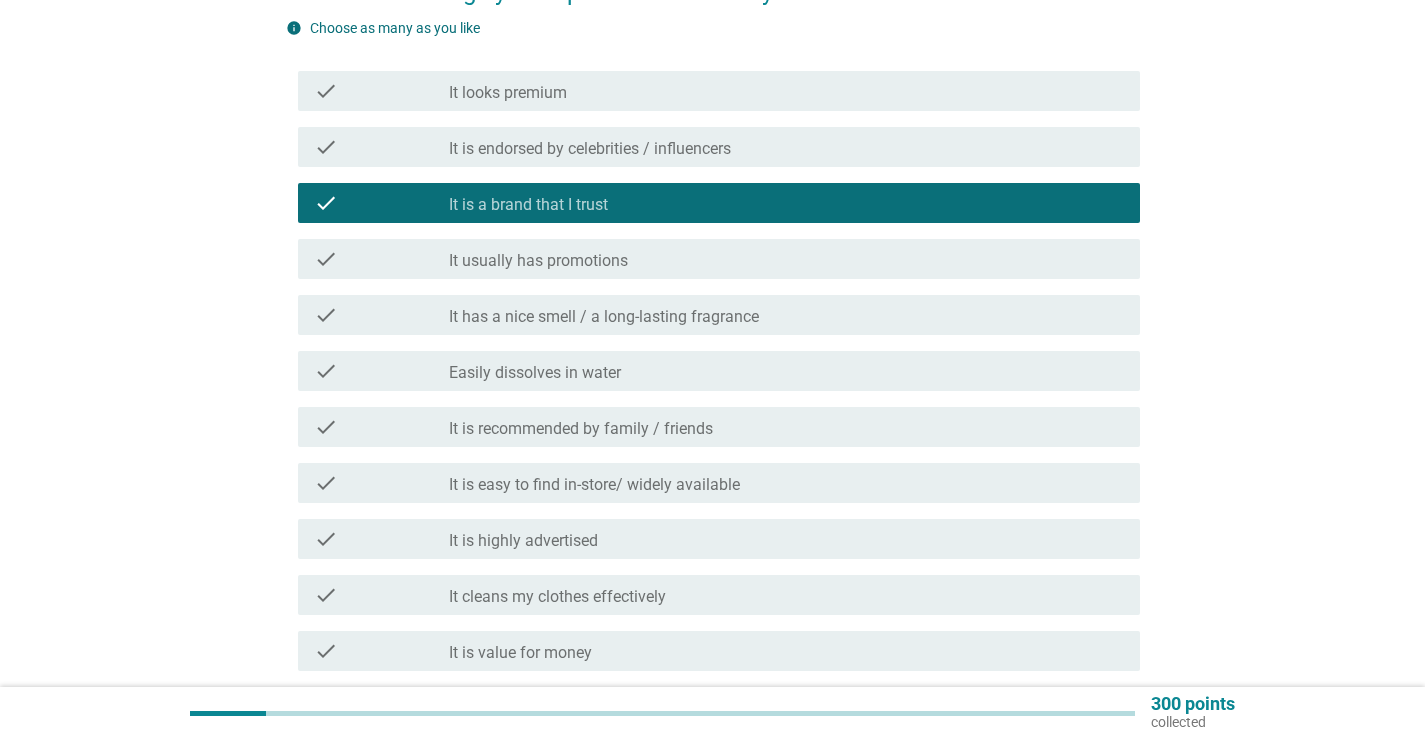 scroll, scrollTop: 270, scrollLeft: 0, axis: vertical 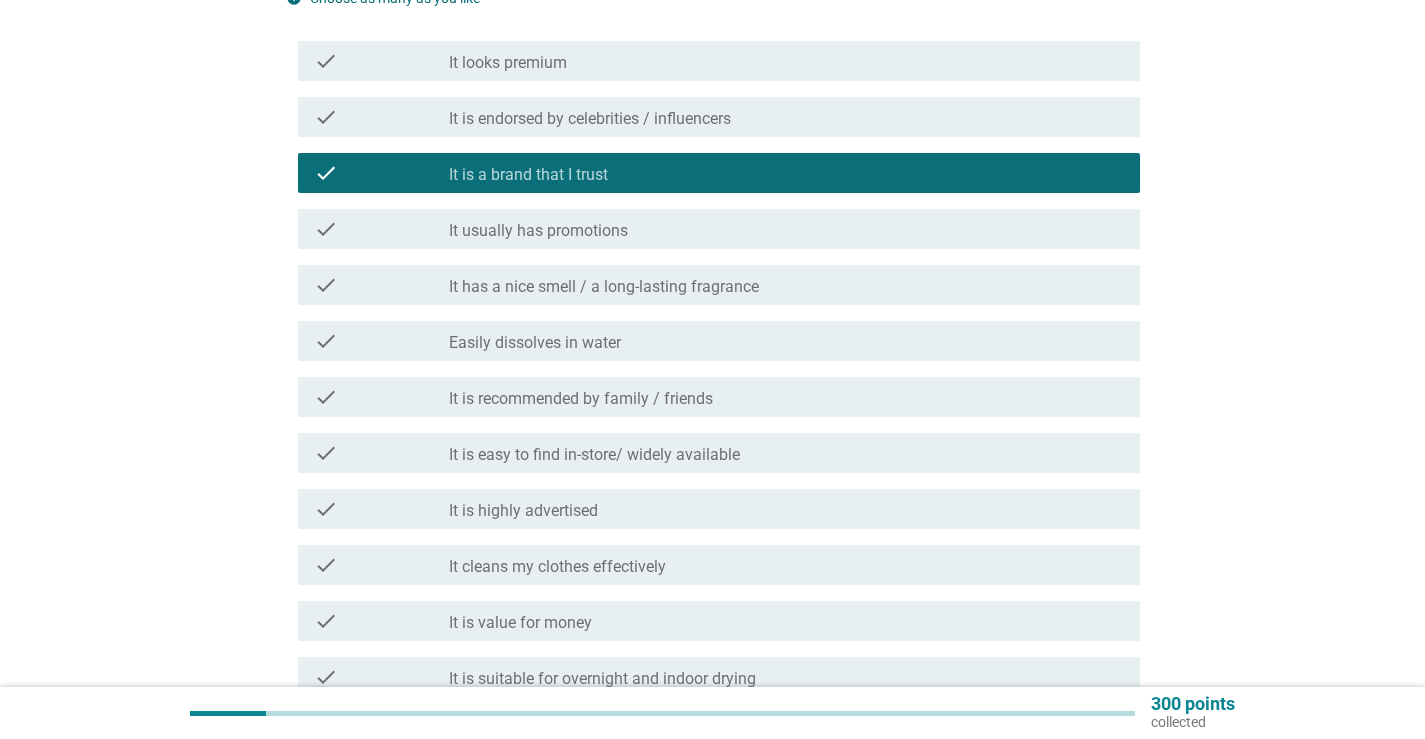 click on "check     check_box_outline_blank It has a nice smell / a long-lasting fragrance" at bounding box center (719, 285) 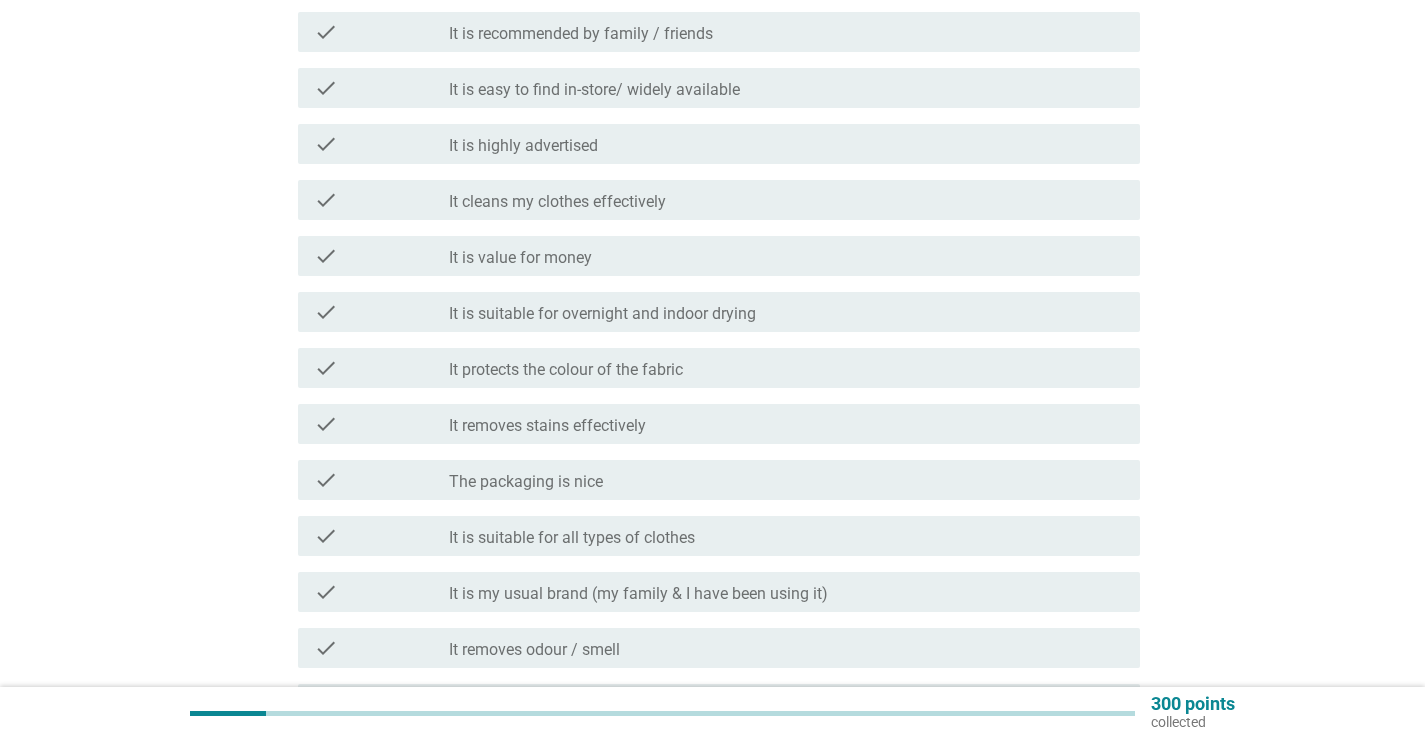 scroll, scrollTop: 670, scrollLeft: 0, axis: vertical 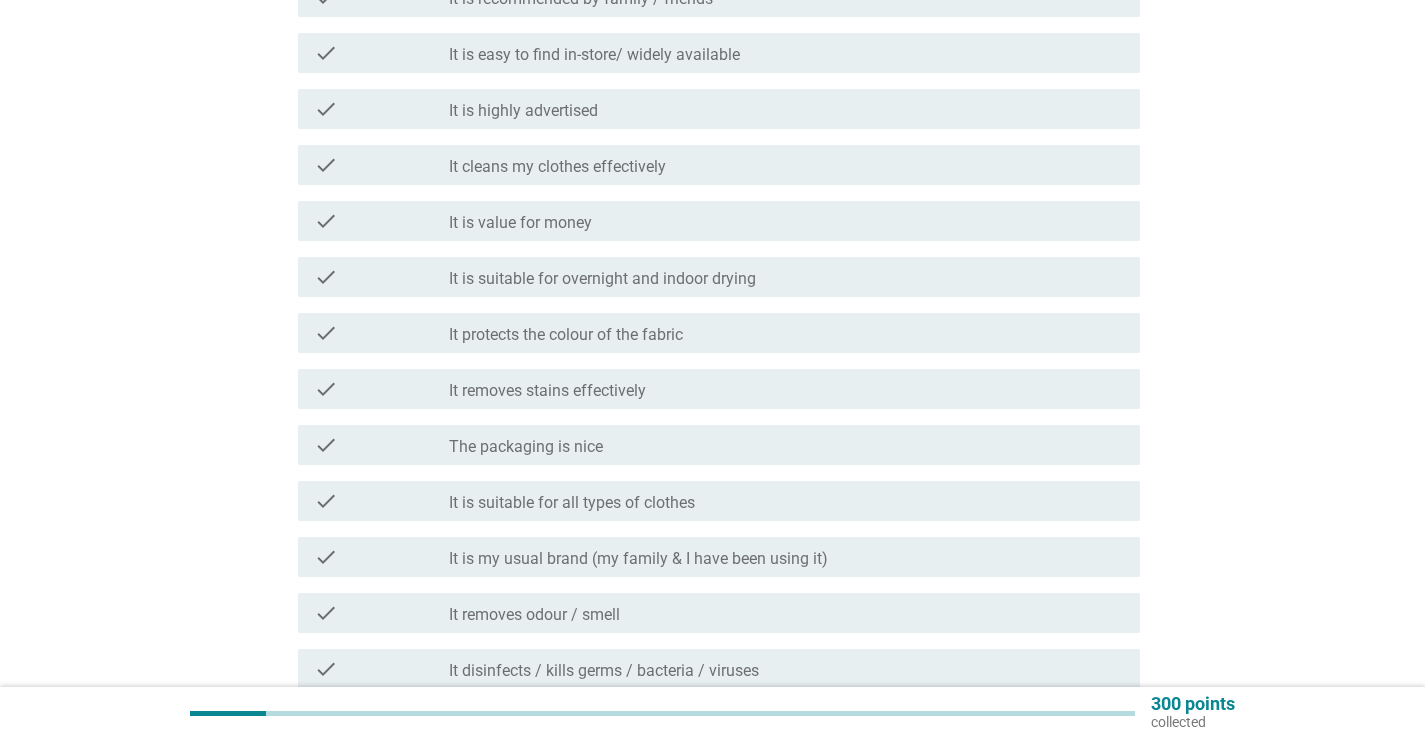 click on "check_box_outline_blank It is value for money" at bounding box center [786, 221] 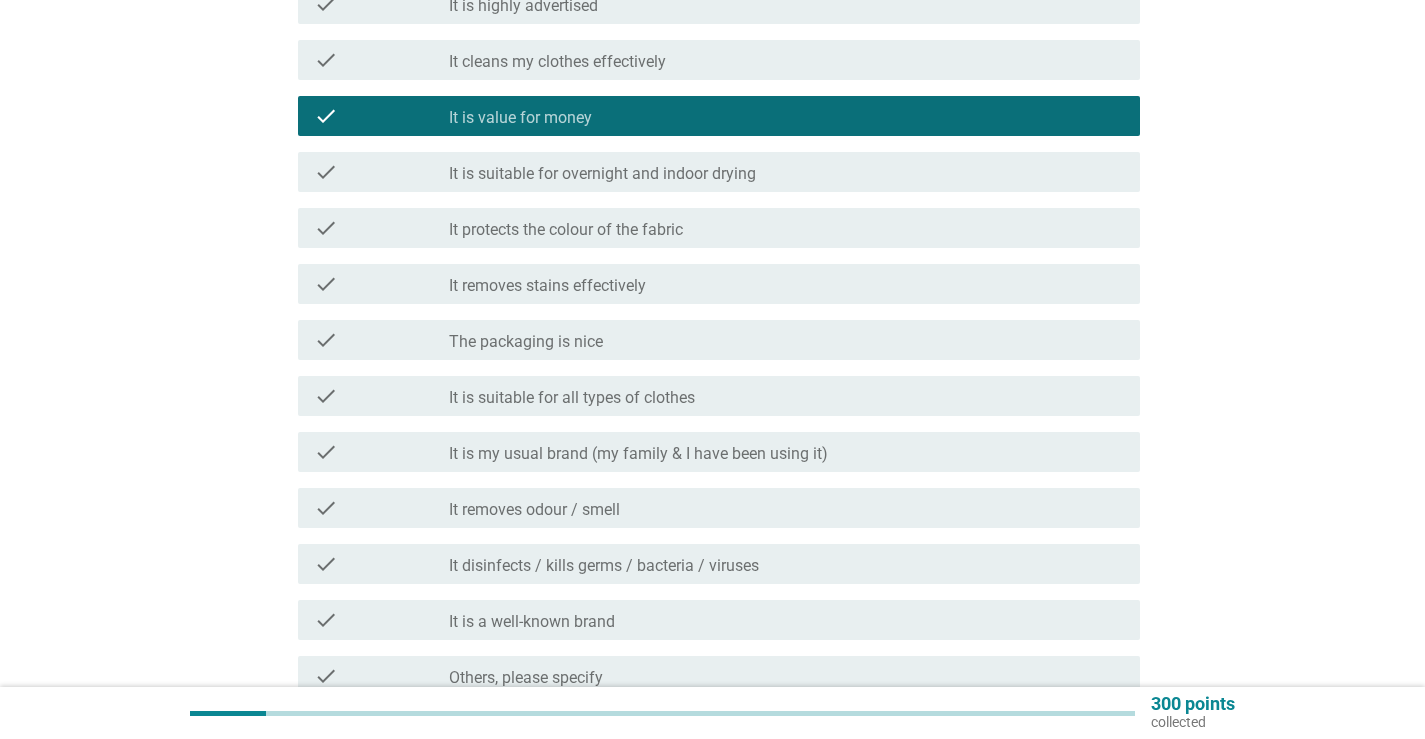 scroll, scrollTop: 970, scrollLeft: 0, axis: vertical 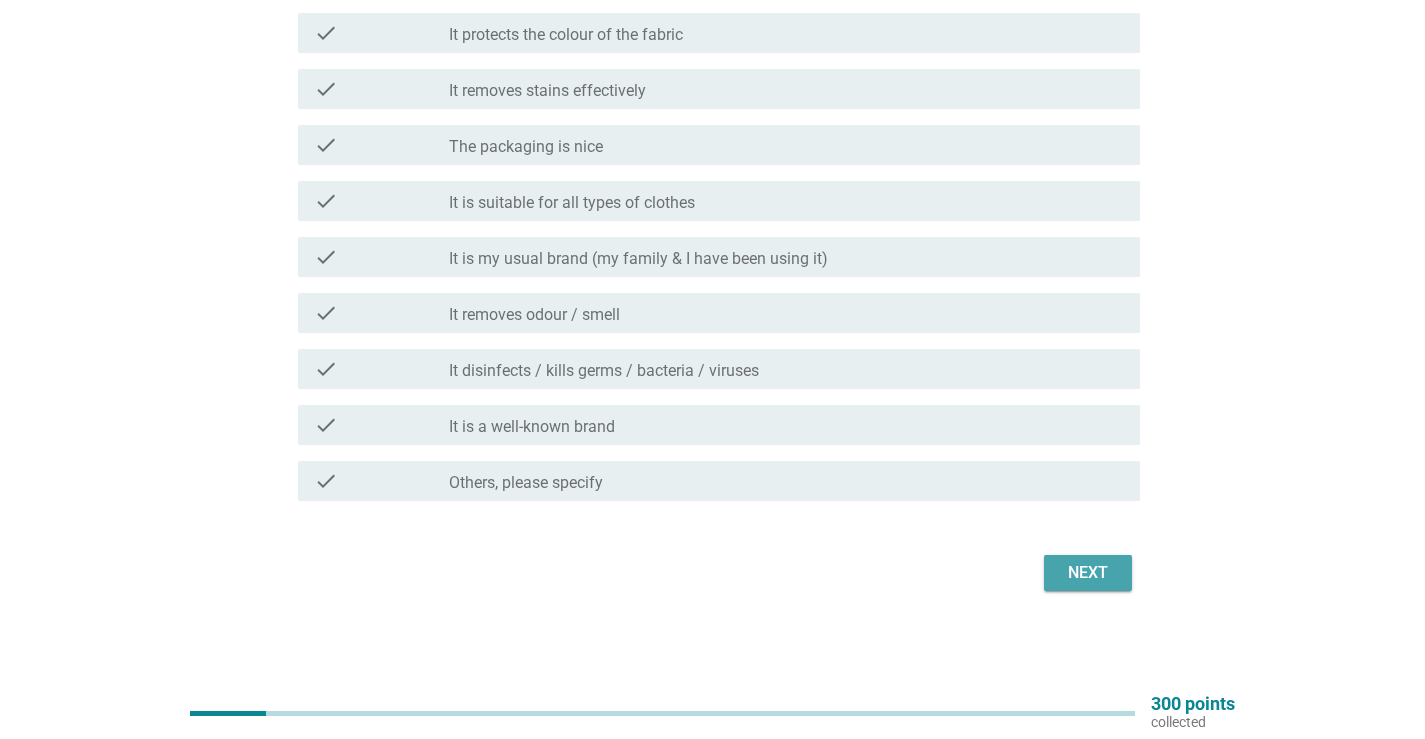 click on "Next" at bounding box center [1088, 573] 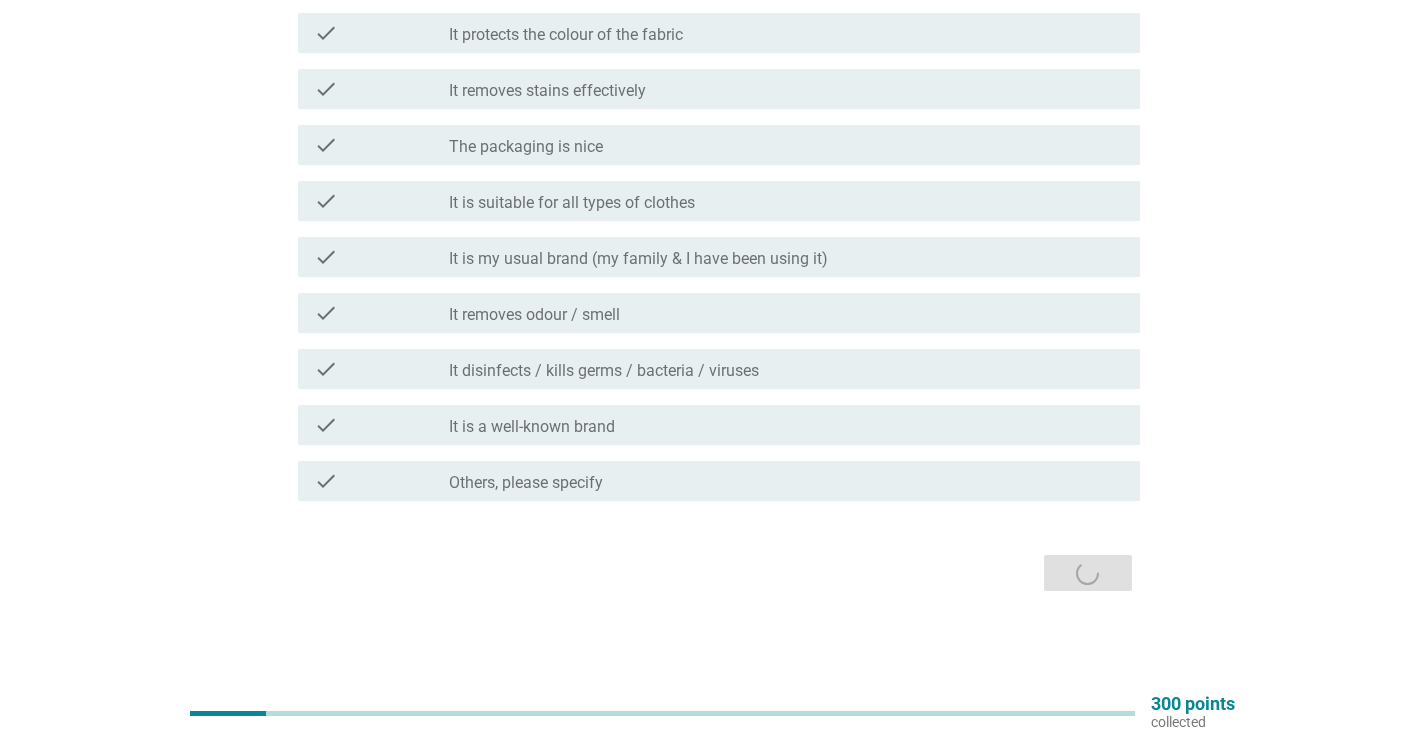 scroll, scrollTop: 0, scrollLeft: 0, axis: both 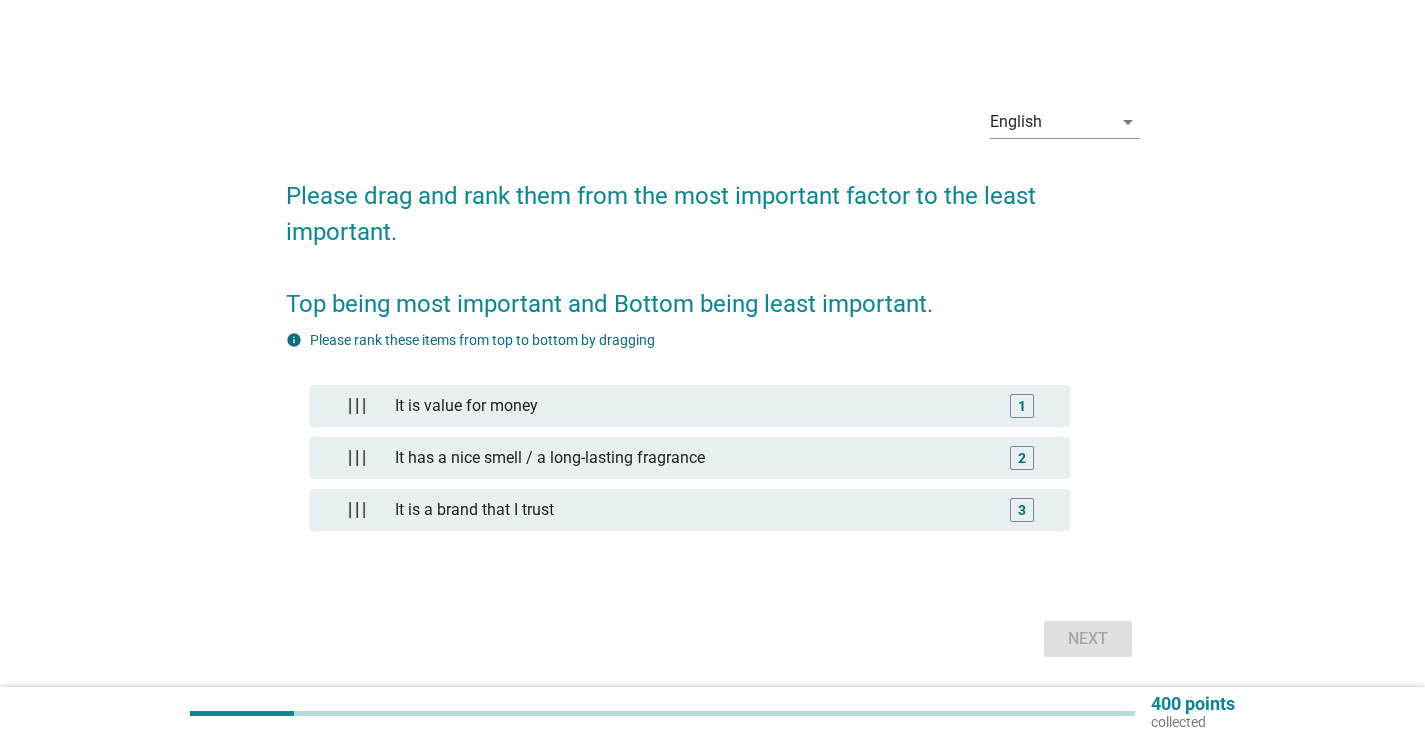 click on "It is value for money   1   It has a nice smell / a long-lasting fragrance   2   It is a brand that I trust   3" at bounding box center (713, 463) 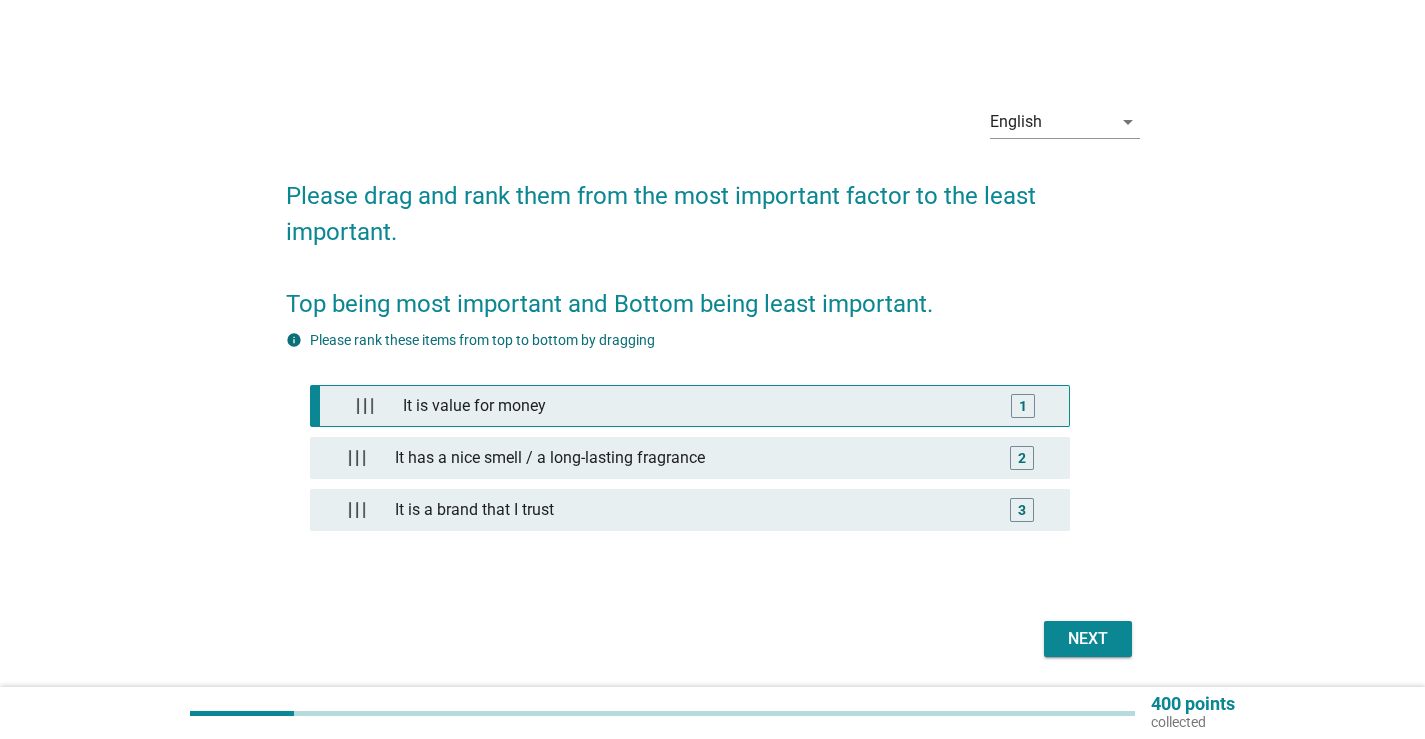 click on "It is value for money" at bounding box center [693, 406] 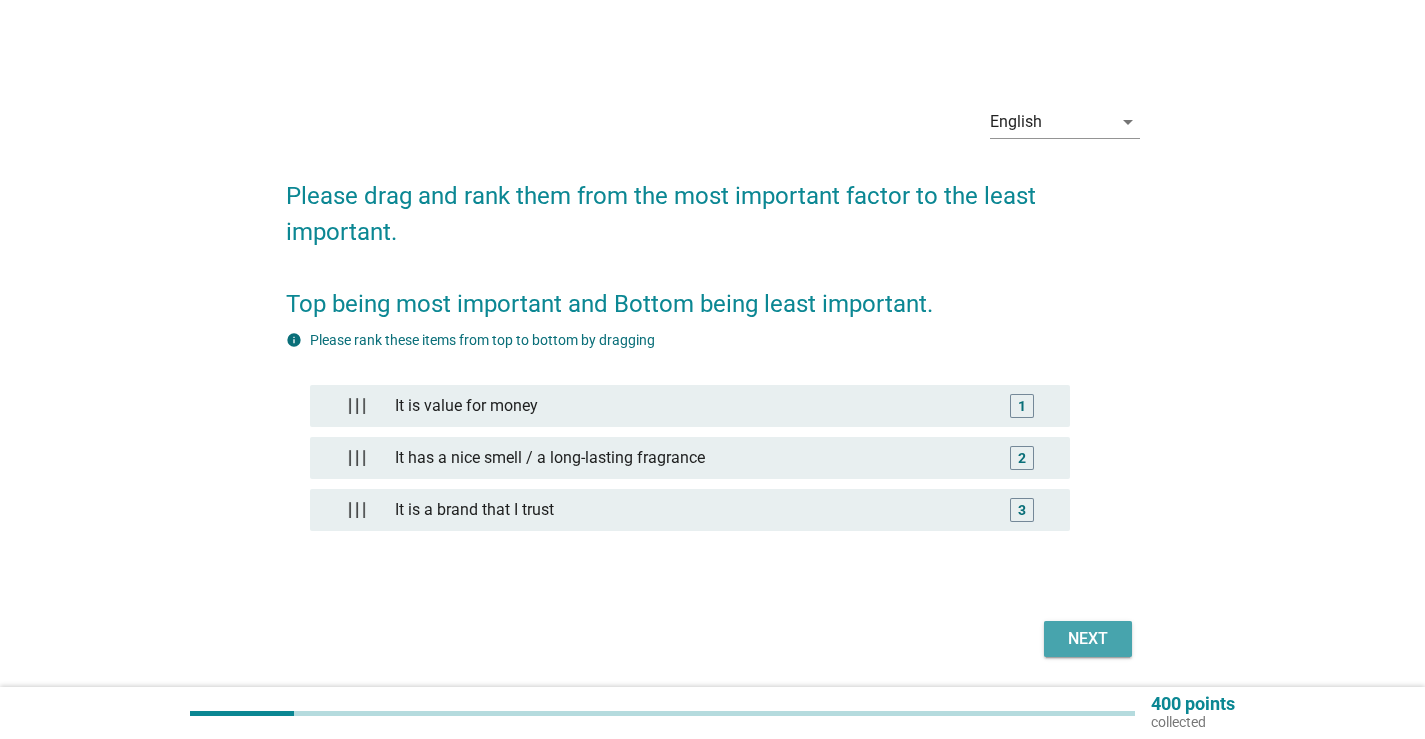 click on "Next" at bounding box center [1088, 639] 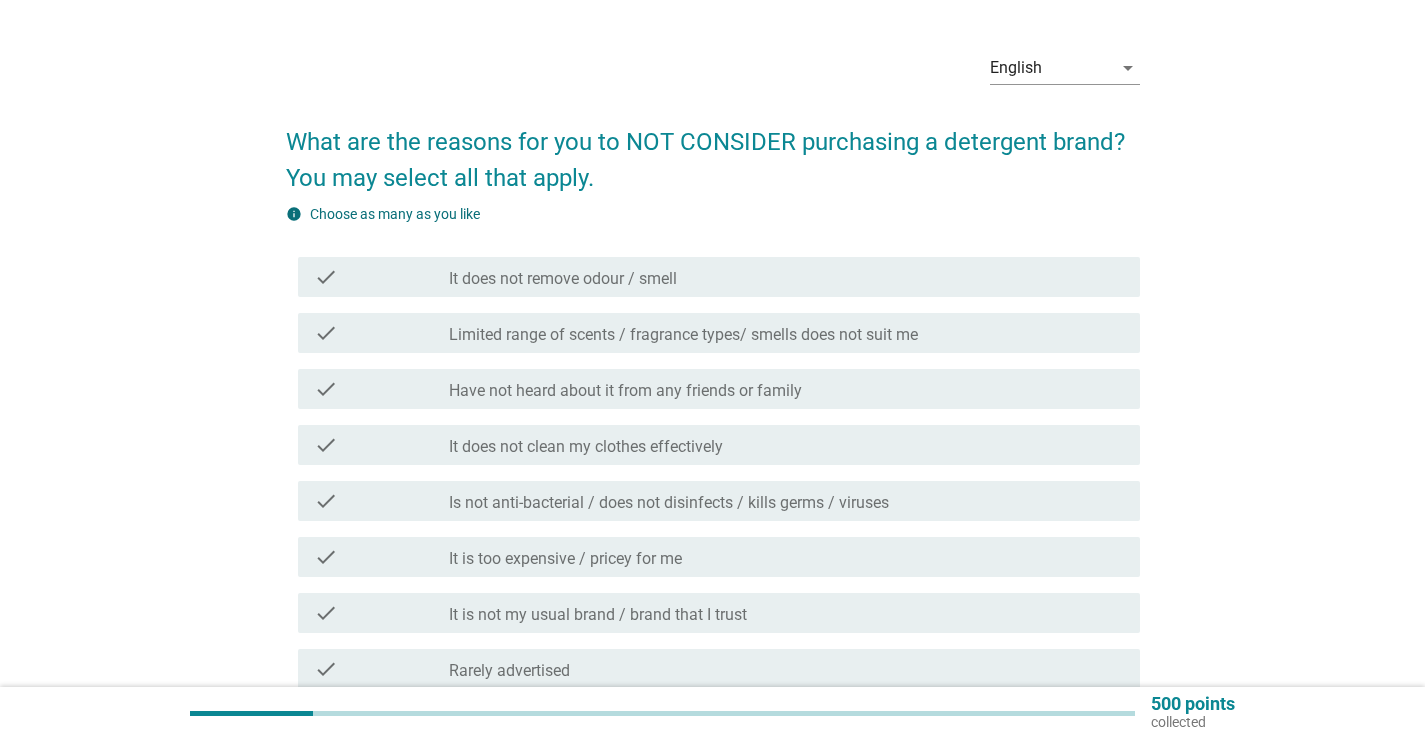 scroll, scrollTop: 100, scrollLeft: 0, axis: vertical 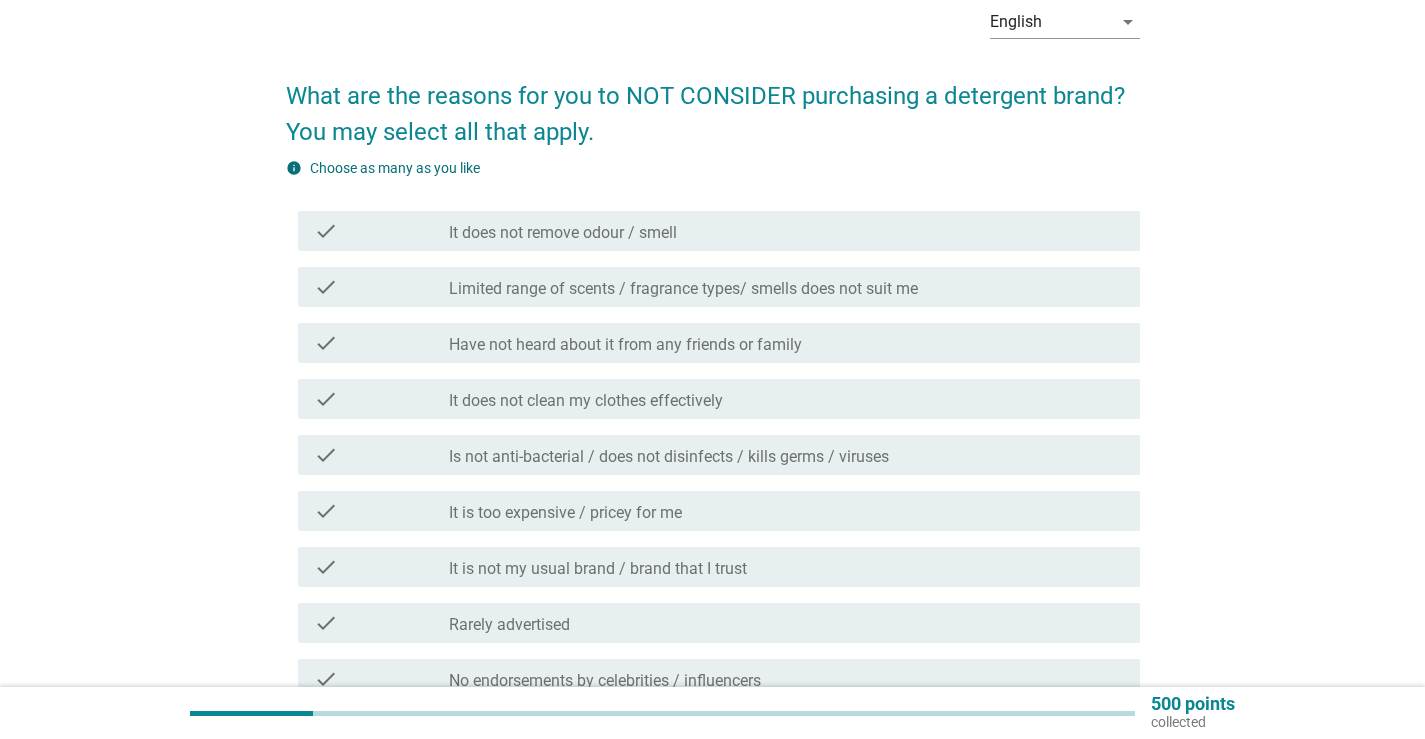 click on "check_box_outline_blank It does not remove odour / smell" at bounding box center [786, 231] 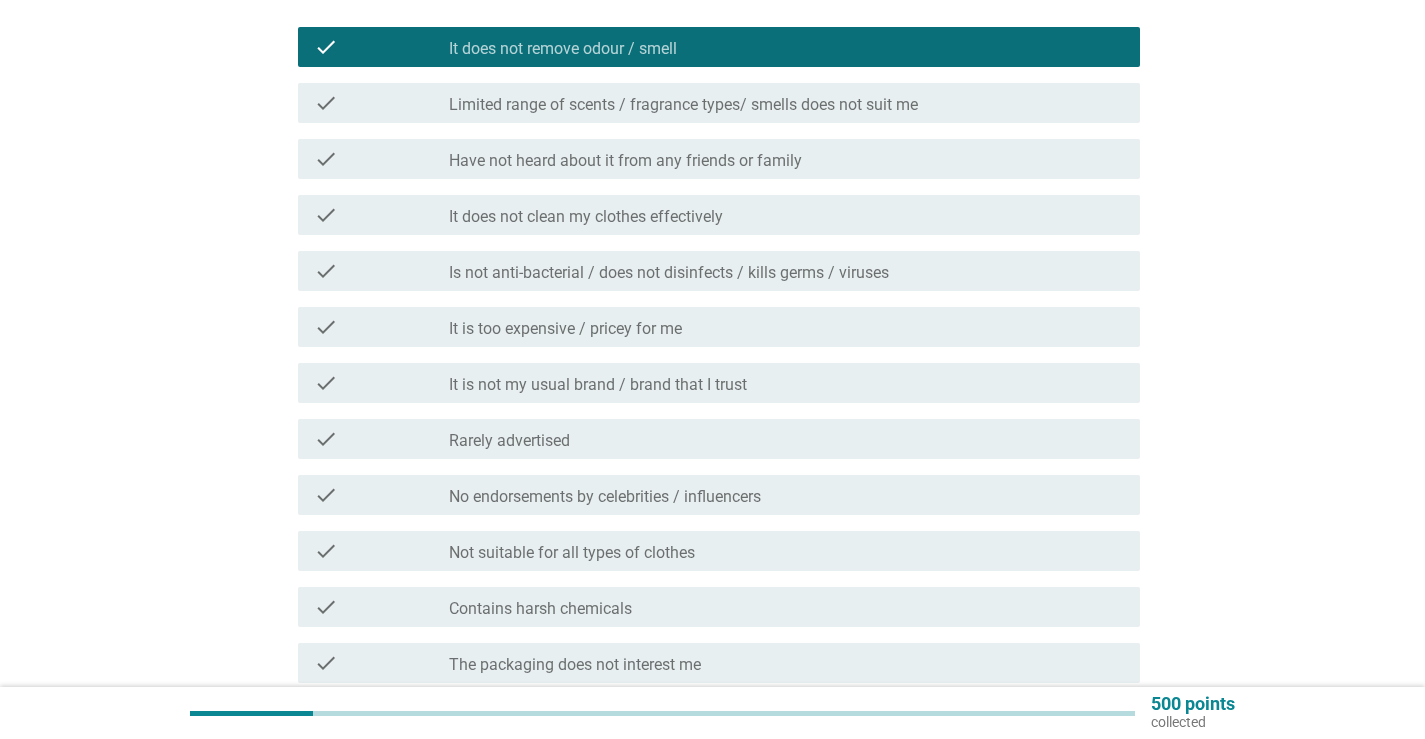 scroll, scrollTop: 300, scrollLeft: 0, axis: vertical 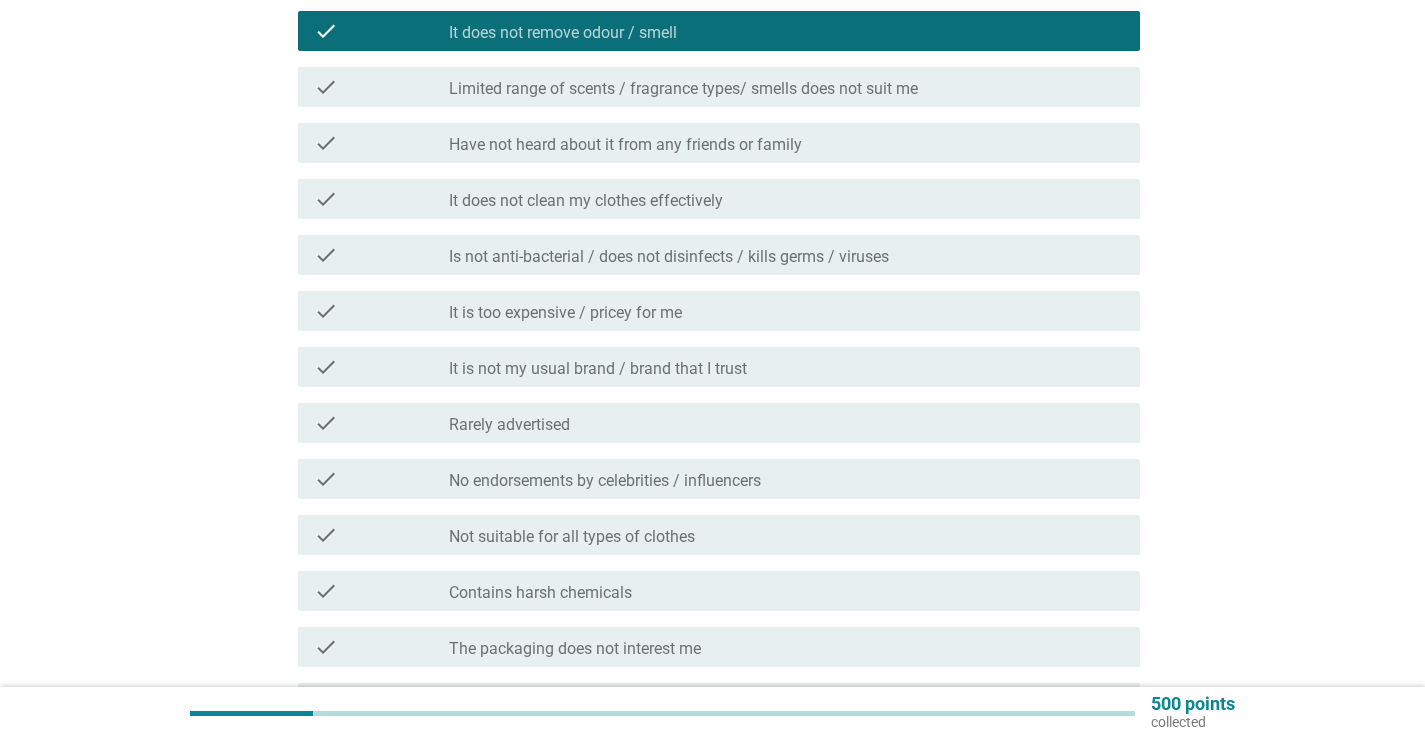 click on "check_box_outline_blank It is too expensive / pricey for me" at bounding box center [786, 311] 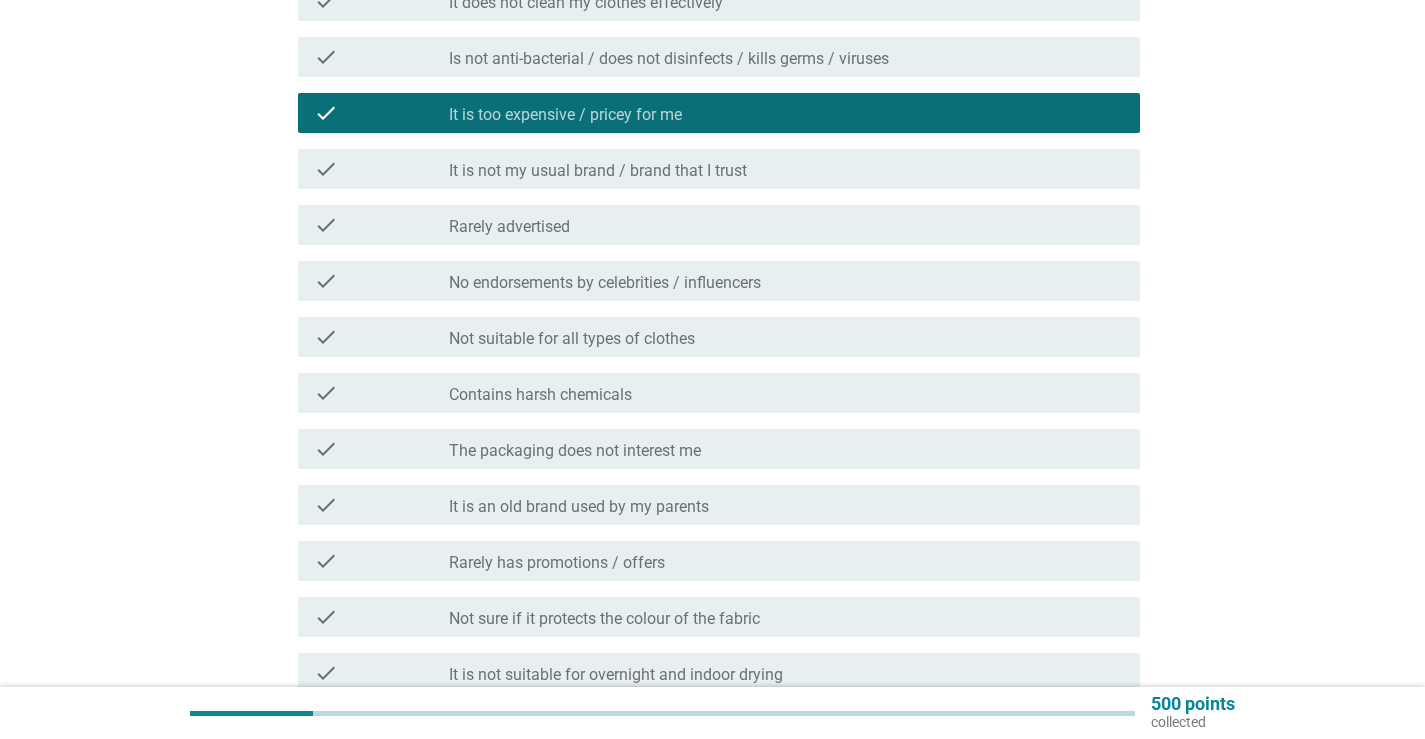 scroll, scrollTop: 500, scrollLeft: 0, axis: vertical 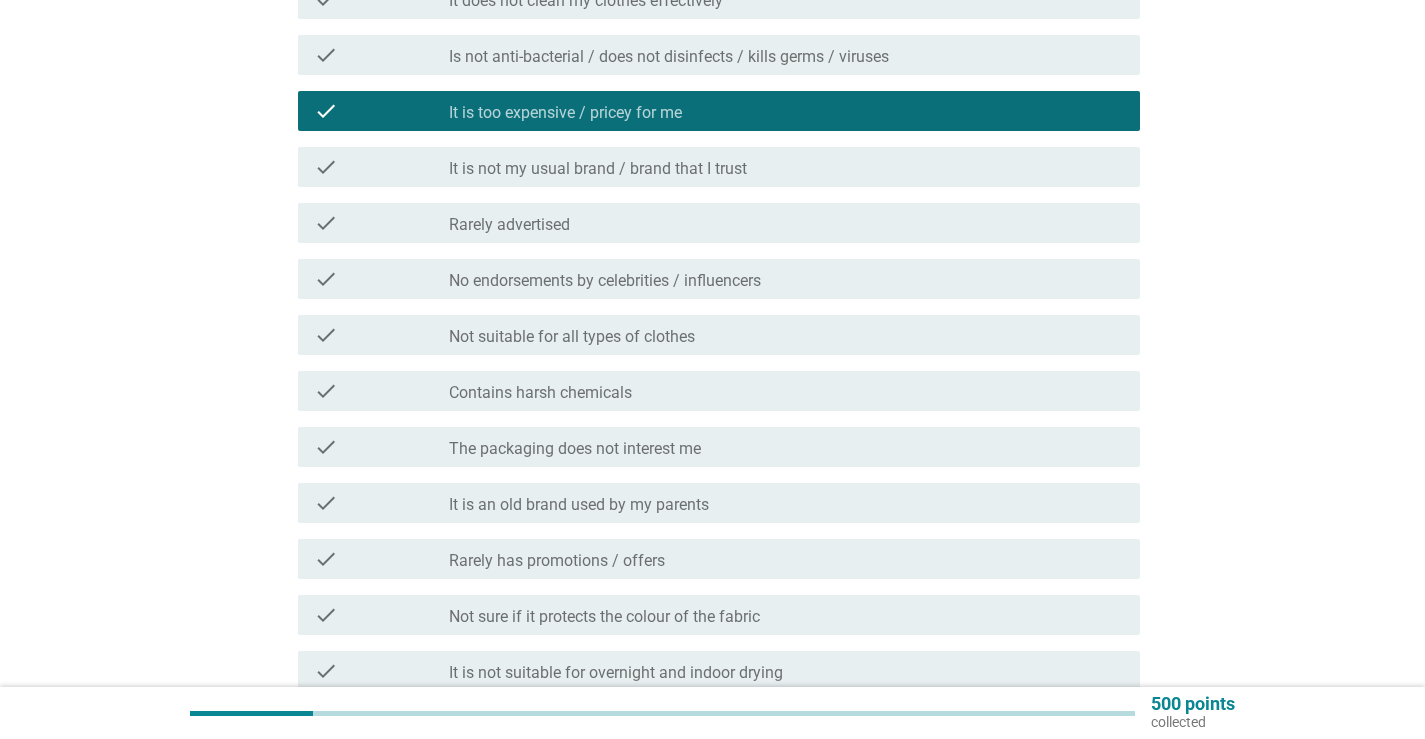 click on "check_box_outline_blank Contains harsh chemicals" at bounding box center [786, 391] 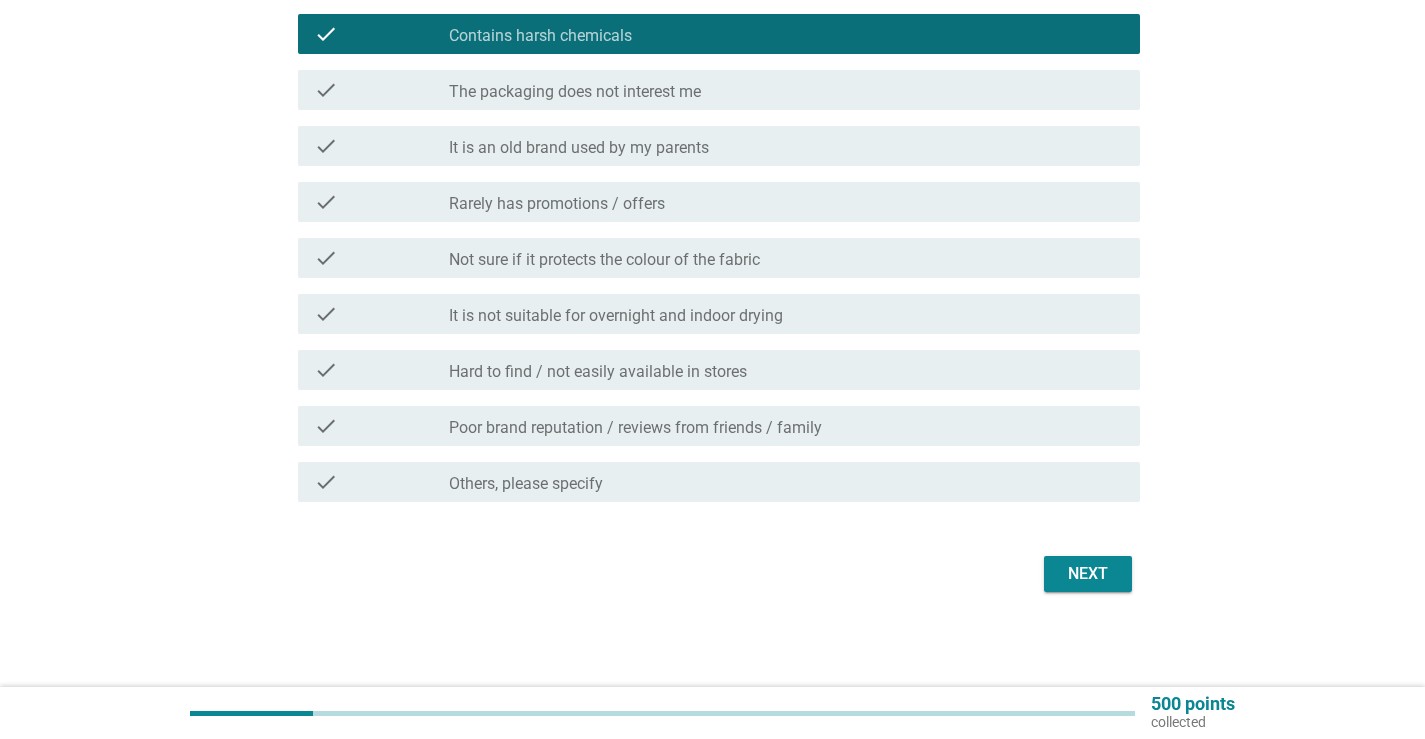 scroll, scrollTop: 858, scrollLeft: 0, axis: vertical 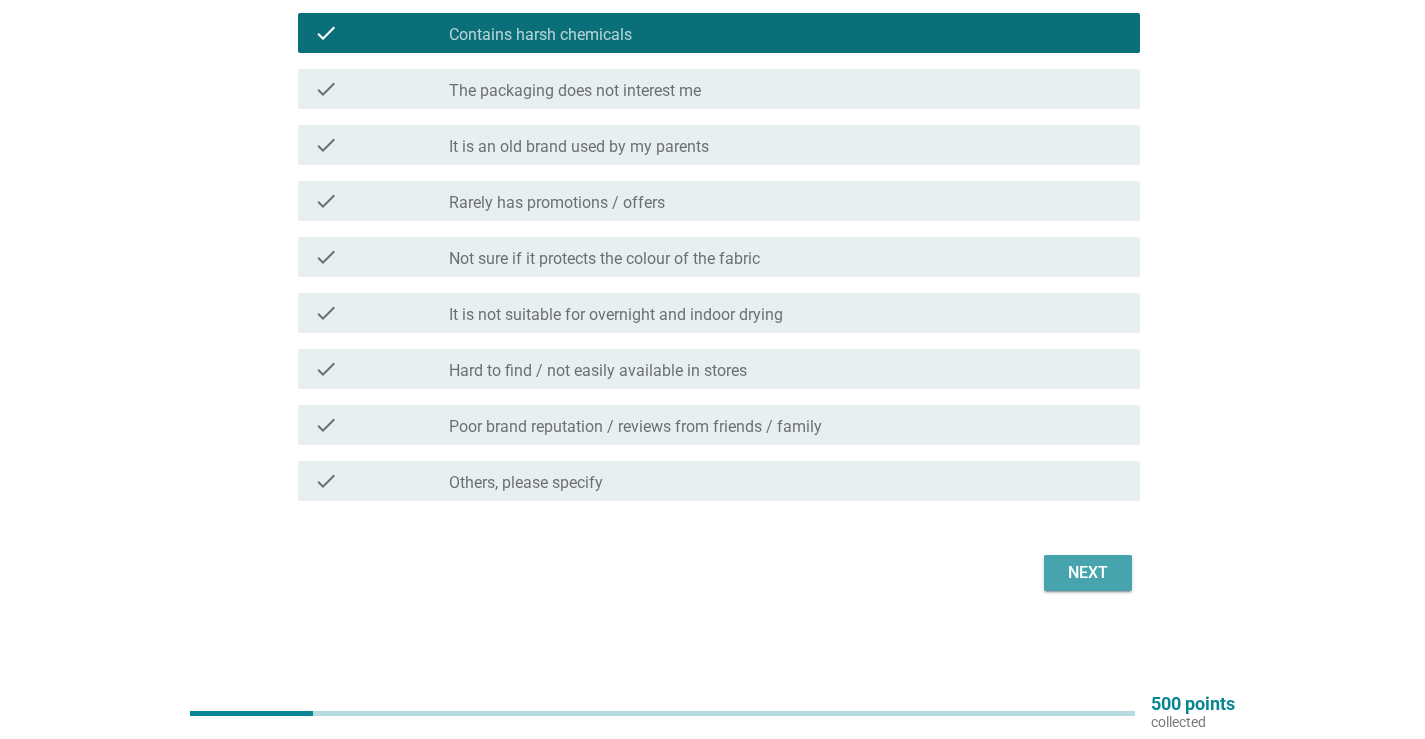 click on "Next" at bounding box center (1088, 573) 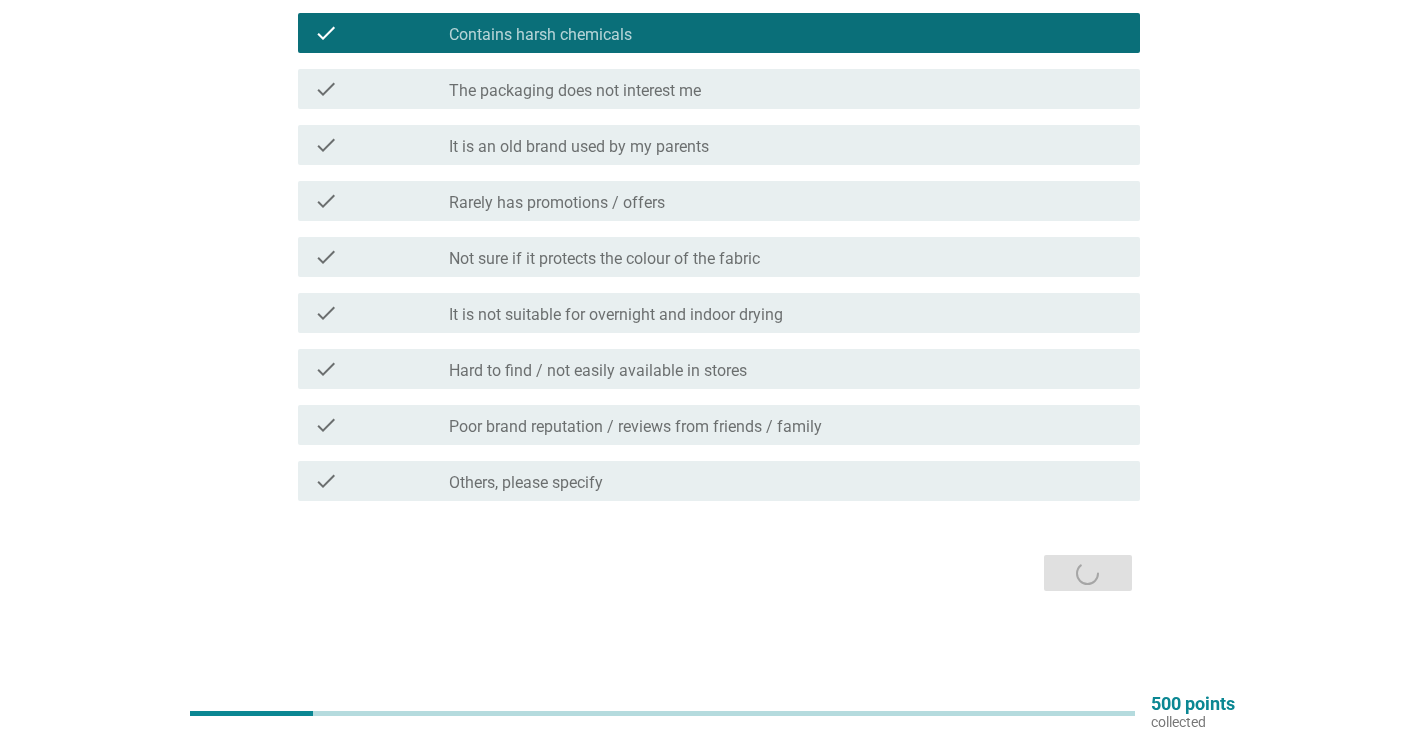scroll, scrollTop: 0, scrollLeft: 0, axis: both 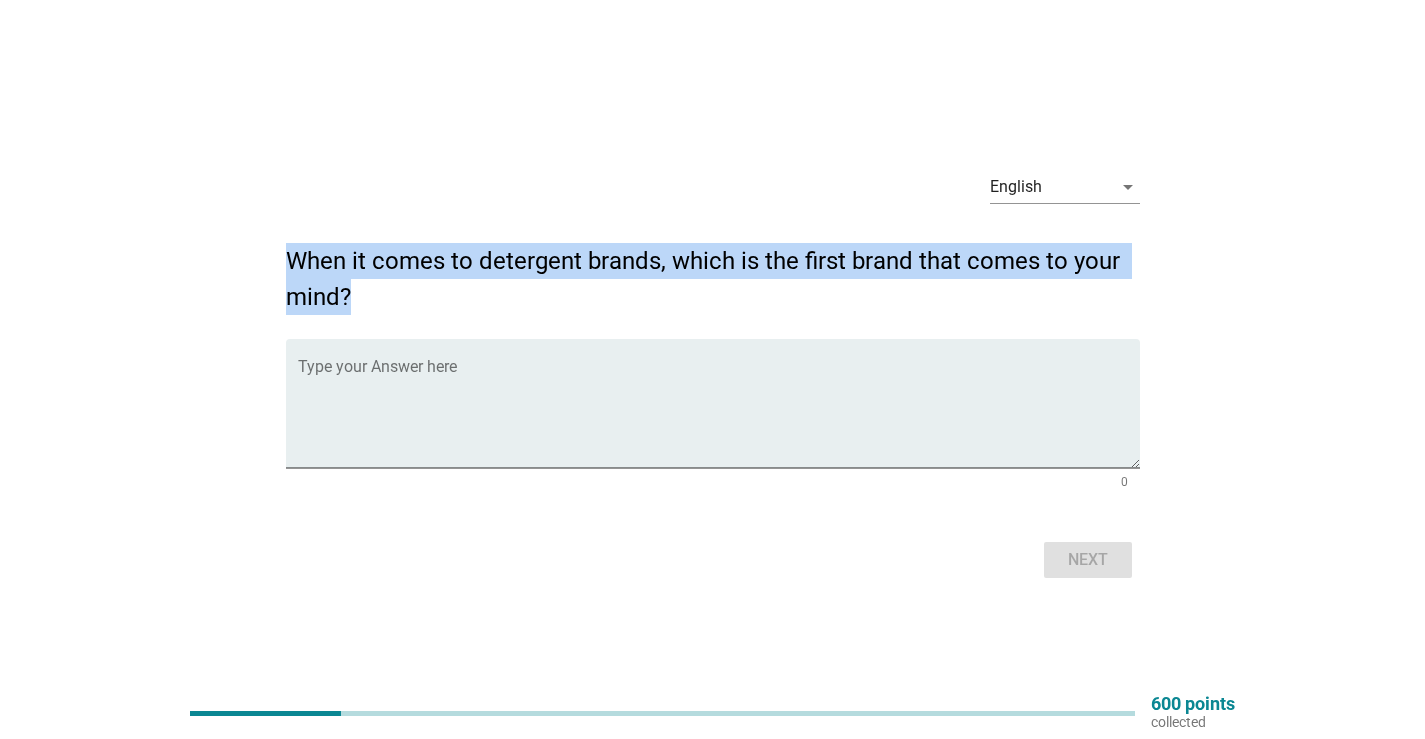 drag, startPoint x: 288, startPoint y: 256, endPoint x: 370, endPoint y: 294, distance: 90.37699 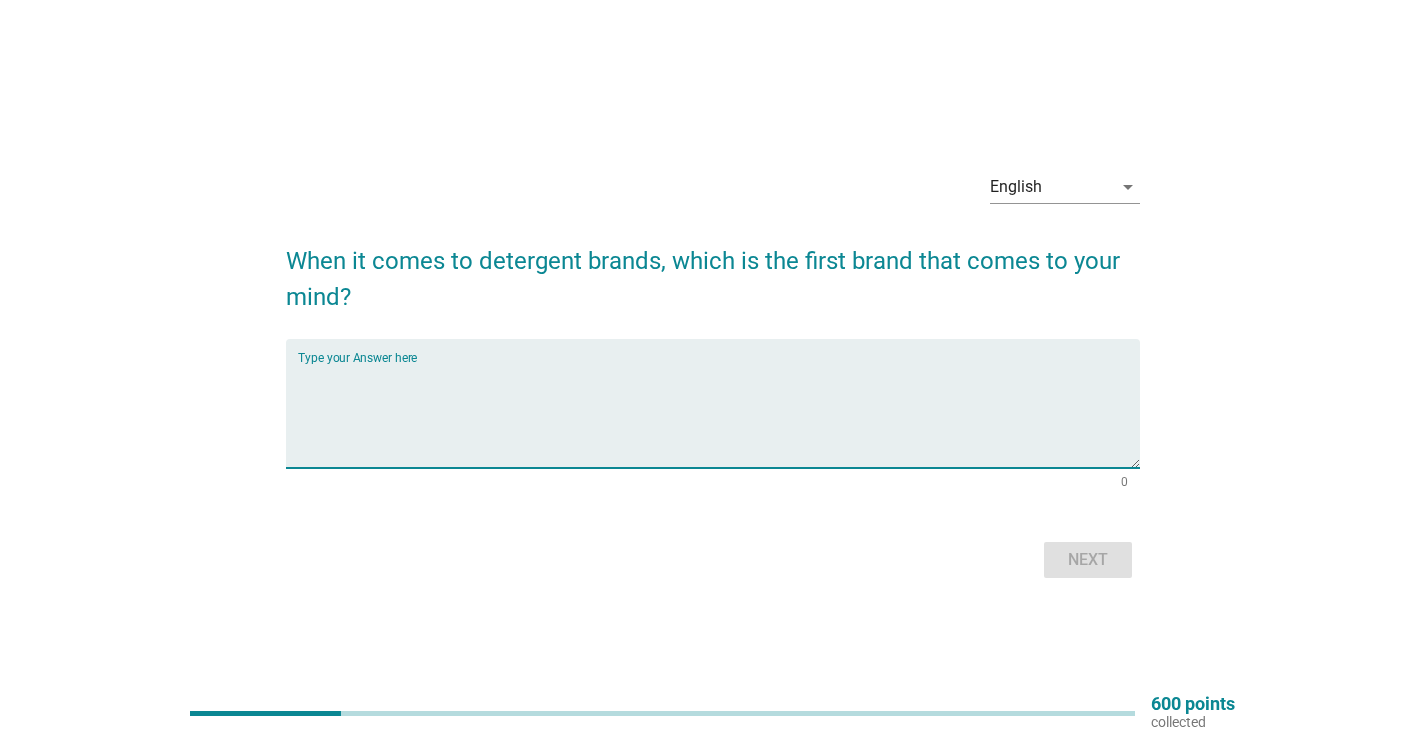 click at bounding box center [719, 415] 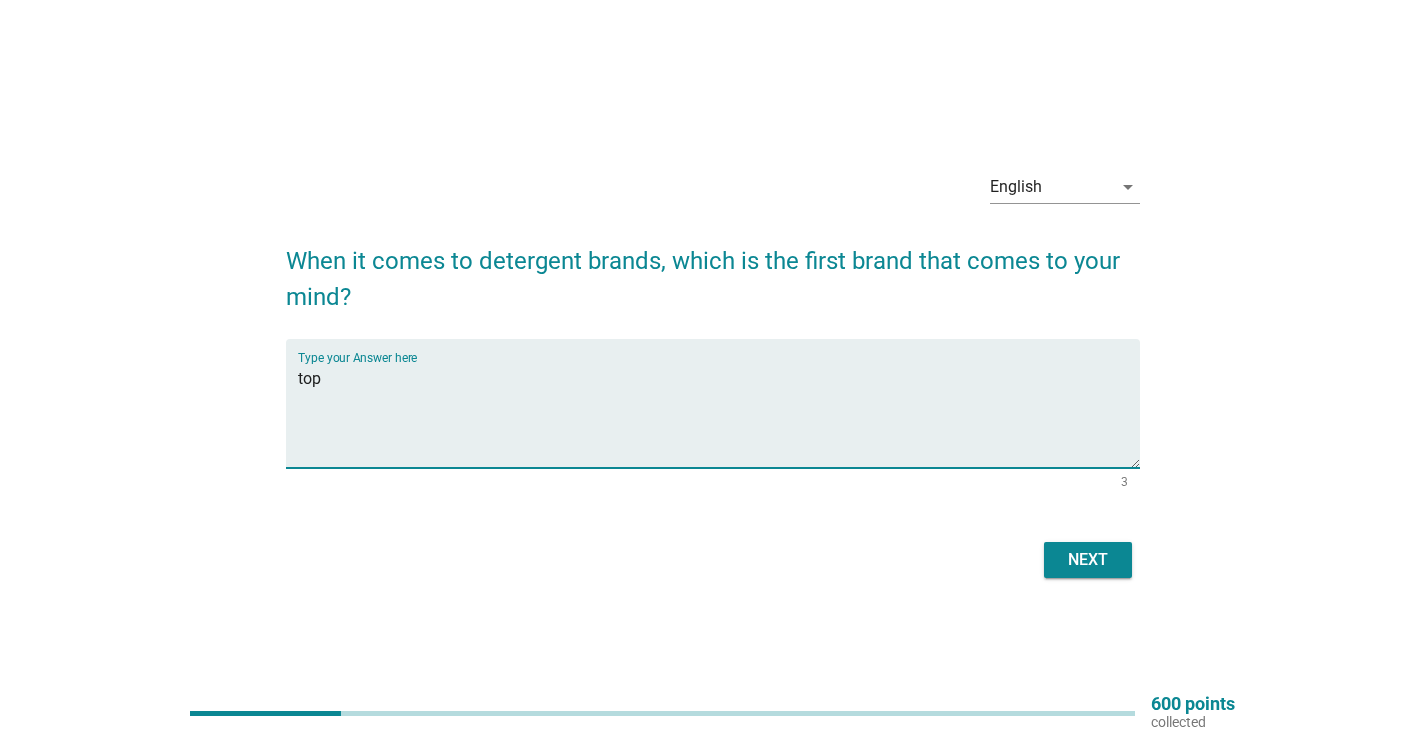 type on "top" 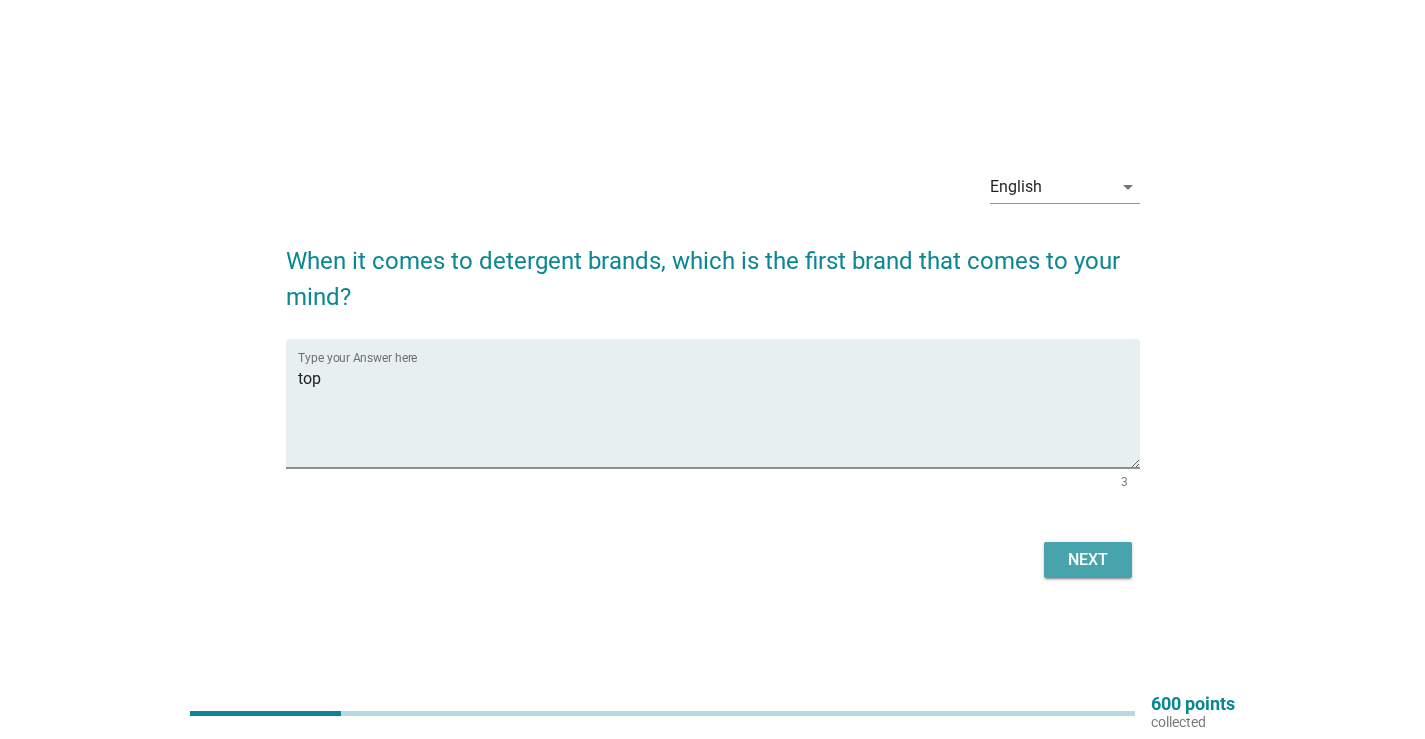 click on "Next" at bounding box center [1088, 560] 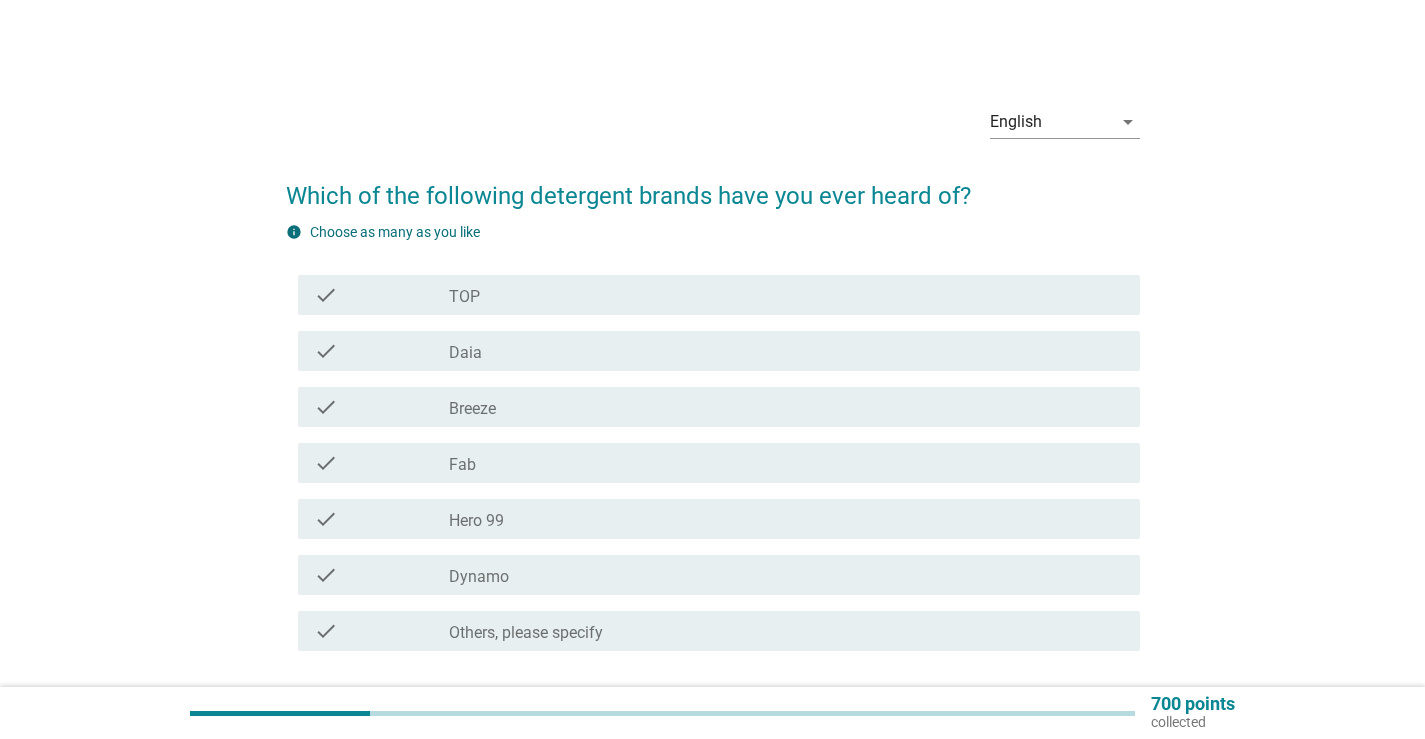 click on "check     check_box_outline_blank TOP" at bounding box center (719, 295) 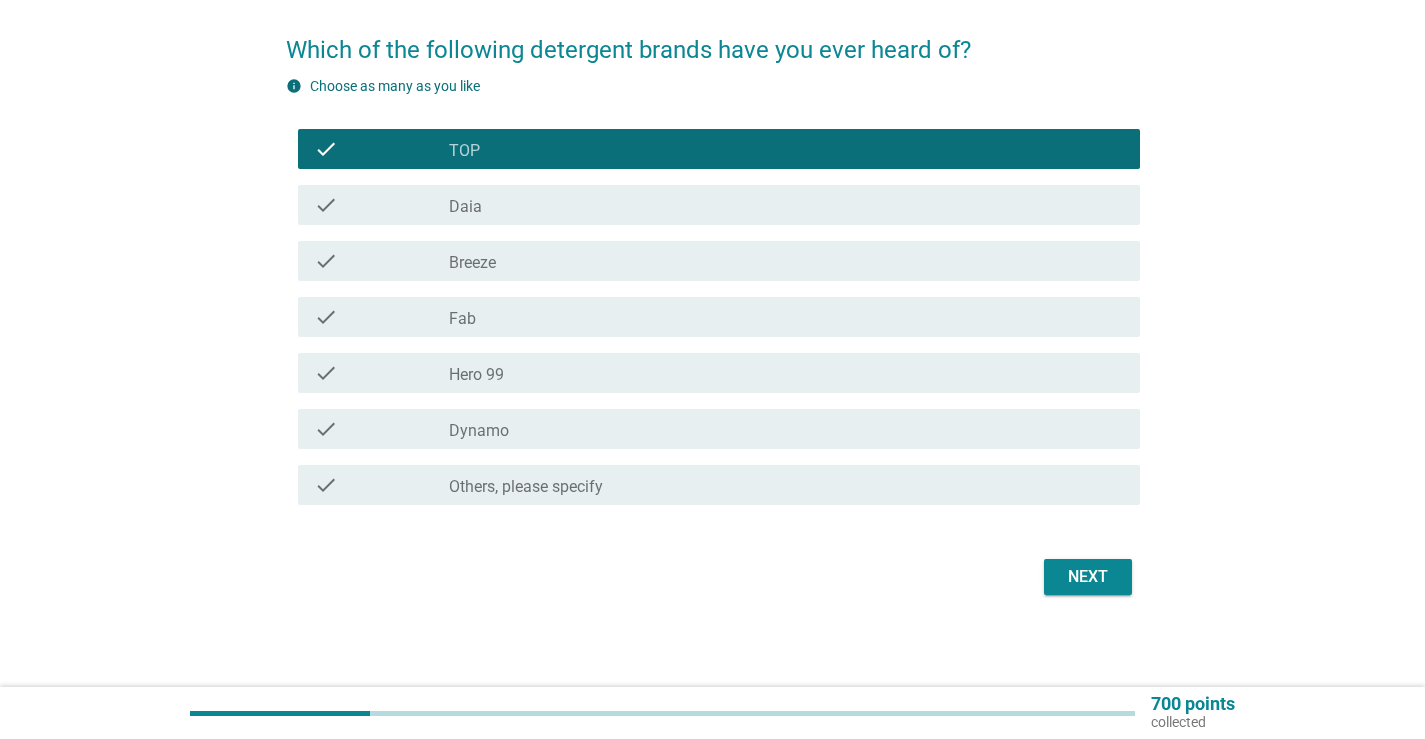 scroll, scrollTop: 150, scrollLeft: 0, axis: vertical 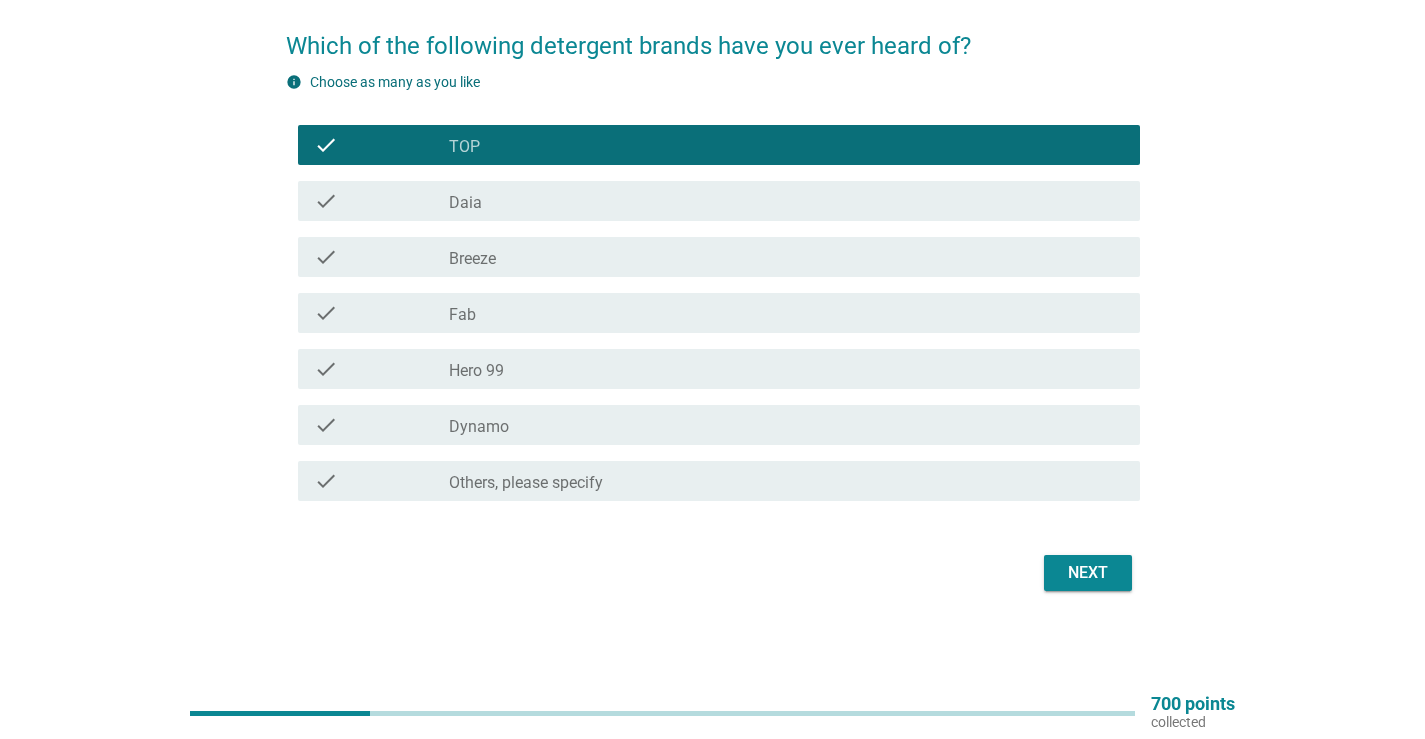 click on "Next" at bounding box center (1088, 573) 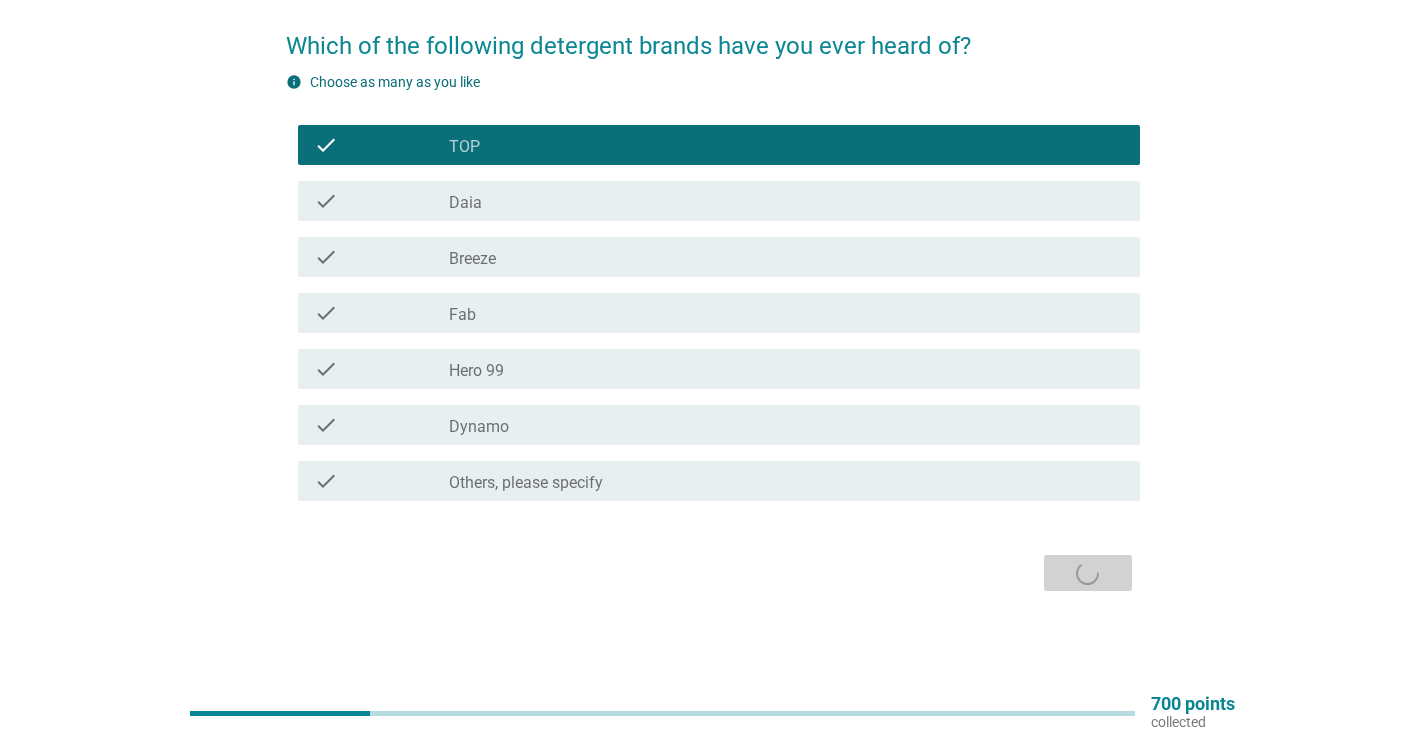 scroll, scrollTop: 0, scrollLeft: 0, axis: both 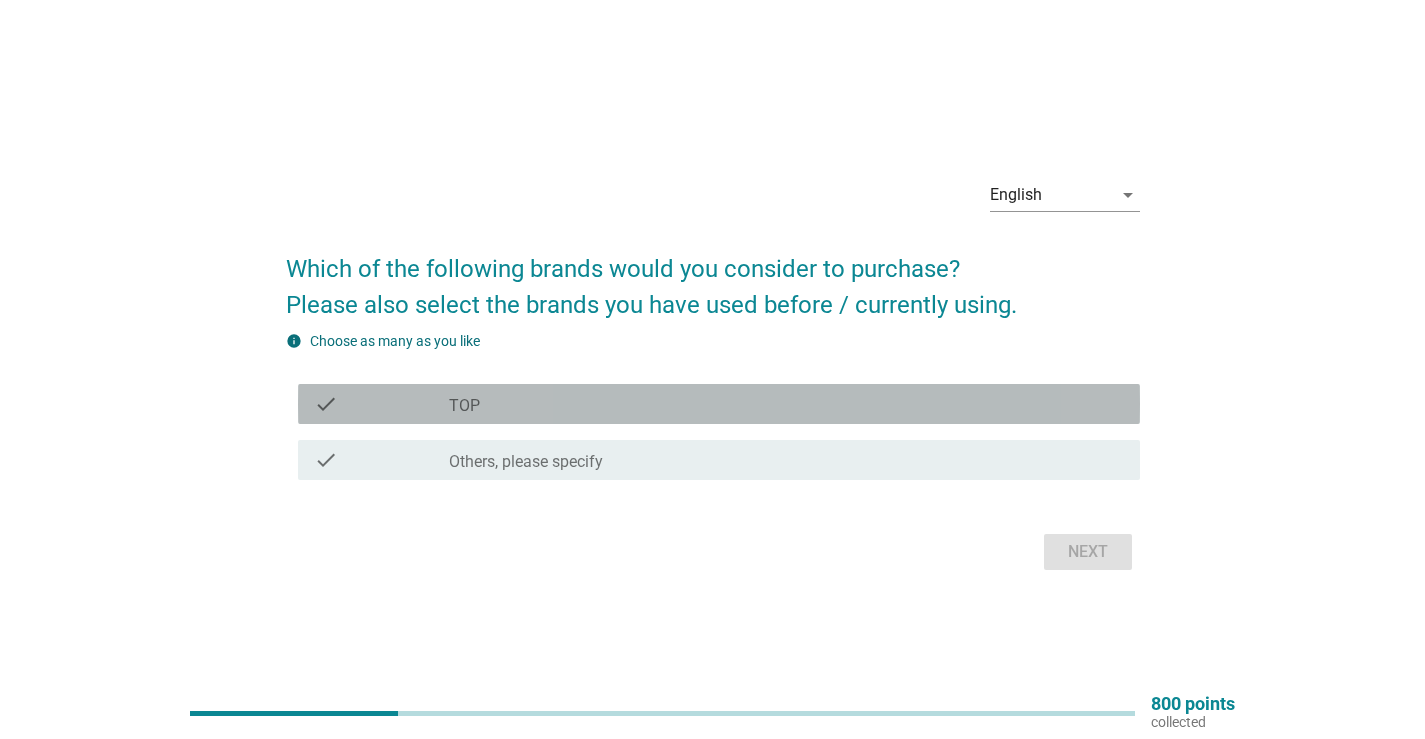 click on "check_box_outline_blank TOP" at bounding box center [786, 404] 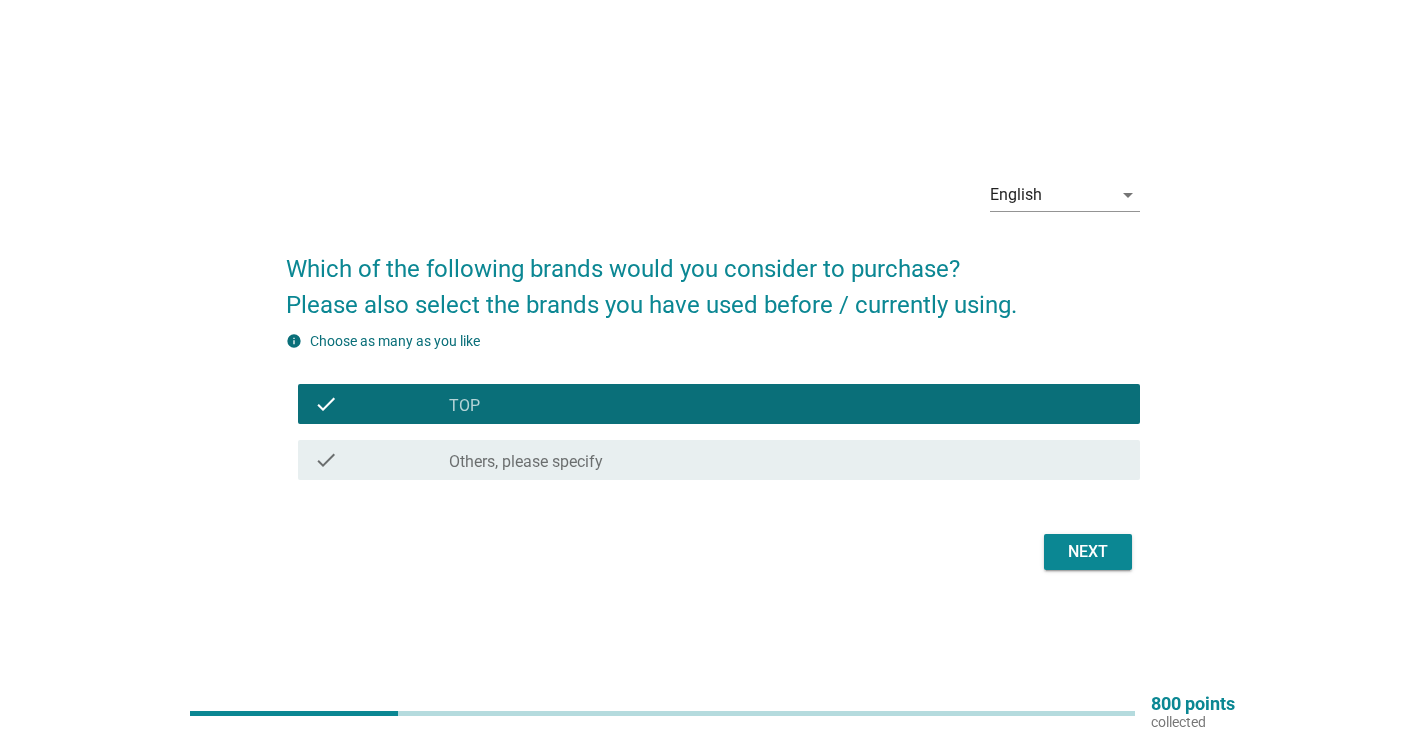 click on "Next" at bounding box center [1088, 552] 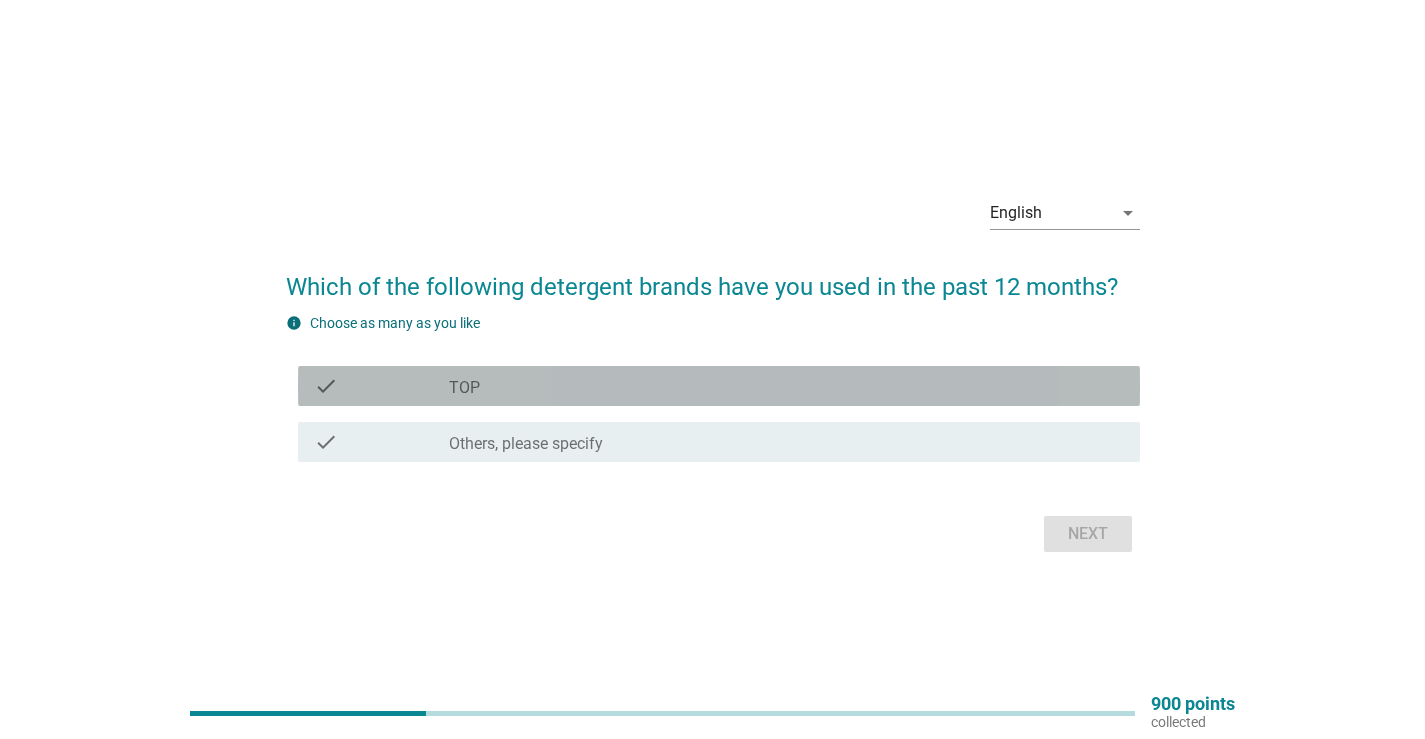 click on "check_box_outline_blank TOP" at bounding box center [786, 386] 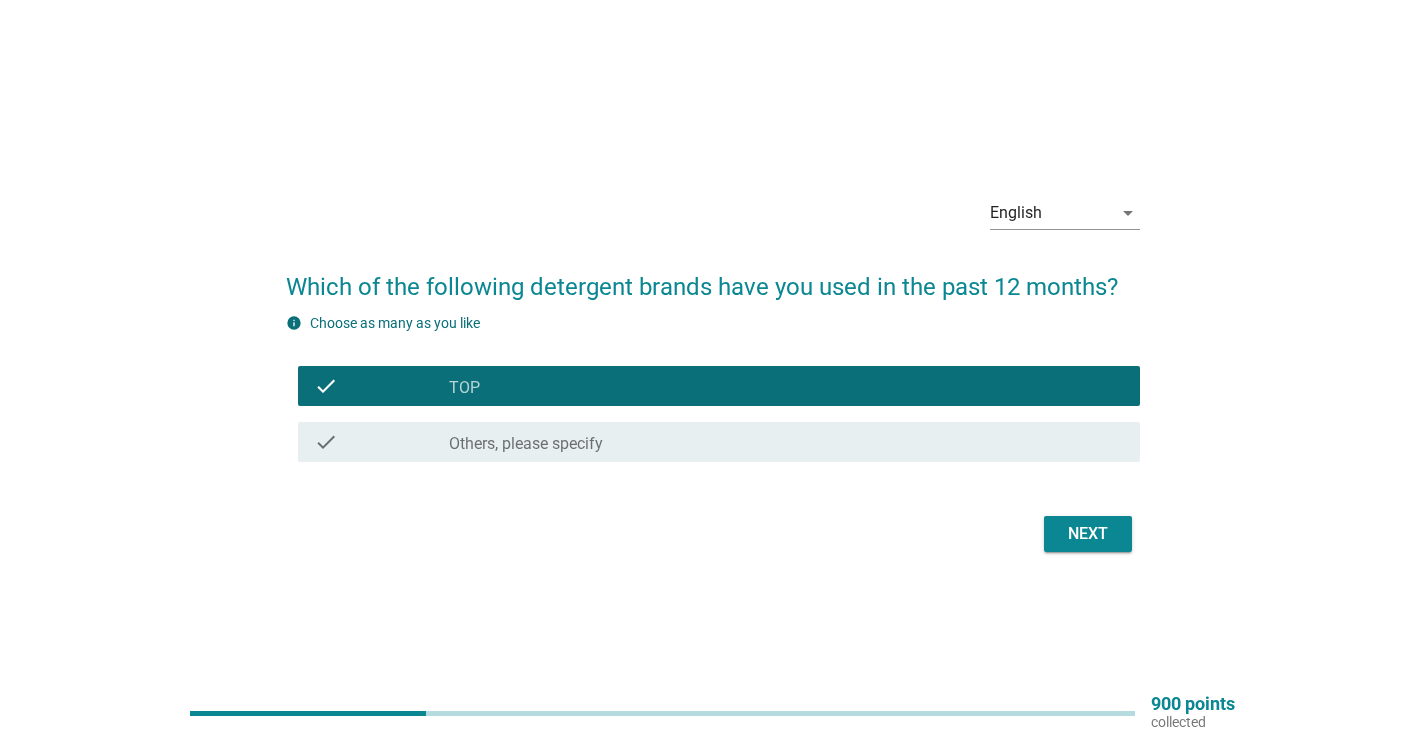 click on "Next" at bounding box center [1088, 534] 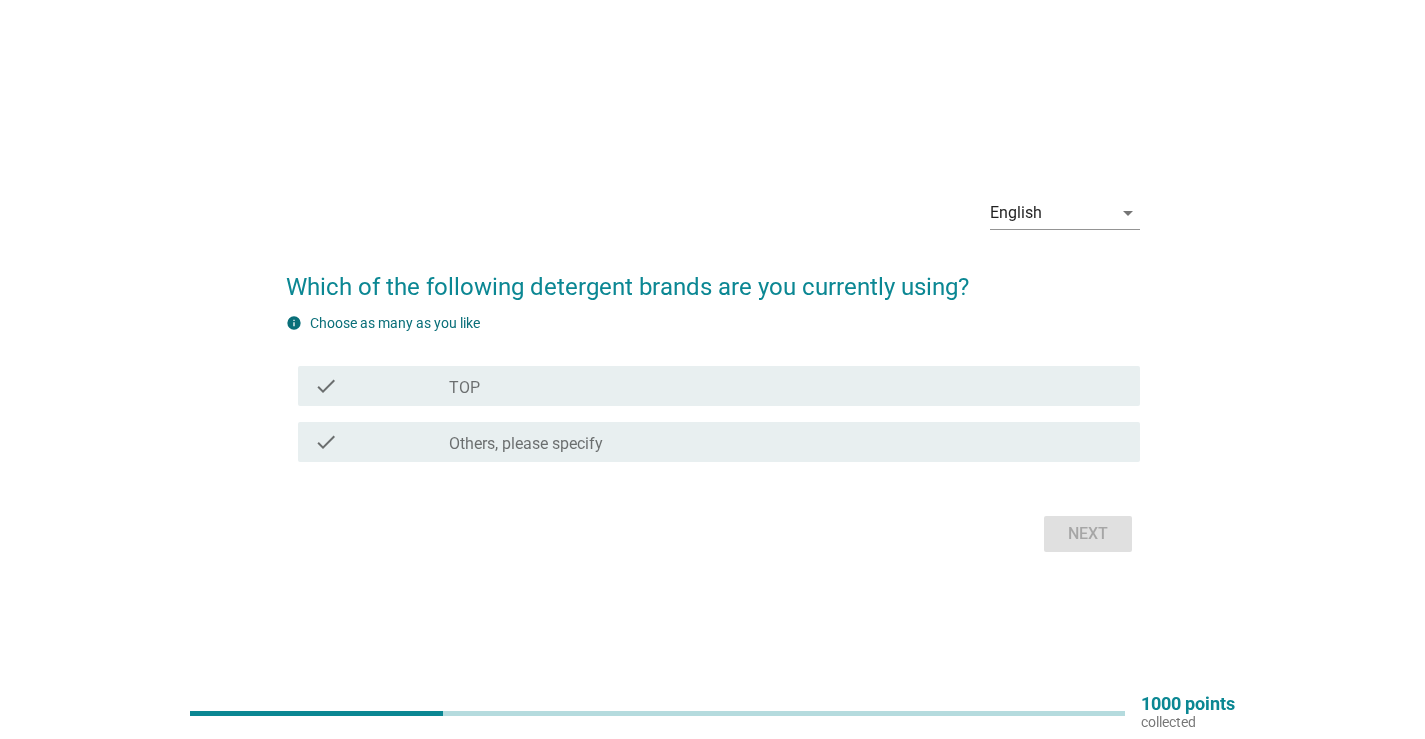 click on "check     check_box_outline_blank TOP" at bounding box center (713, 386) 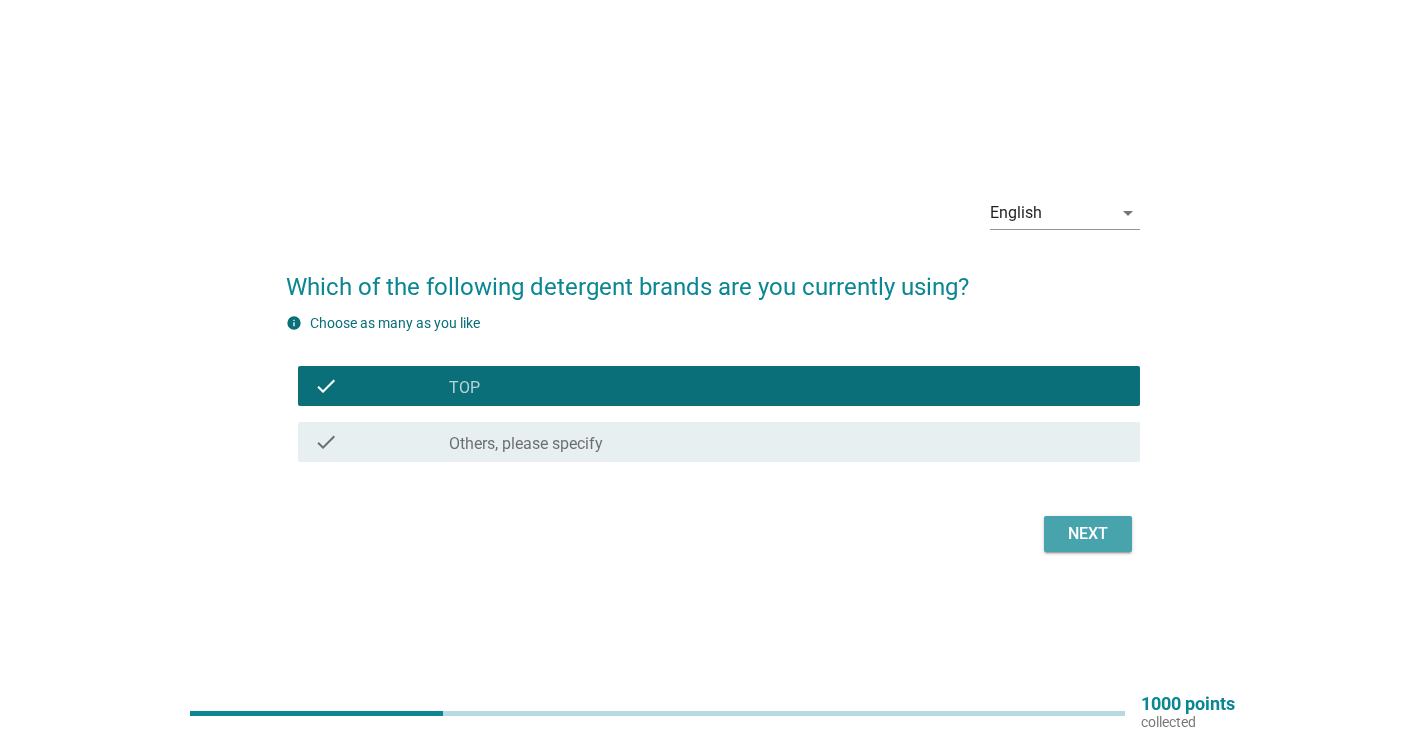 click on "Next" at bounding box center (1088, 534) 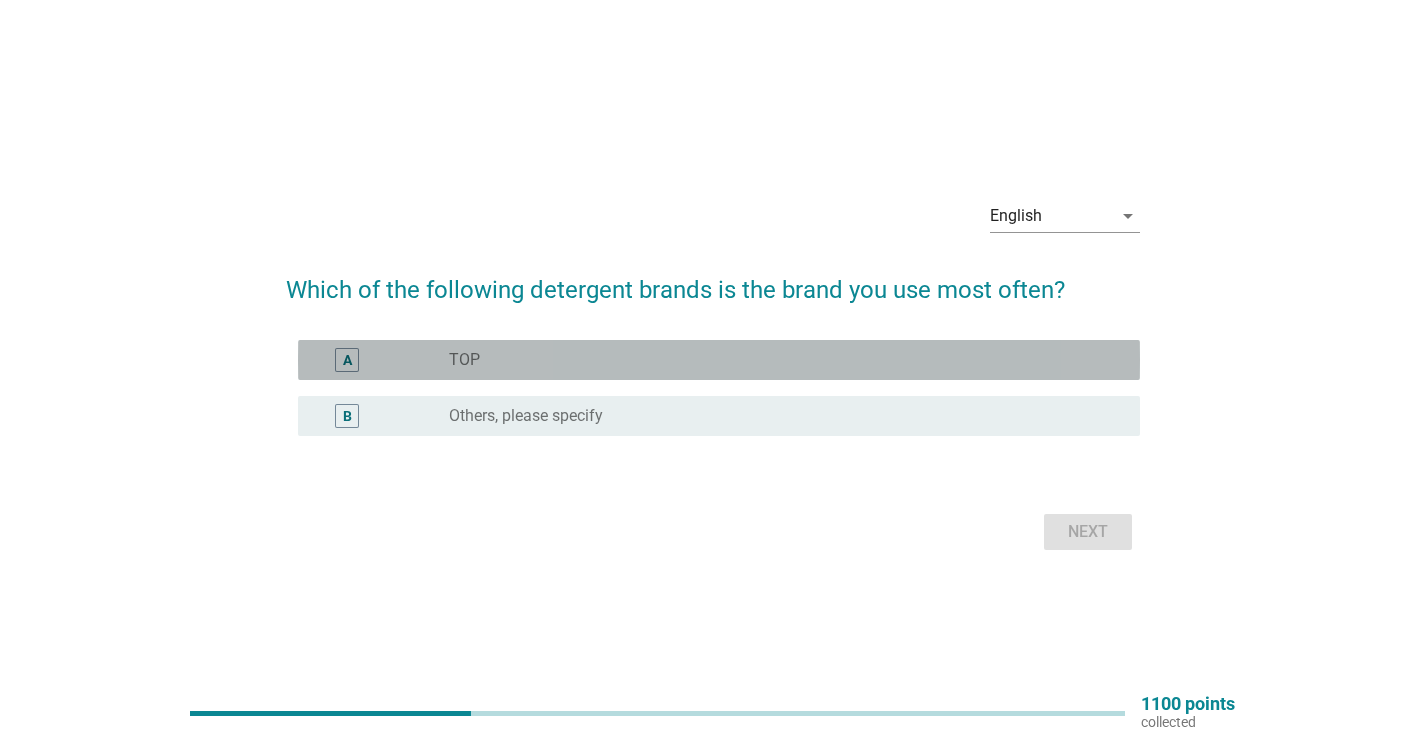 click on "radio_button_unchecked TOP" at bounding box center (778, 360) 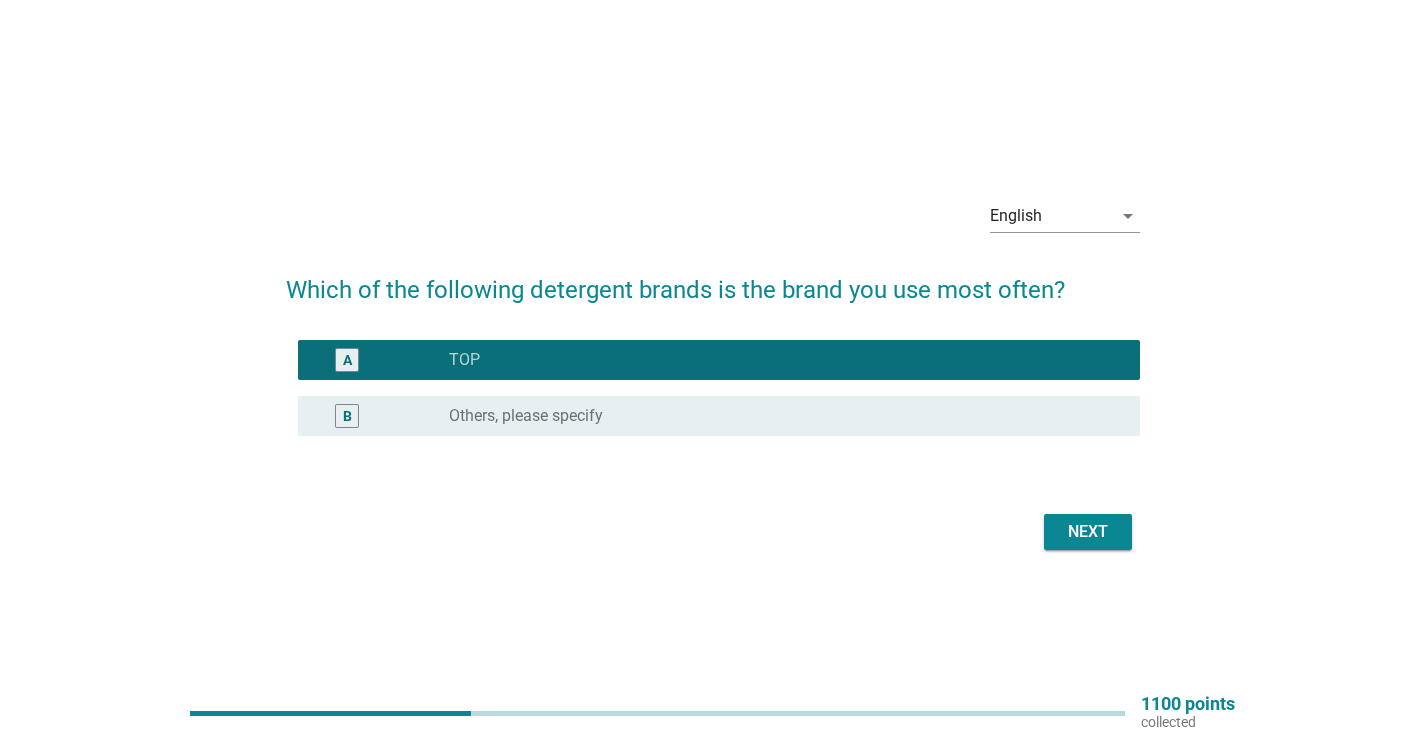 click on "Next" at bounding box center (1088, 532) 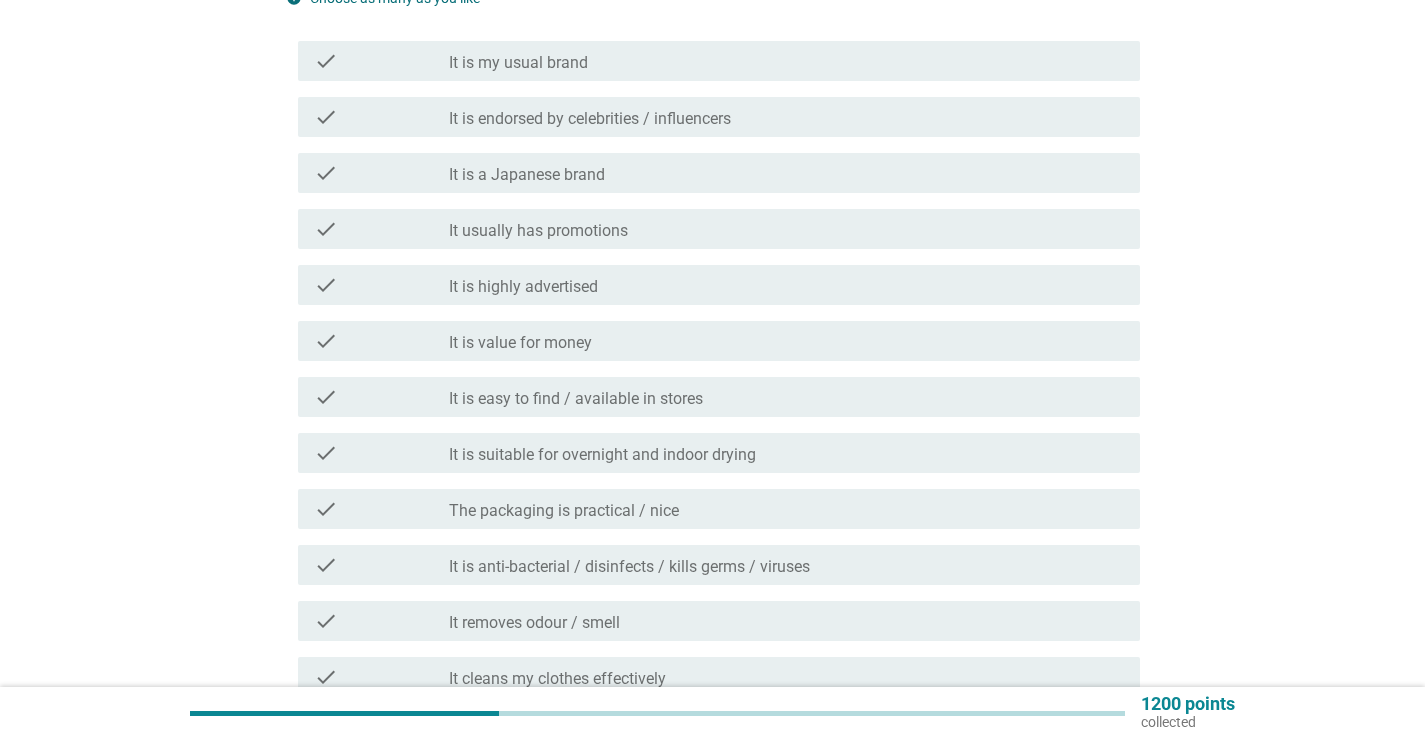 scroll, scrollTop: 300, scrollLeft: 0, axis: vertical 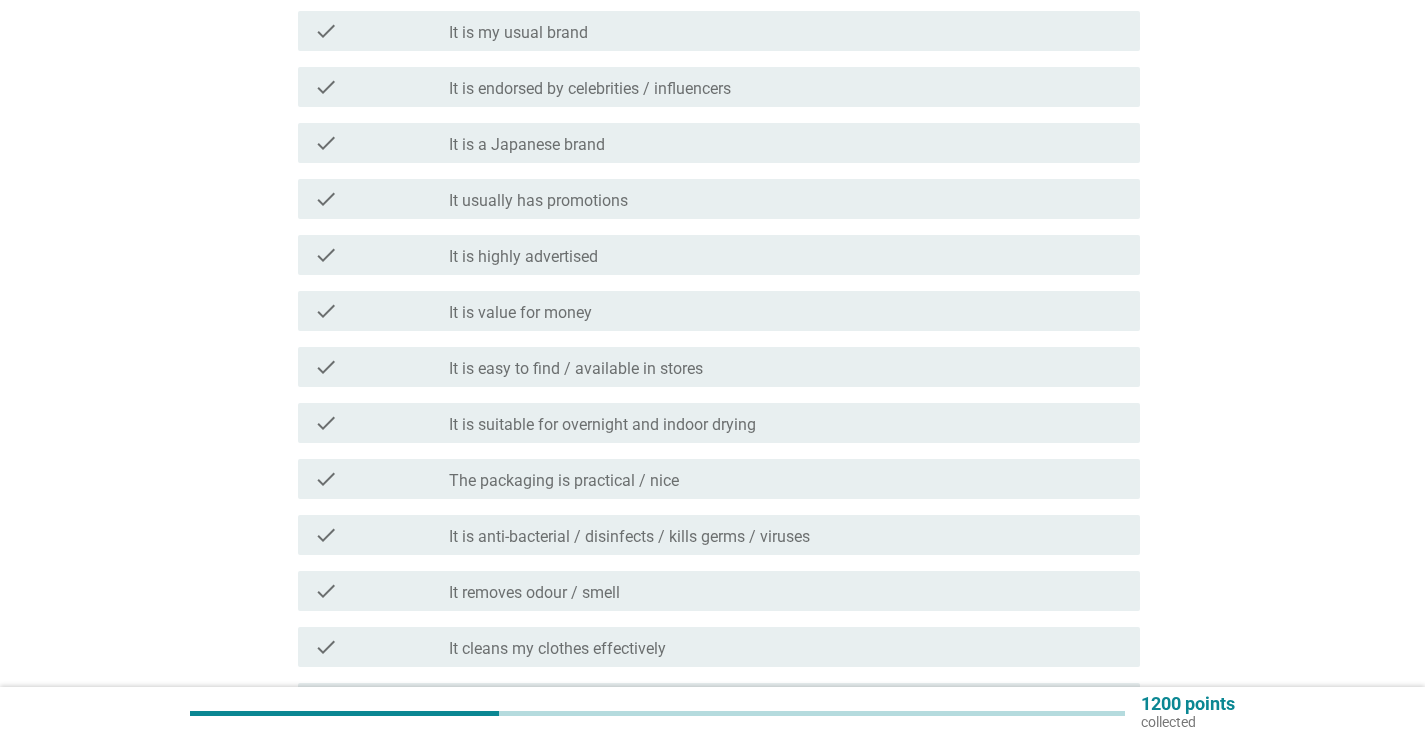 click on "It is value for money" at bounding box center (520, 313) 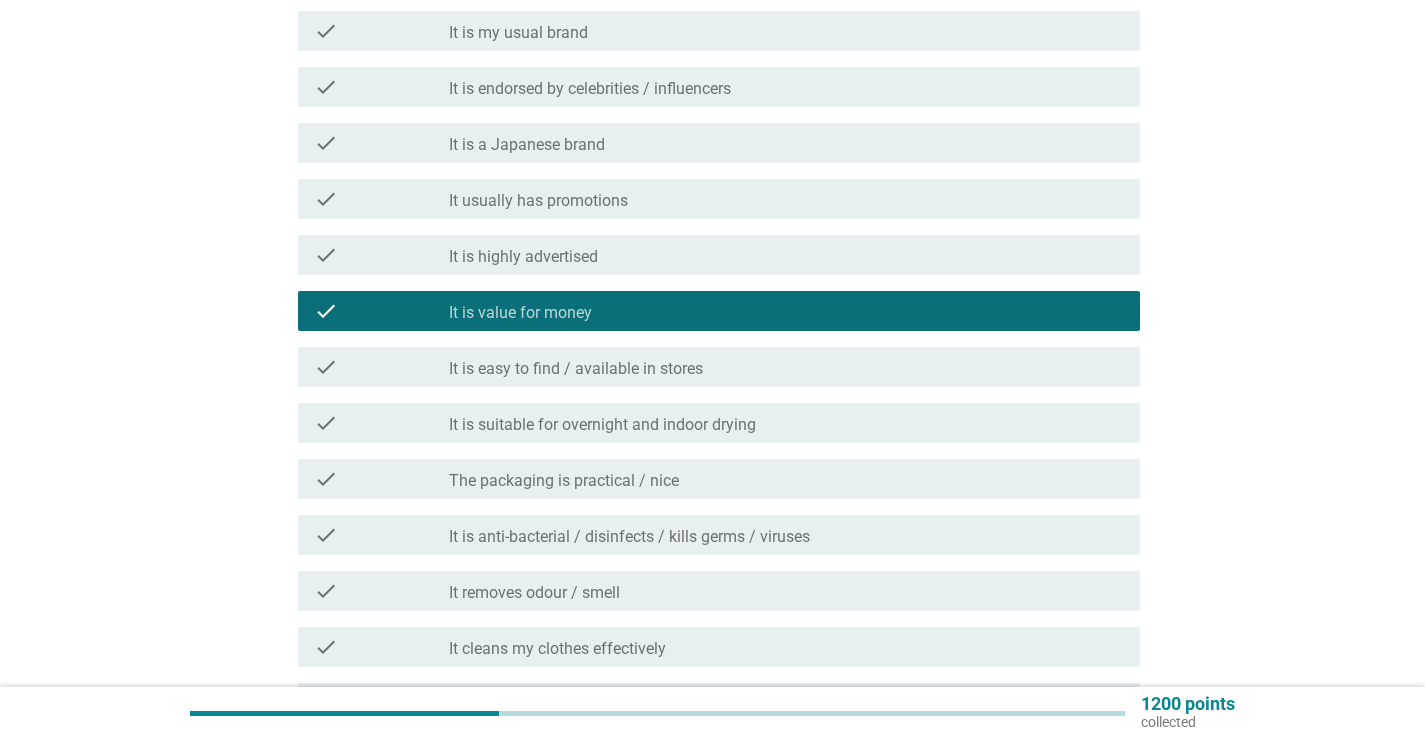 scroll, scrollTop: 200, scrollLeft: 0, axis: vertical 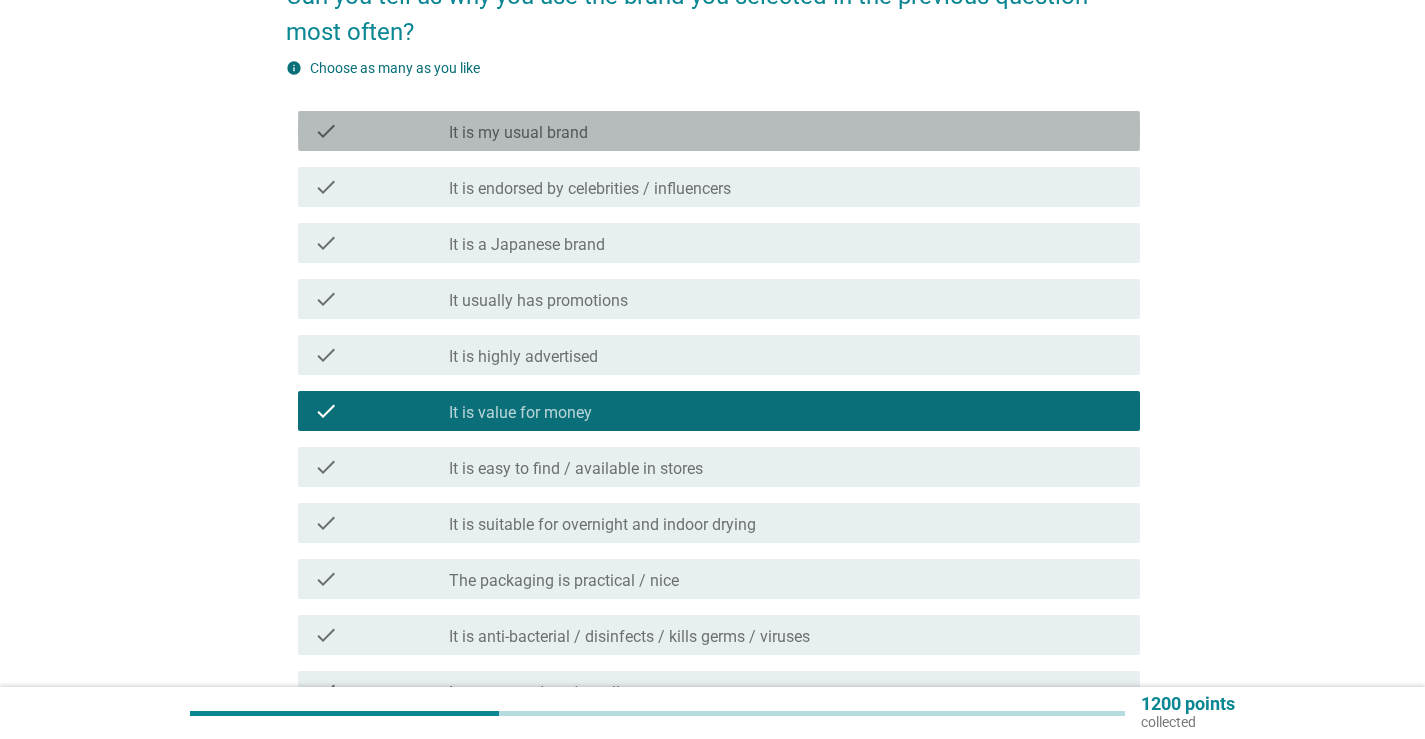 click on "check_box_outline_blank It is my usual brand" at bounding box center [786, 131] 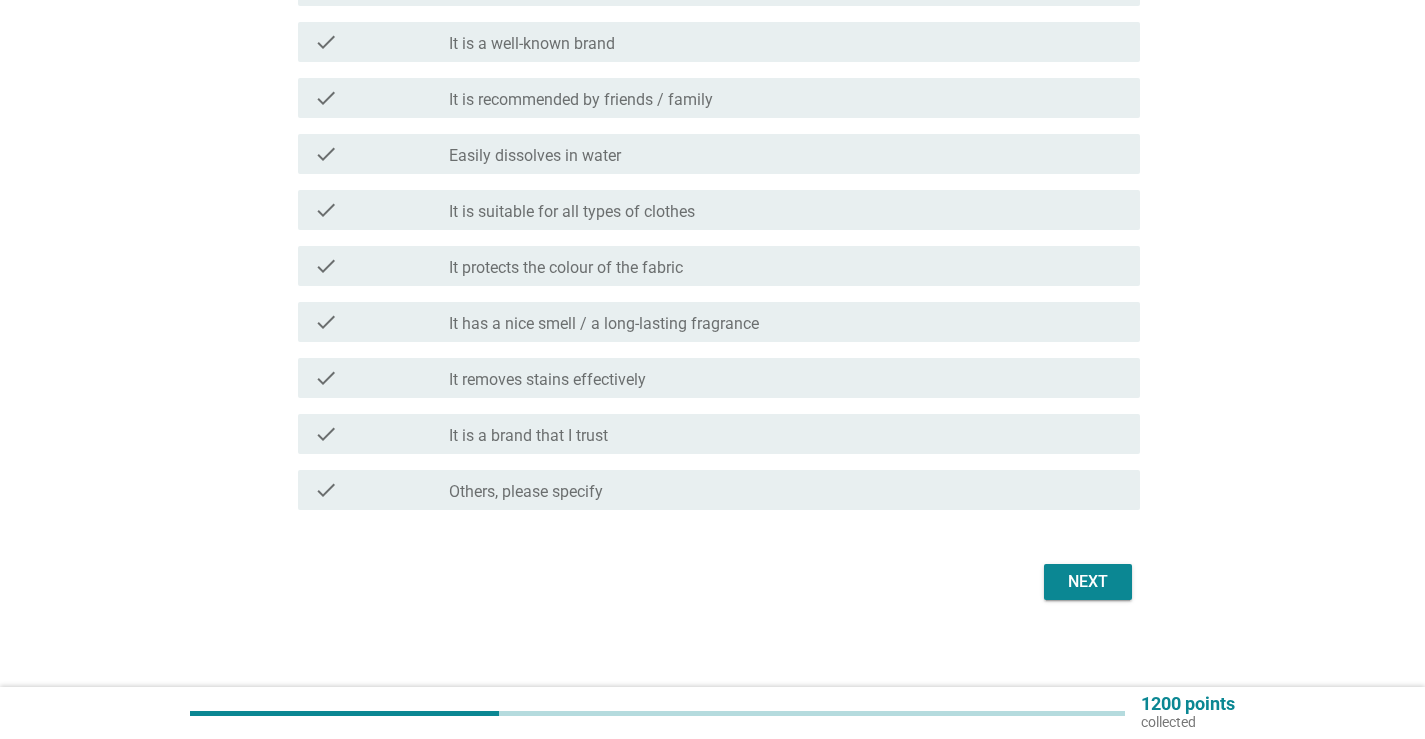 scroll, scrollTop: 970, scrollLeft: 0, axis: vertical 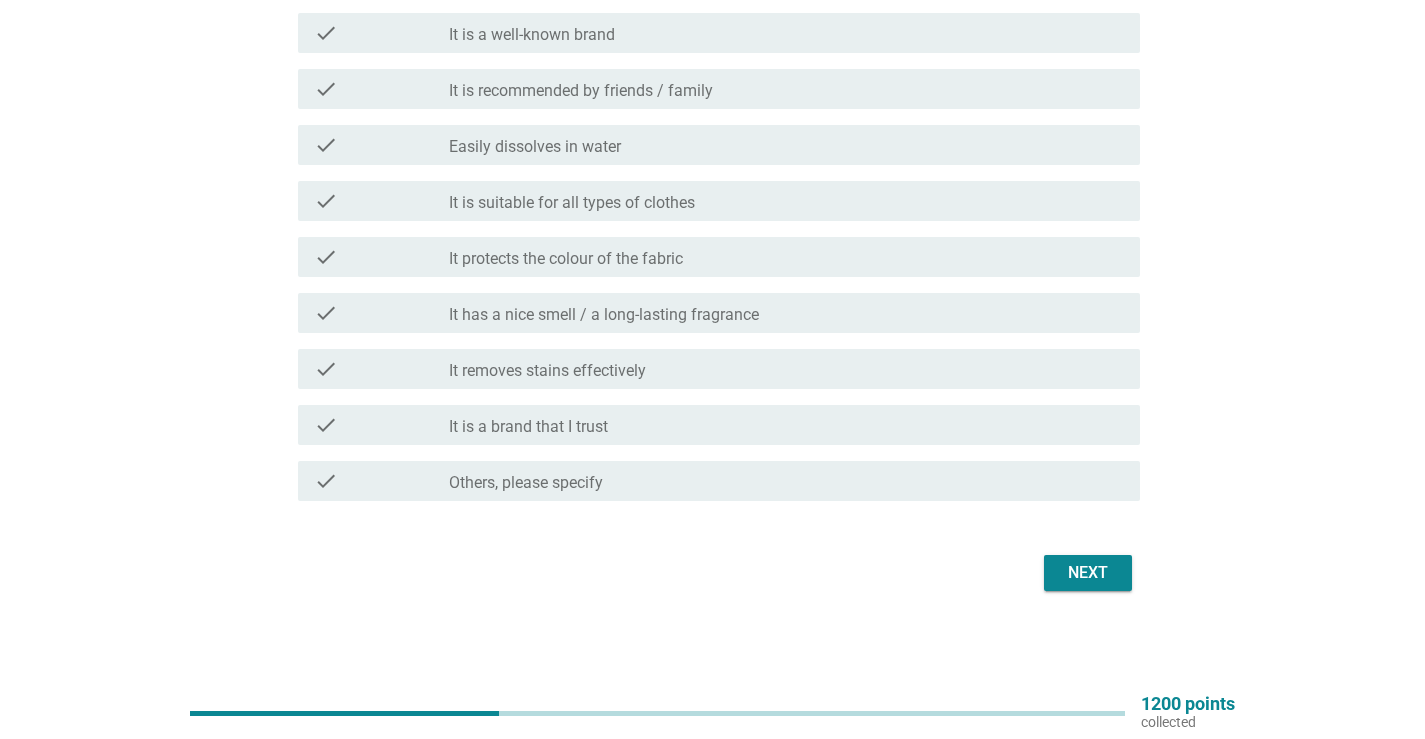 click on "check     check_box_outline_blank It is a brand that I trust" at bounding box center [719, 425] 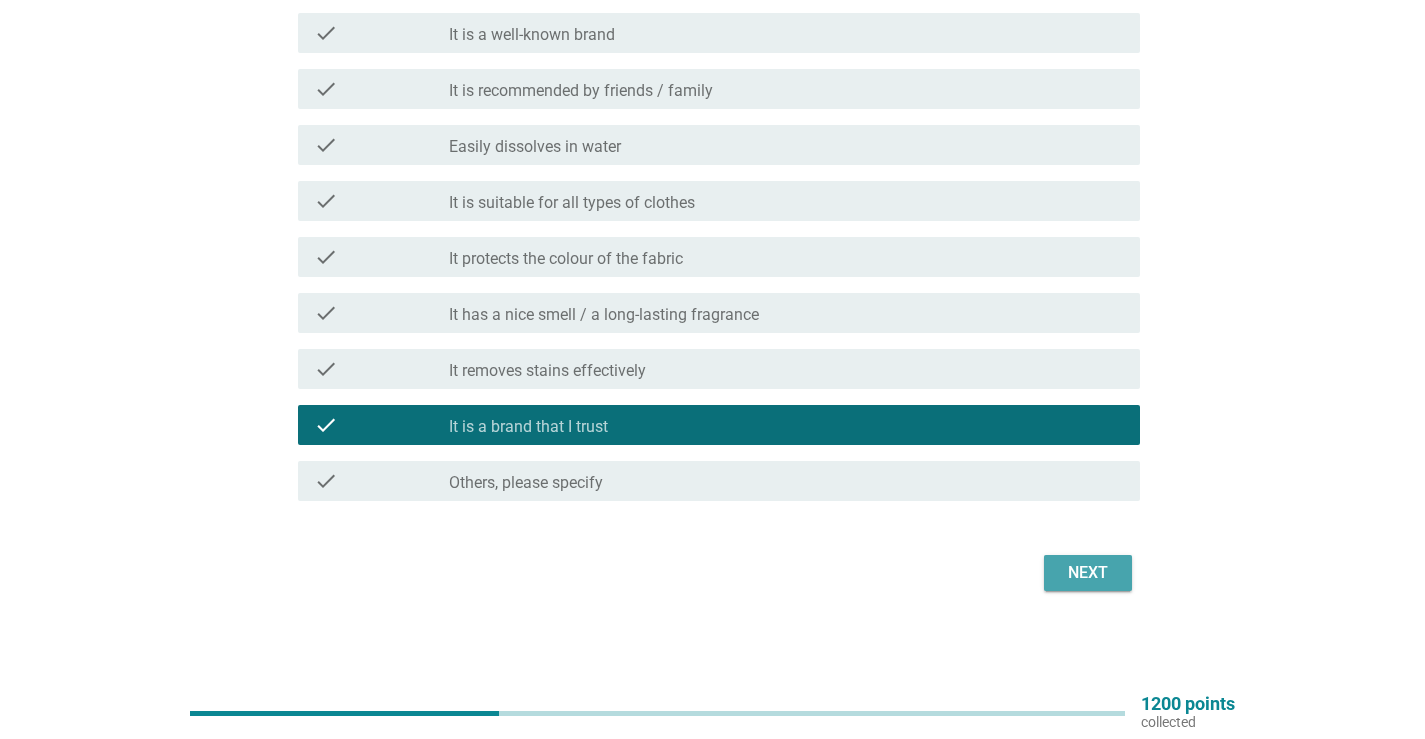 click on "Next" at bounding box center [1088, 573] 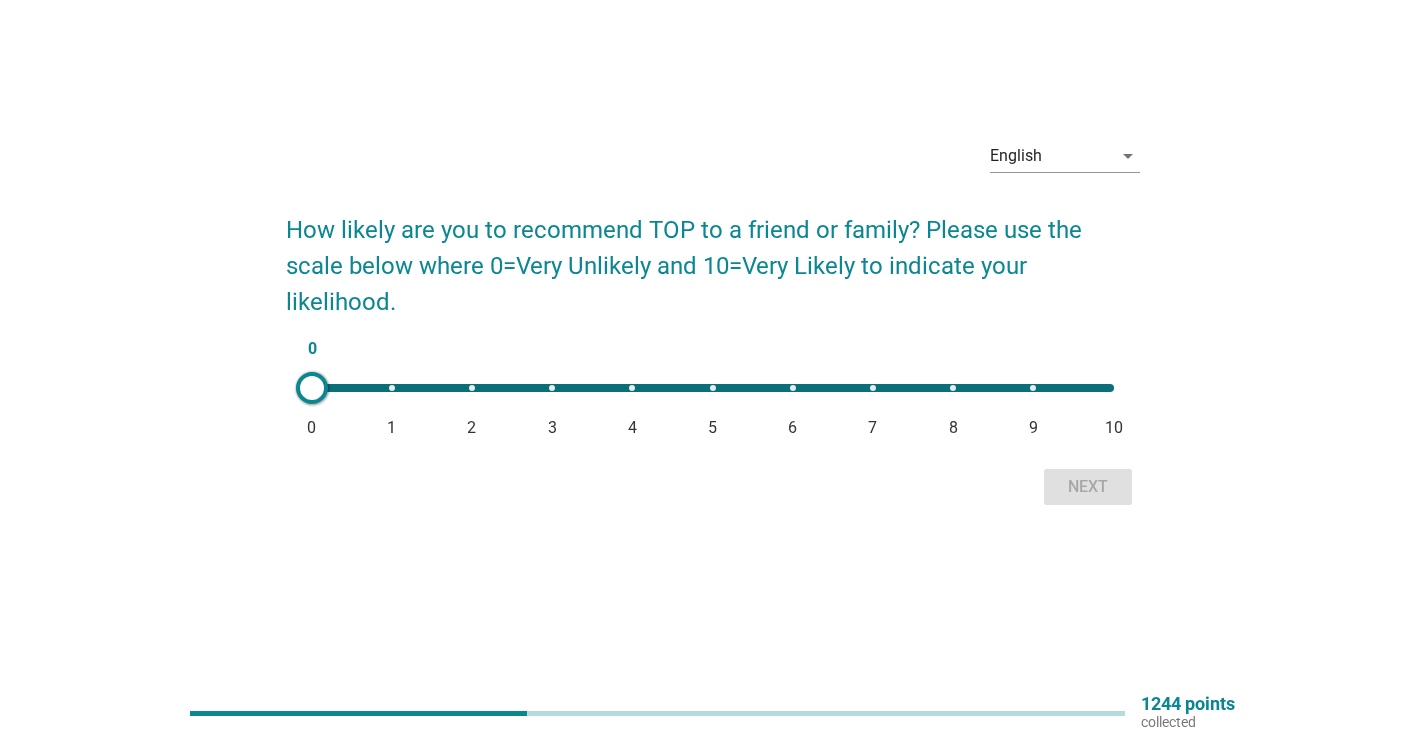 scroll, scrollTop: 0, scrollLeft: 0, axis: both 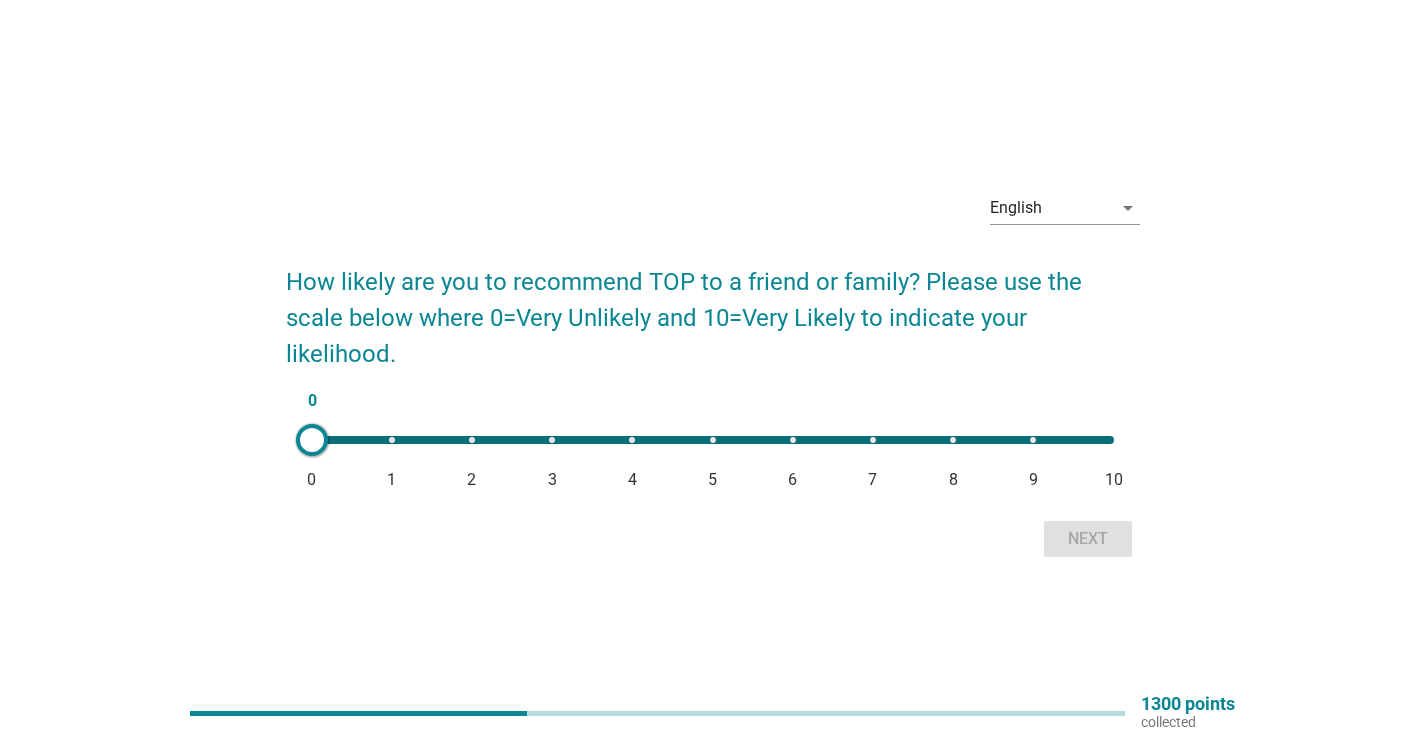 click on "0
0
1
2
3
4
5
6
7
8
9
10" at bounding box center (713, 447) 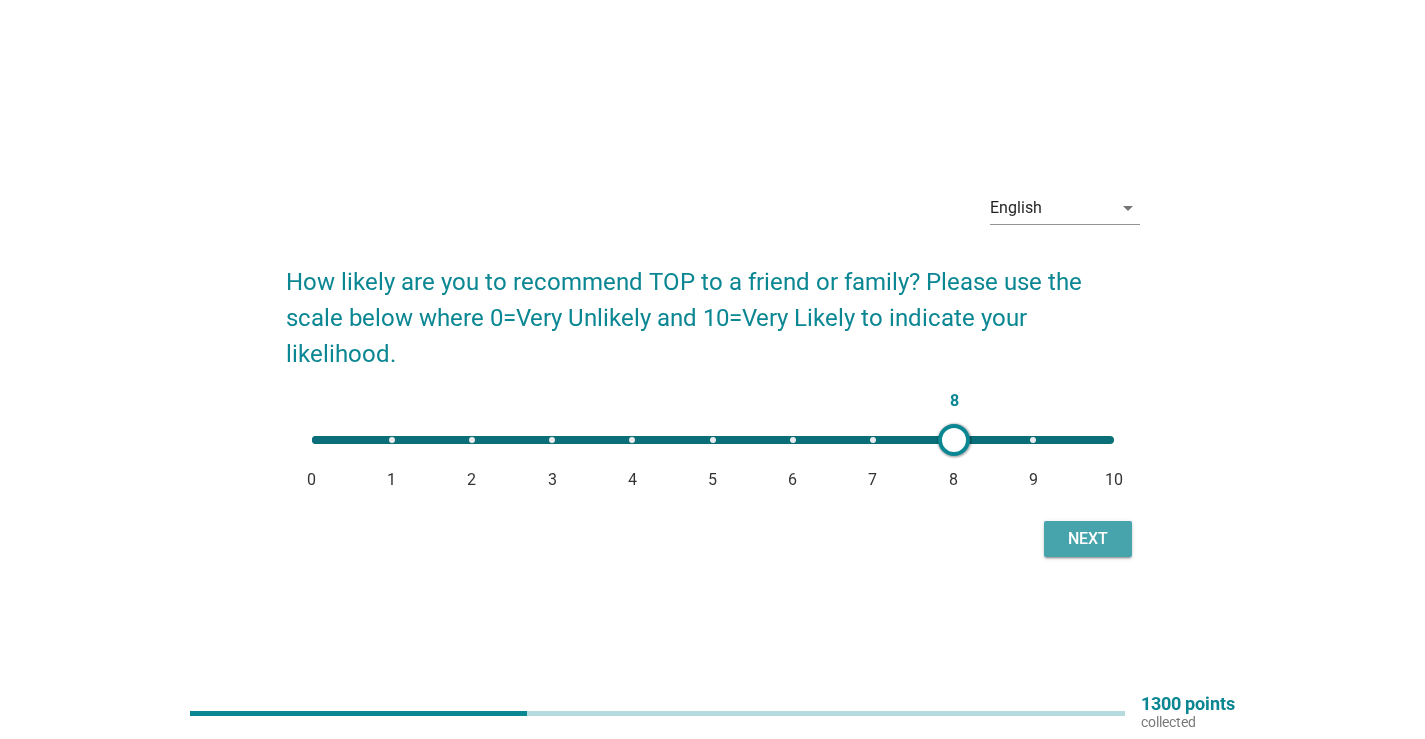 click on "Next" at bounding box center (1088, 539) 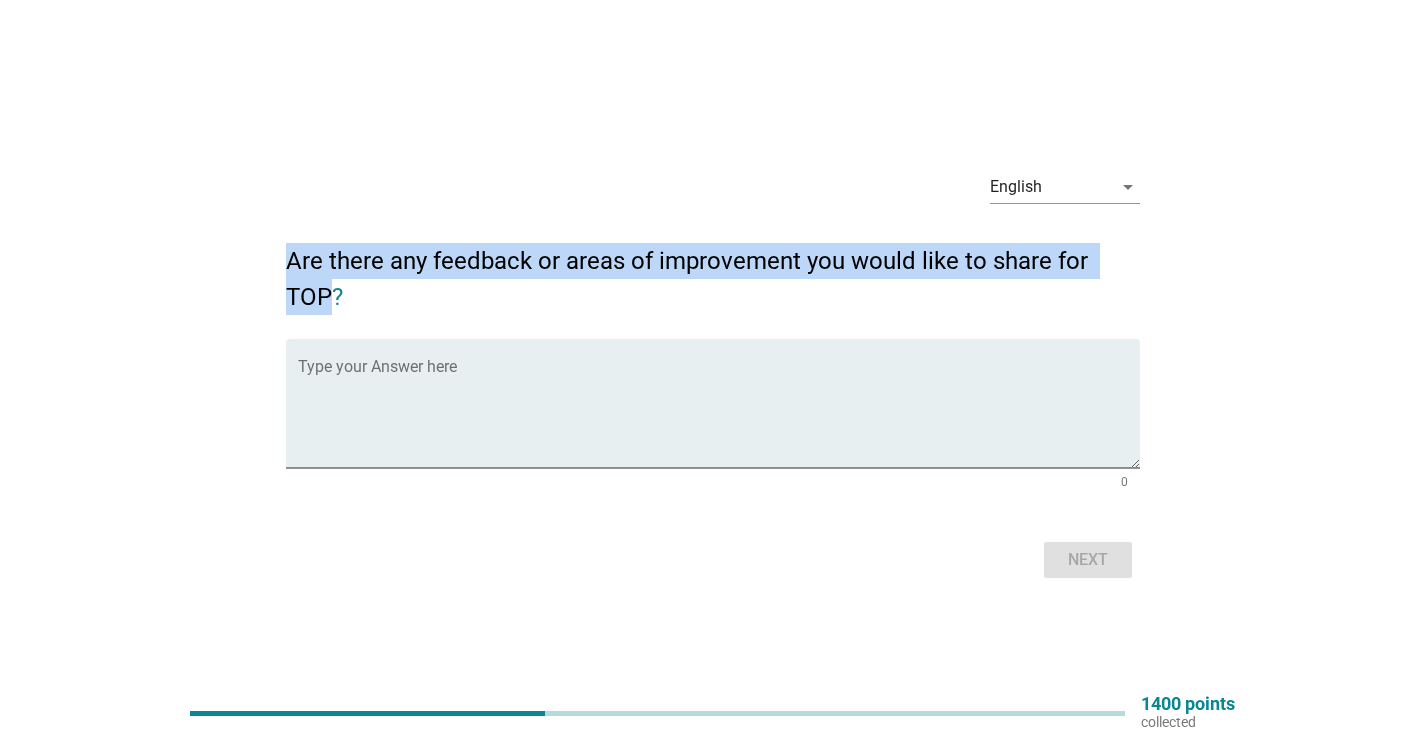drag, startPoint x: 291, startPoint y: 253, endPoint x: 330, endPoint y: 307, distance: 66.61081 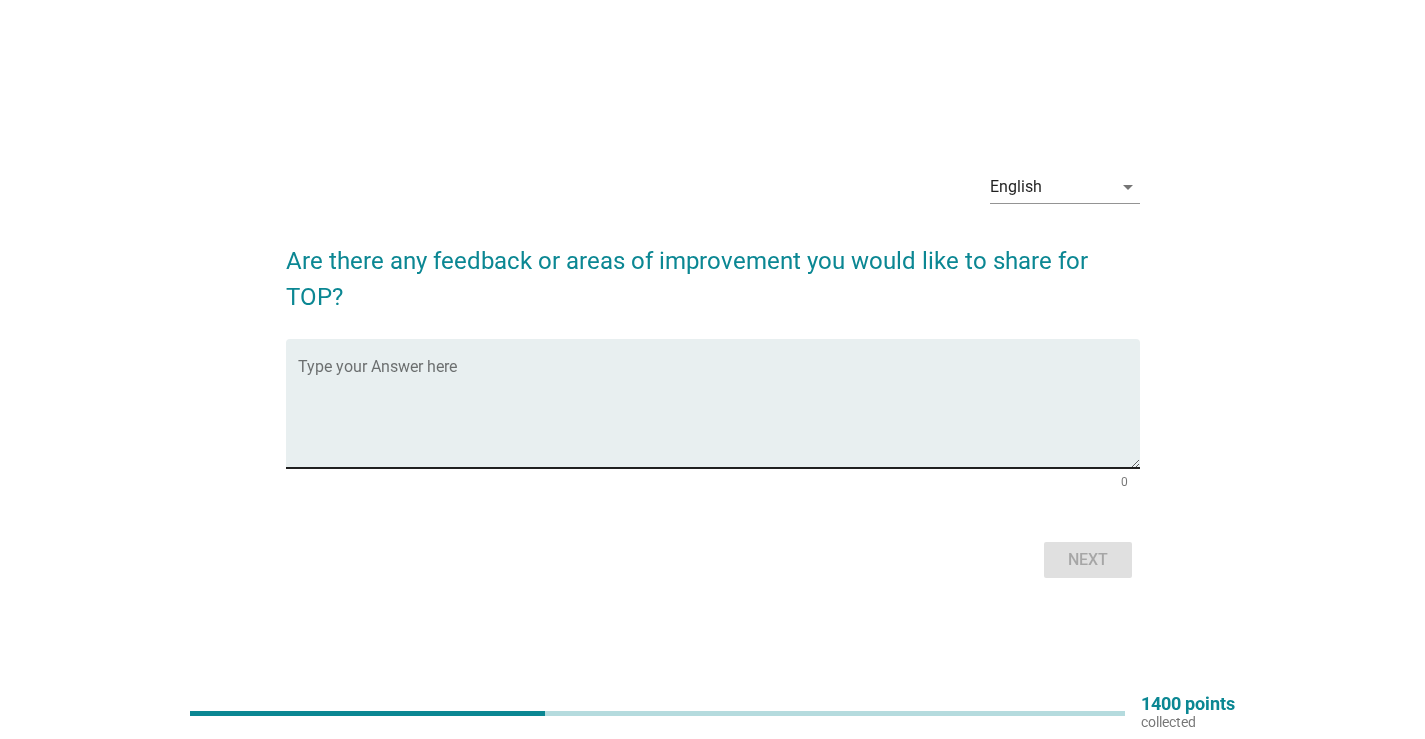 click at bounding box center (719, 415) 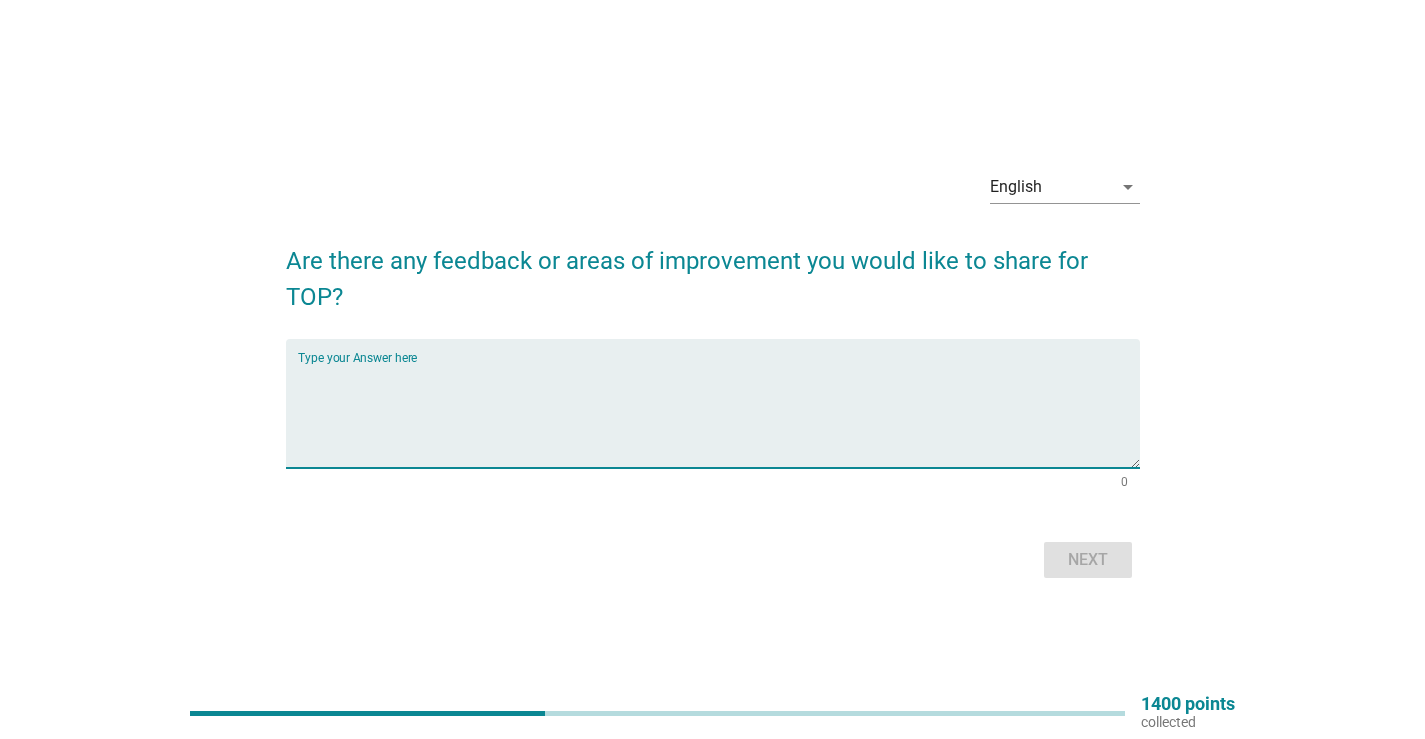 type on "h" 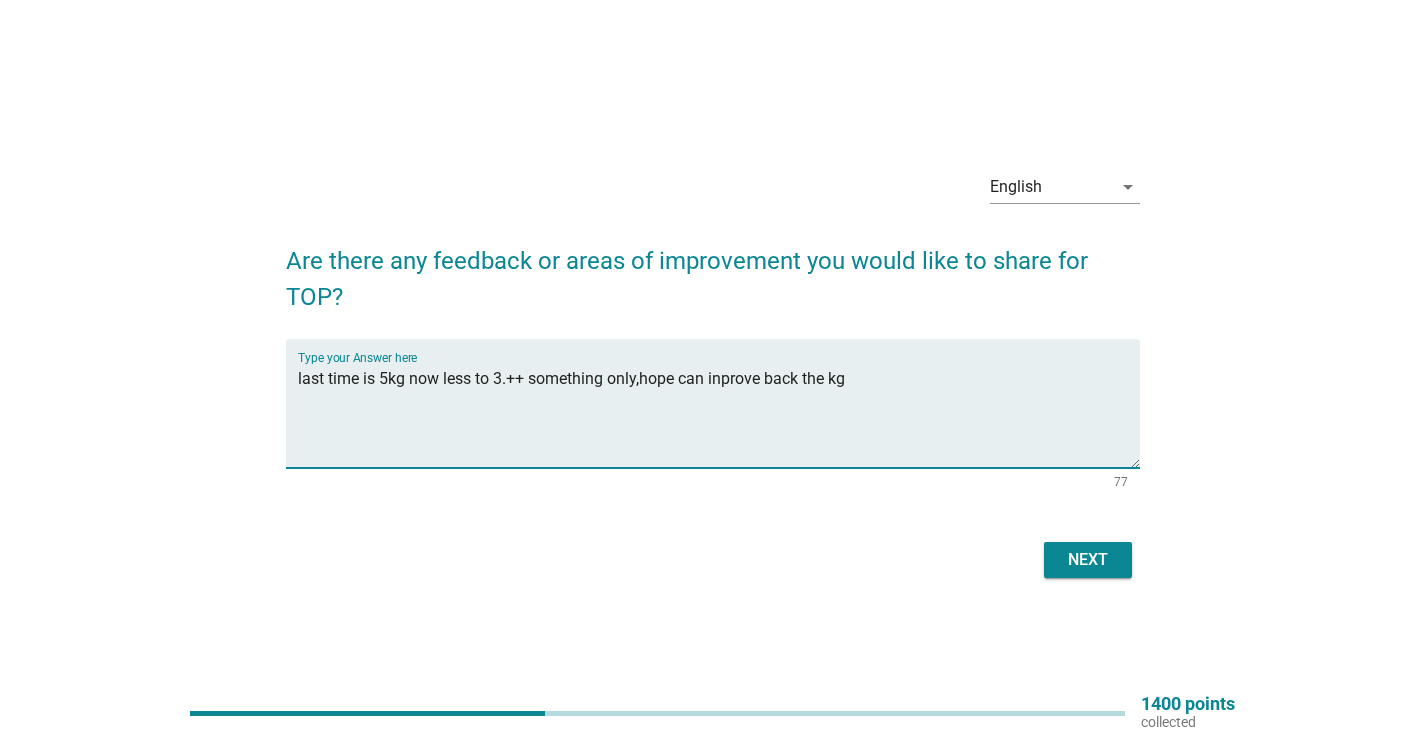 type on "last time is 5kg now less to 3.++ something only,hope can inprove back the kg" 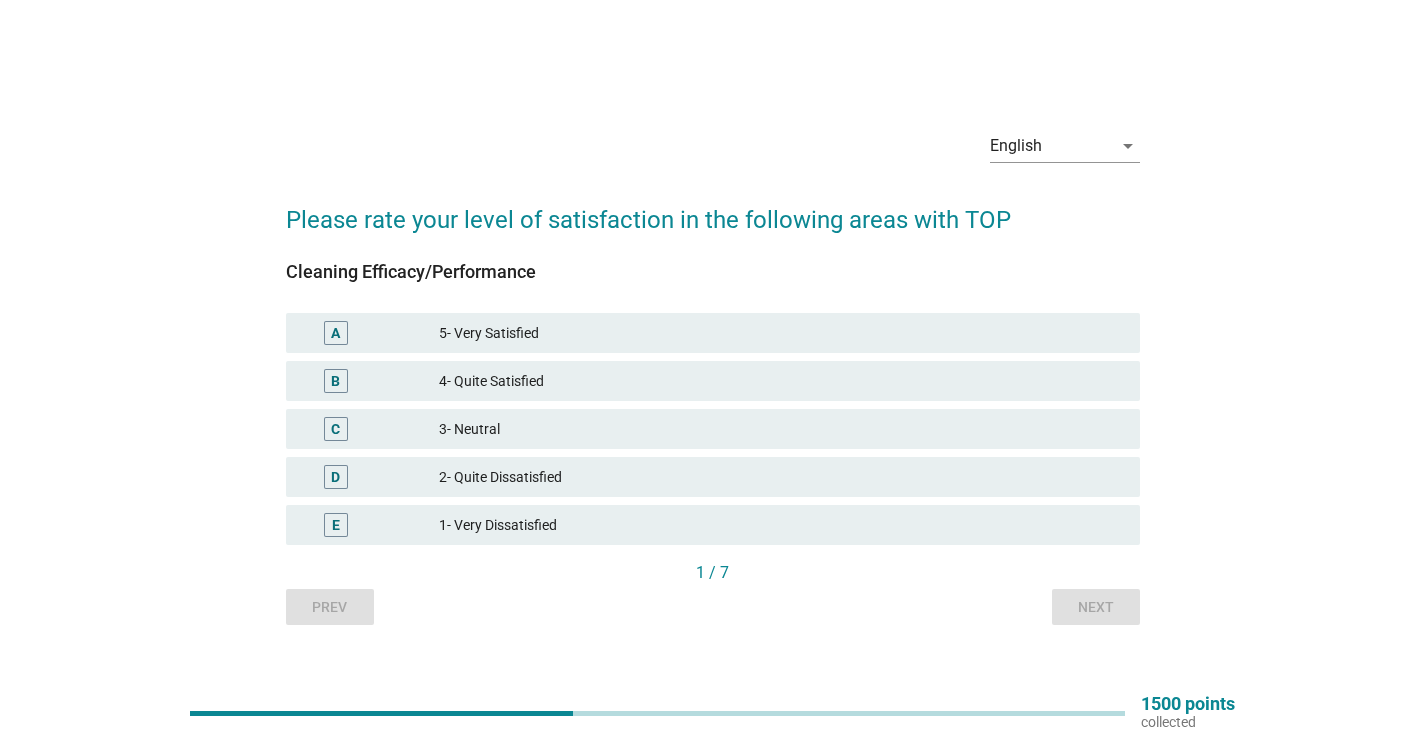 click on "3- Neutral" at bounding box center (781, 429) 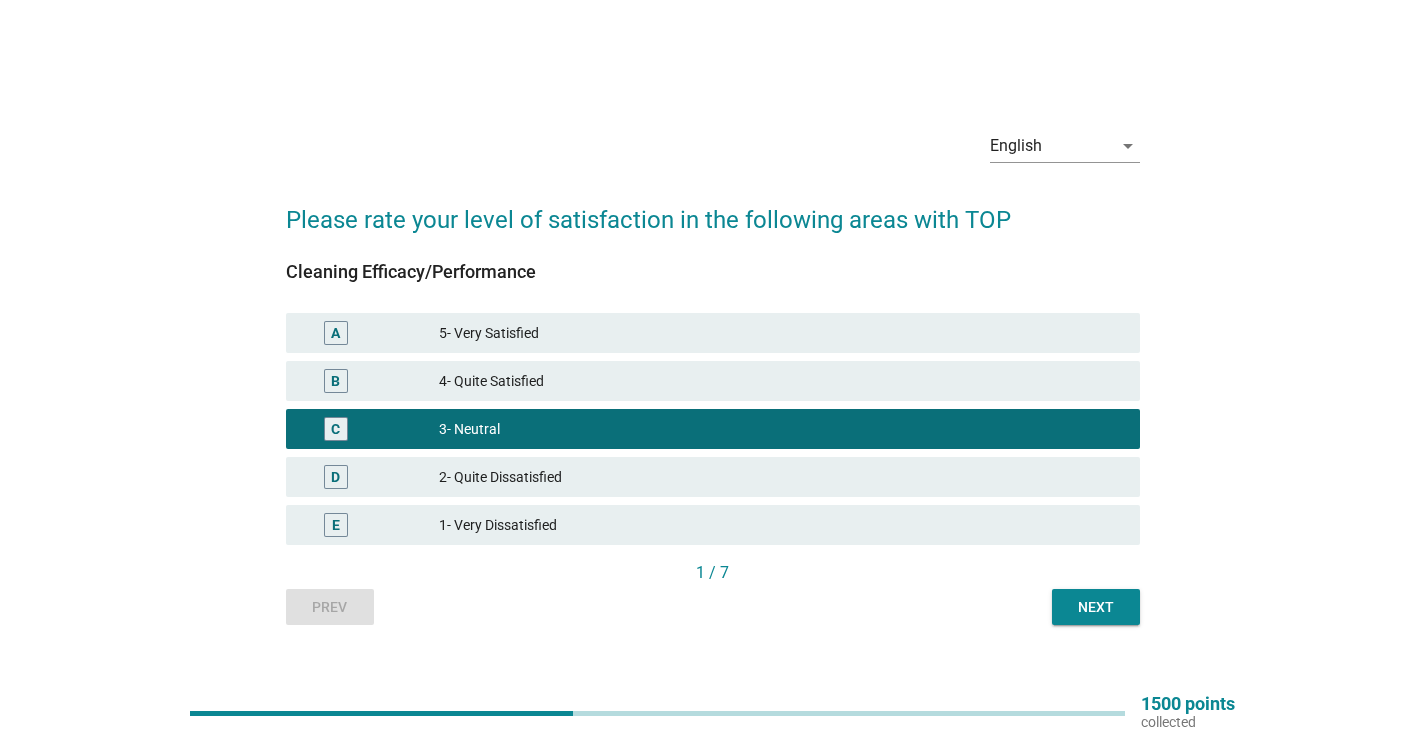 click on "Next" at bounding box center (1096, 607) 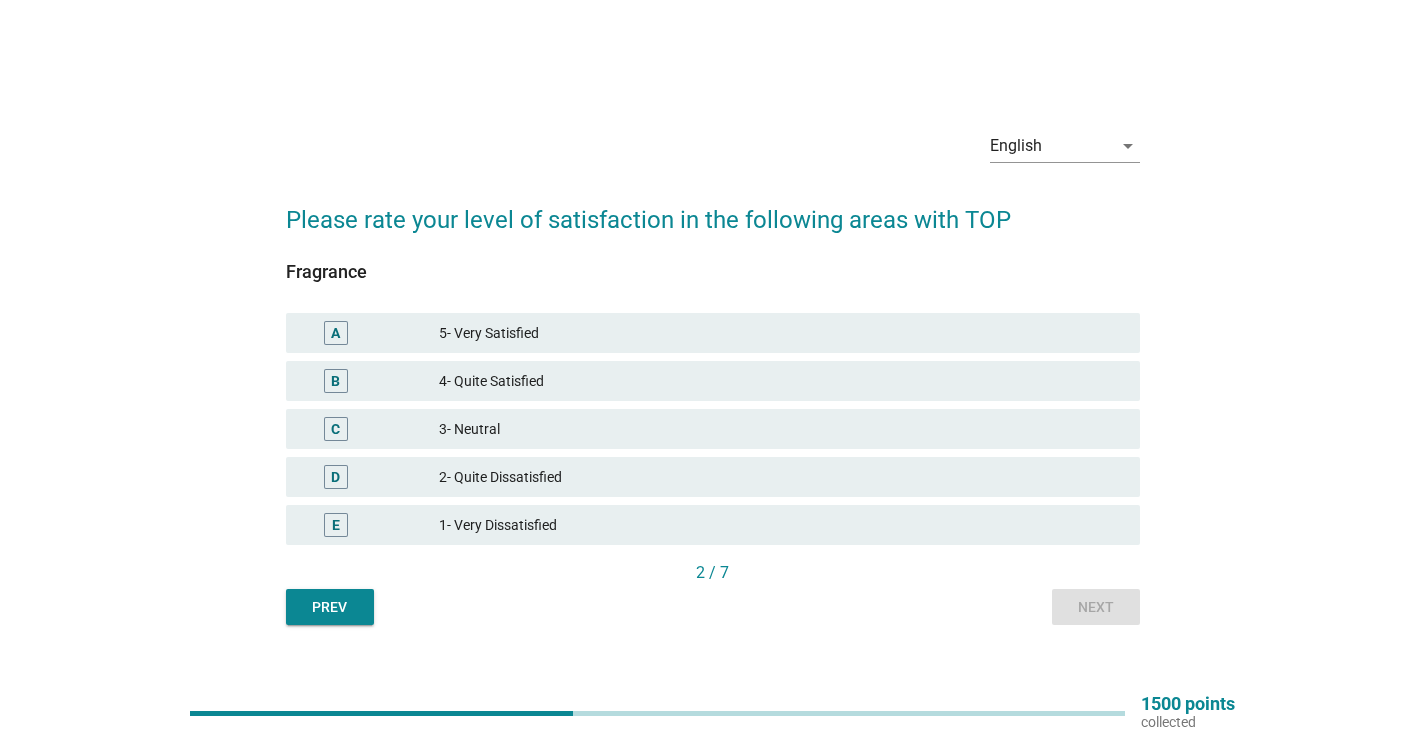 click on "4- Quite Satisfied" at bounding box center [781, 381] 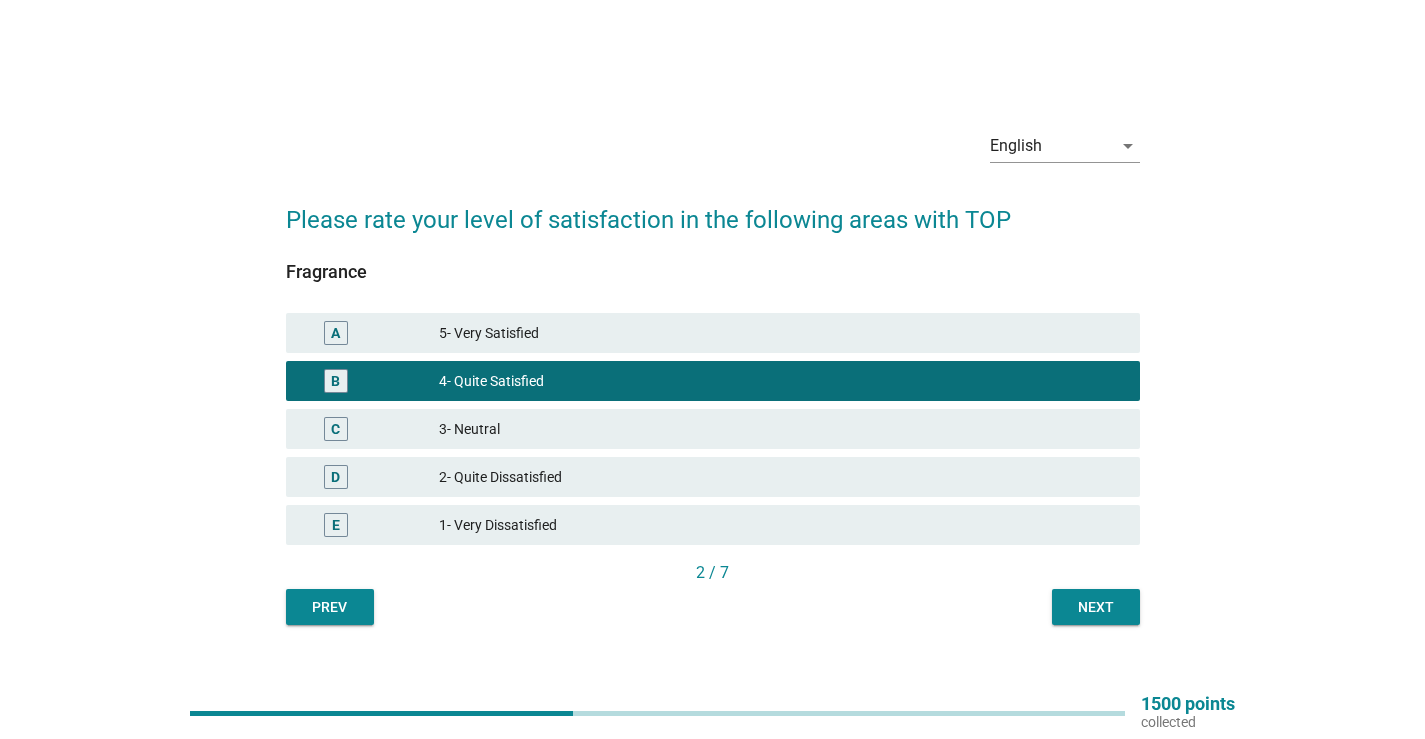 click on "Next" at bounding box center [1096, 607] 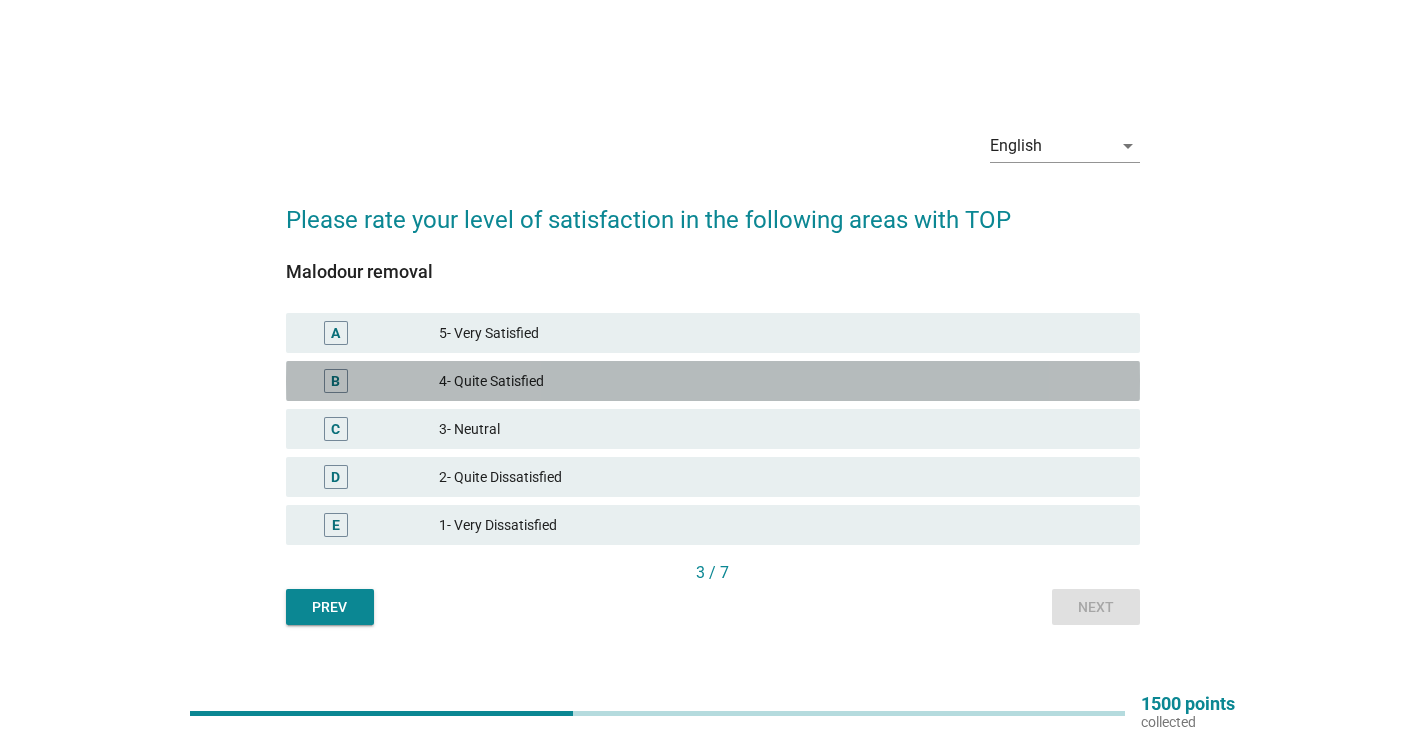 click on "4- Quite Satisfied" at bounding box center [781, 381] 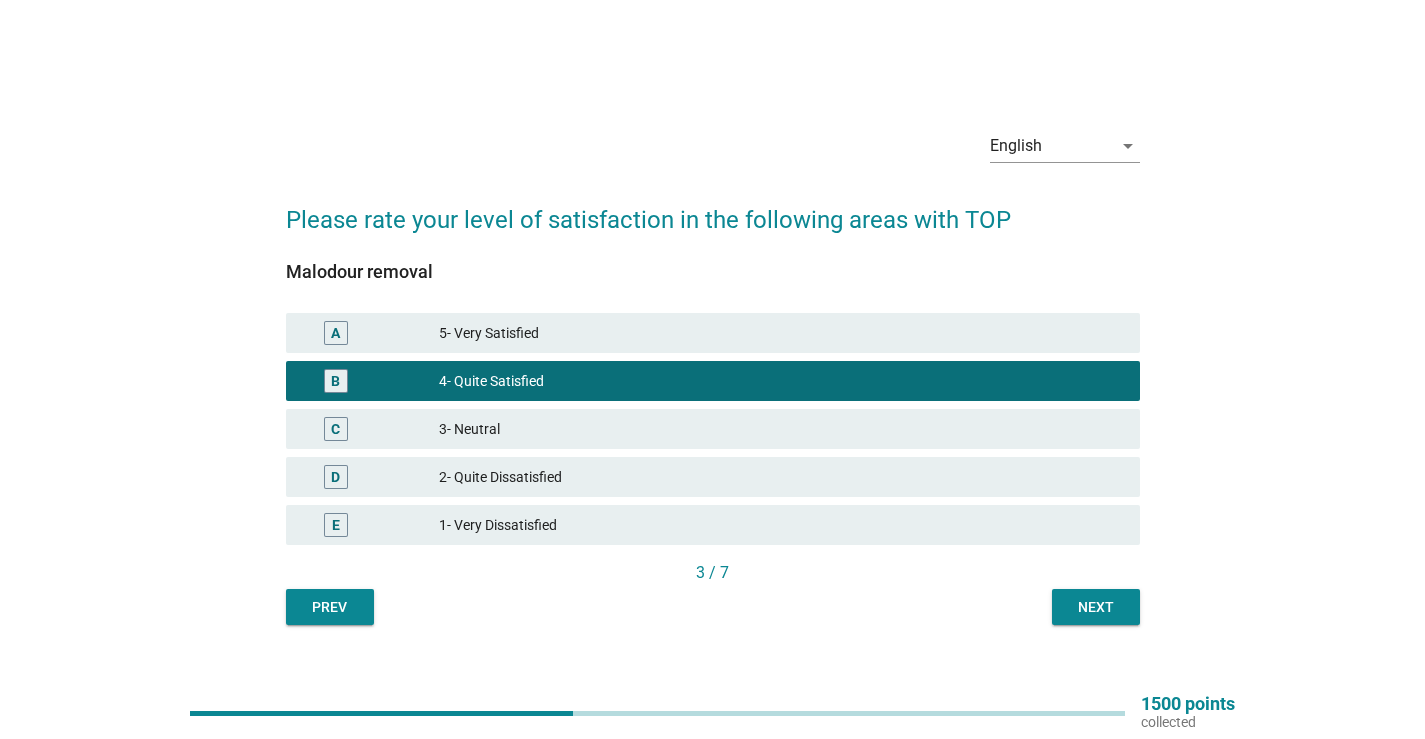 click on "Next" at bounding box center [1096, 607] 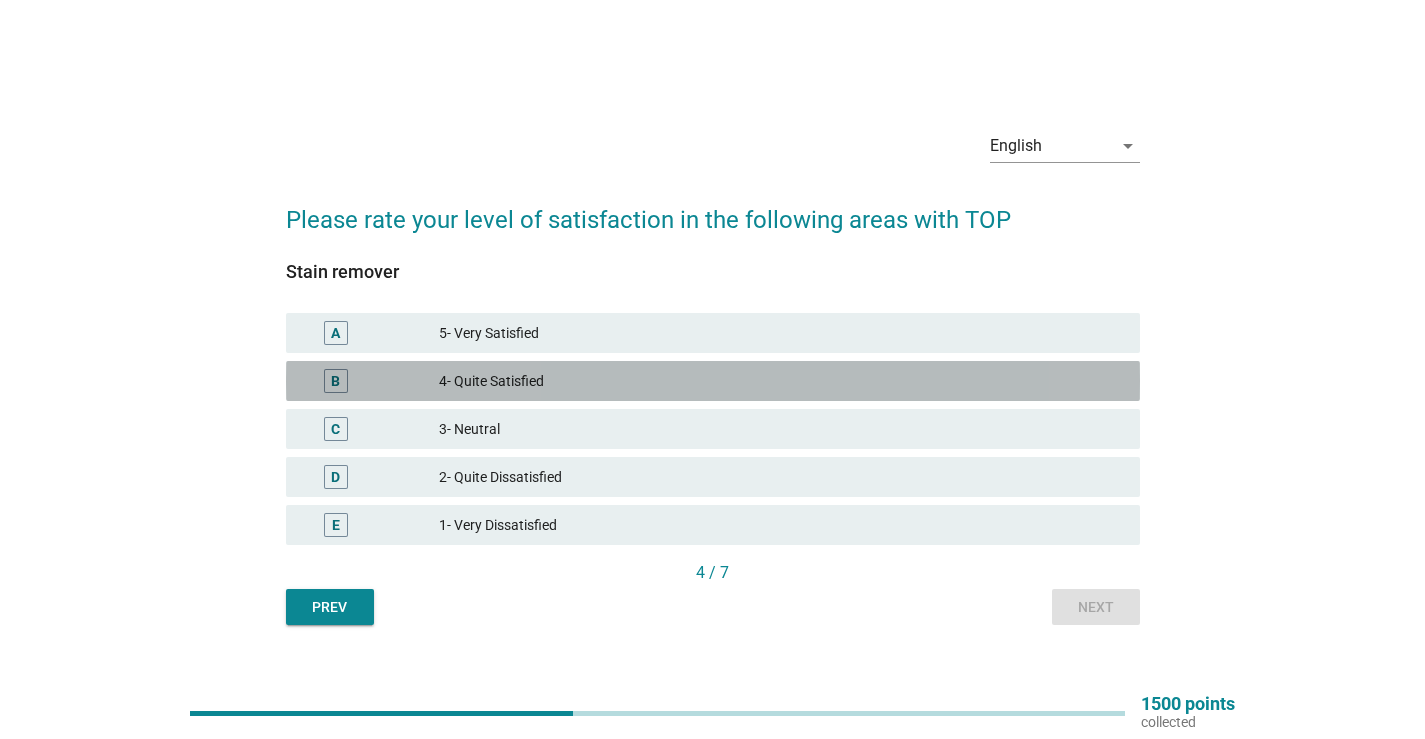 click on "4- Quite Satisfied" at bounding box center [781, 381] 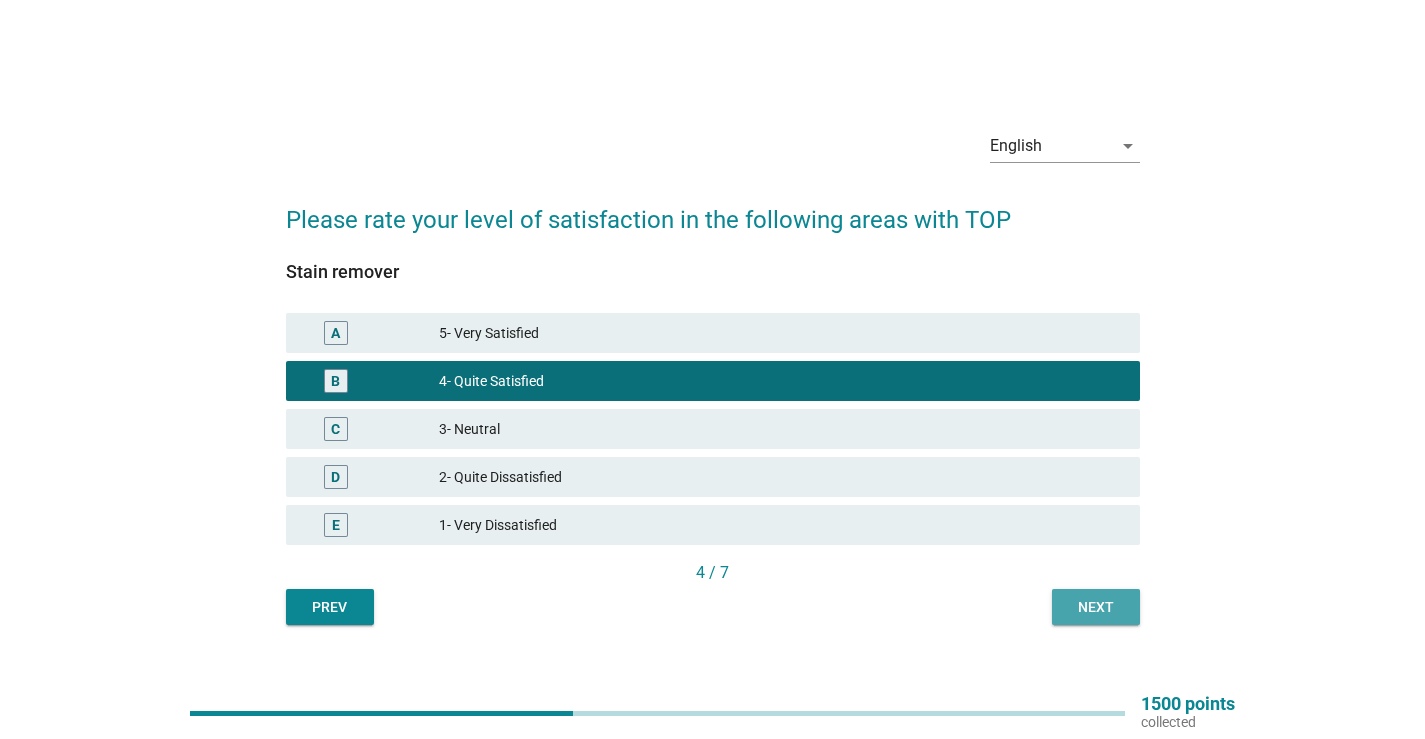 click on "Next" at bounding box center [1096, 607] 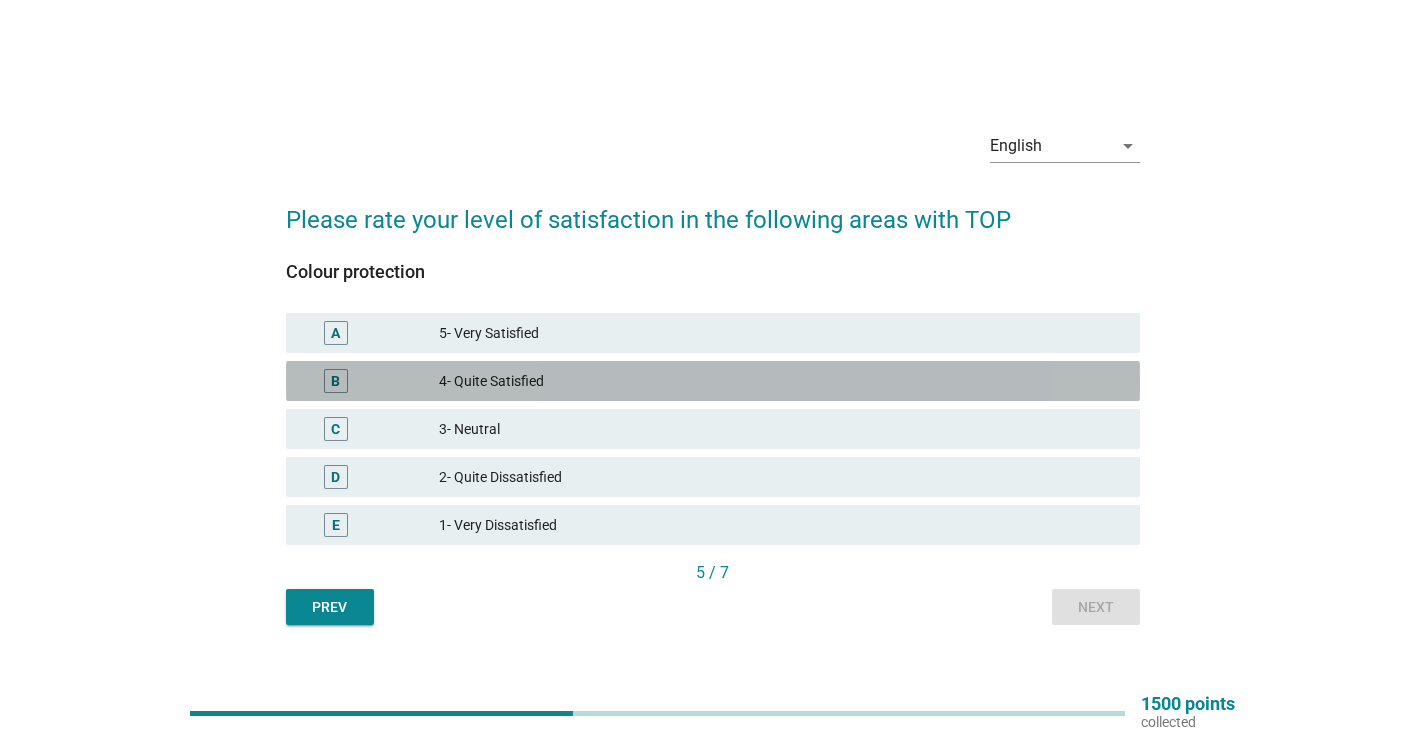 click on "4- Quite Satisfied" at bounding box center (781, 381) 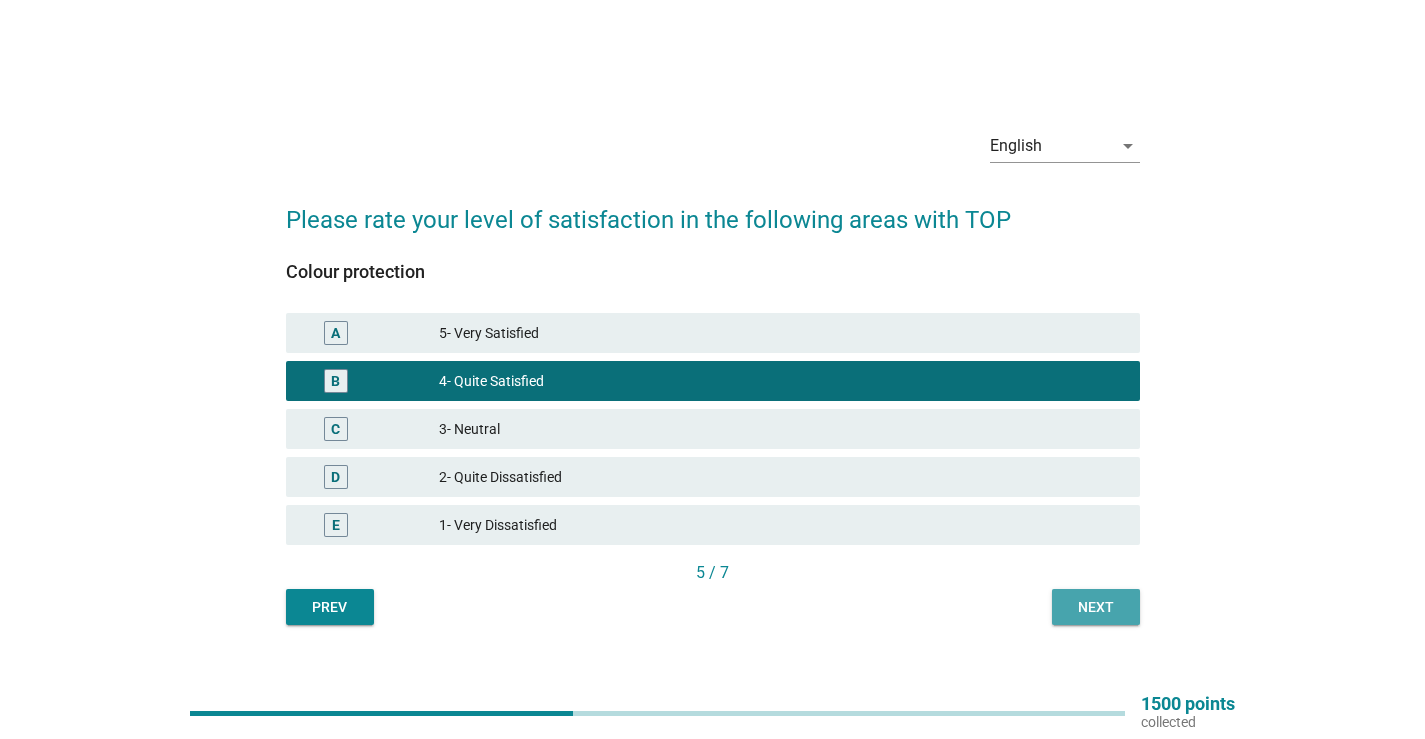 click on "Next" at bounding box center [1096, 607] 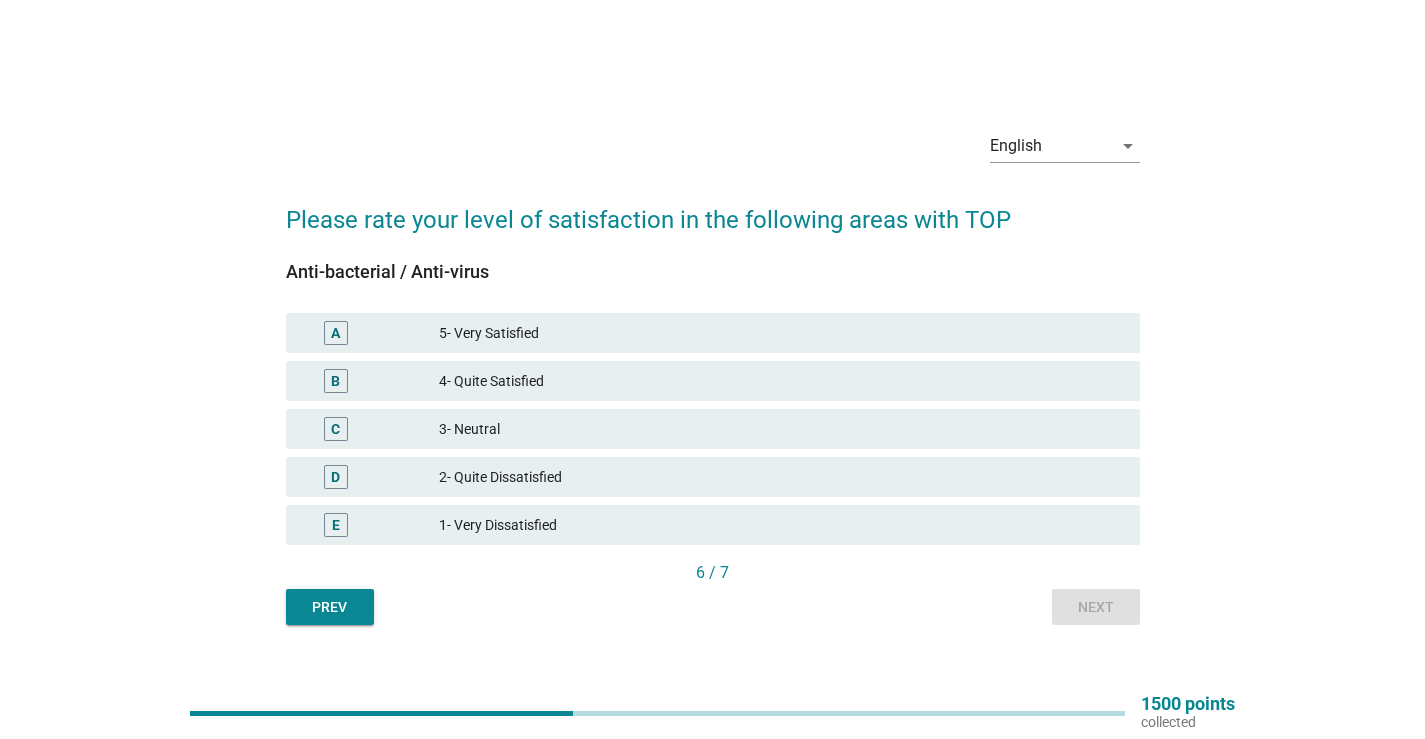 click on "4- Quite Satisfied" at bounding box center [781, 381] 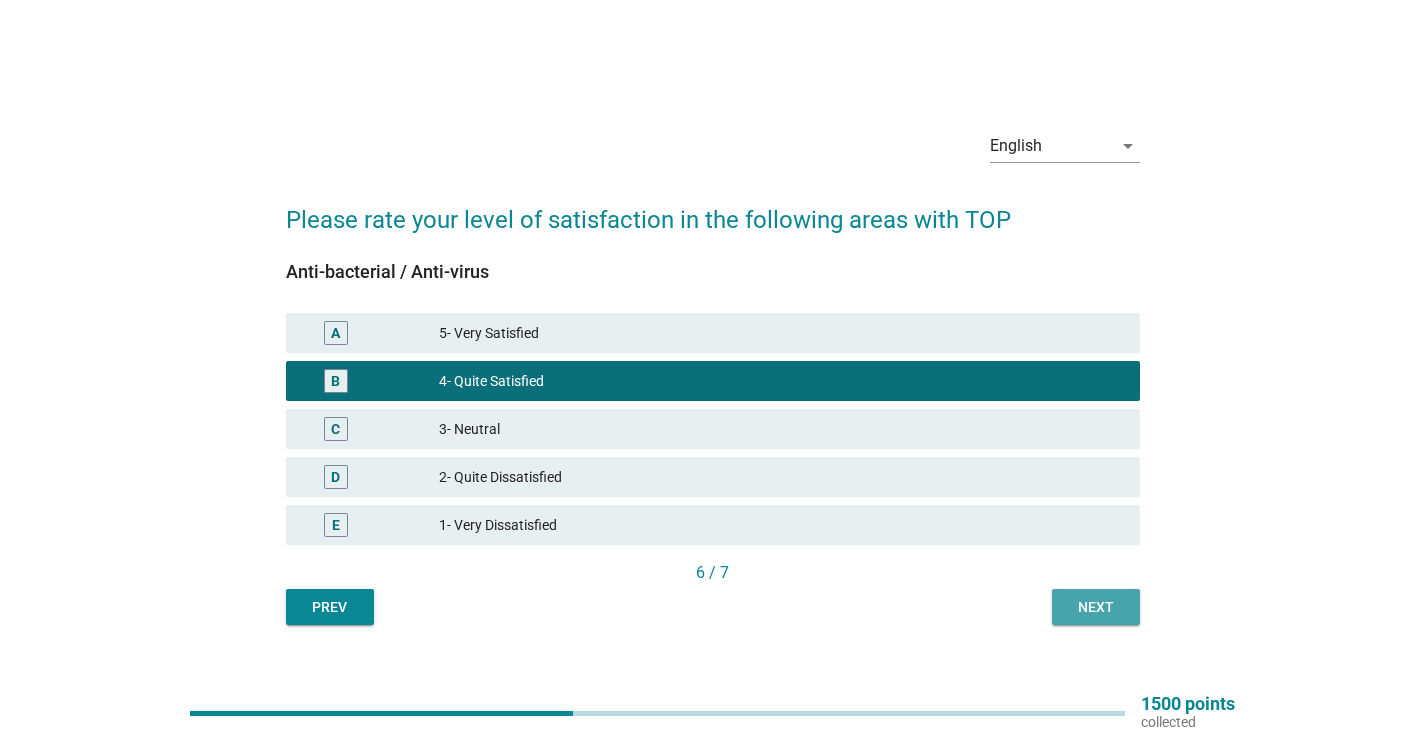 click on "Next" at bounding box center (1096, 607) 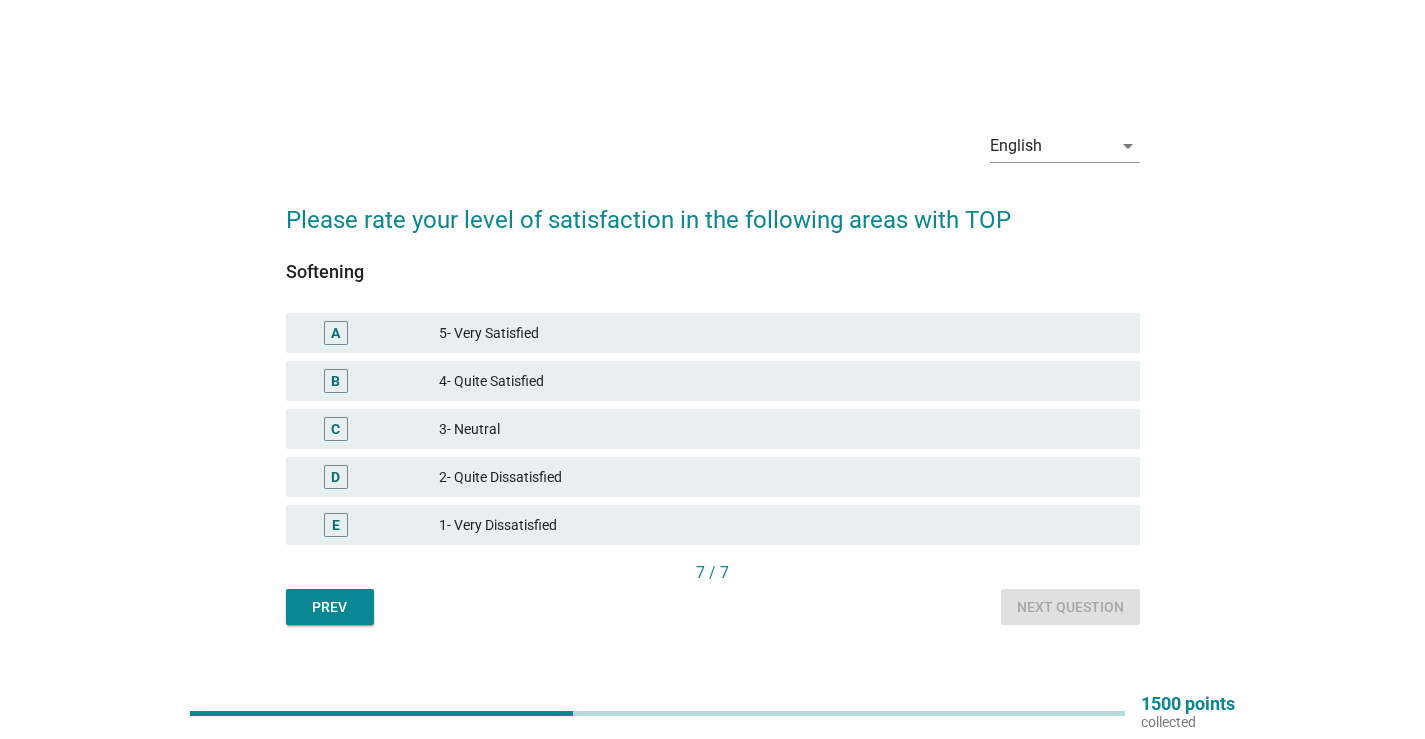 click on "4- Quite Satisfied" at bounding box center (781, 381) 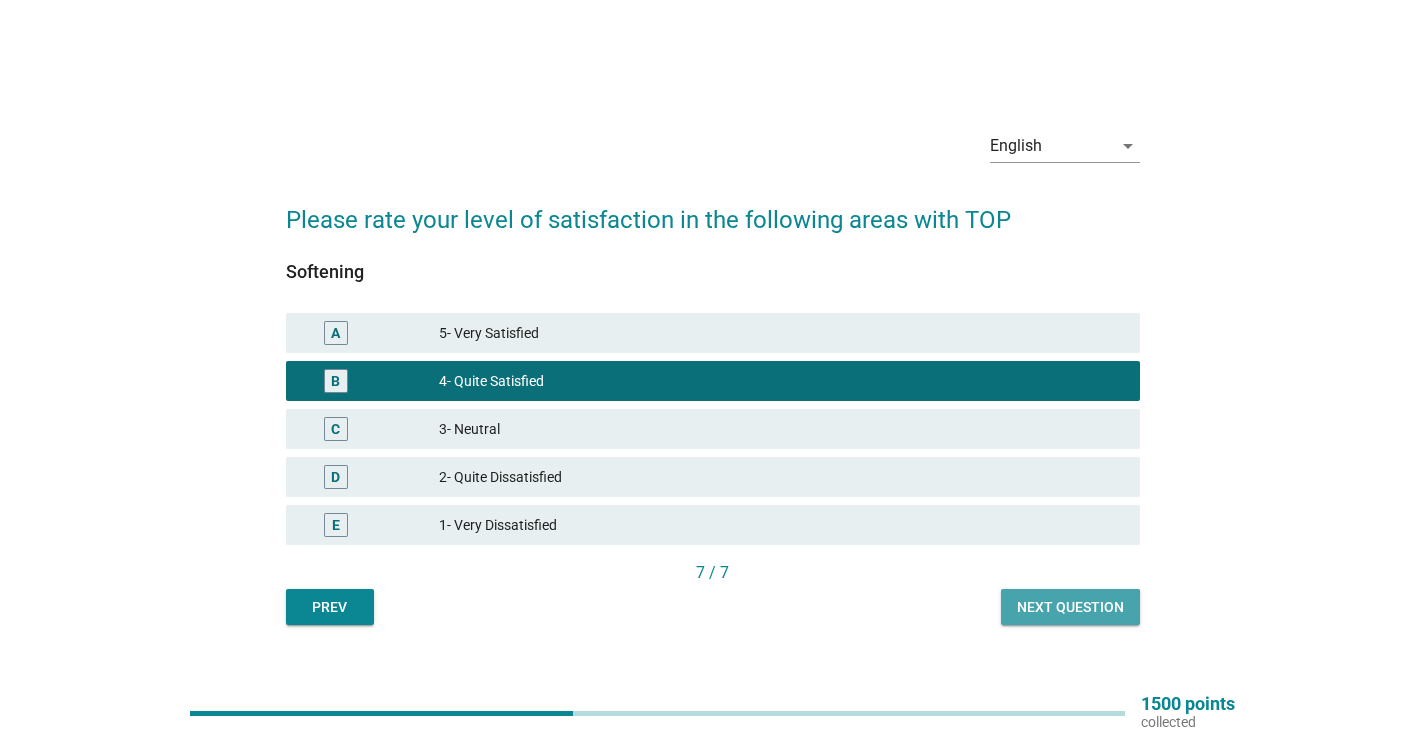 click on "Next question" at bounding box center [1070, 607] 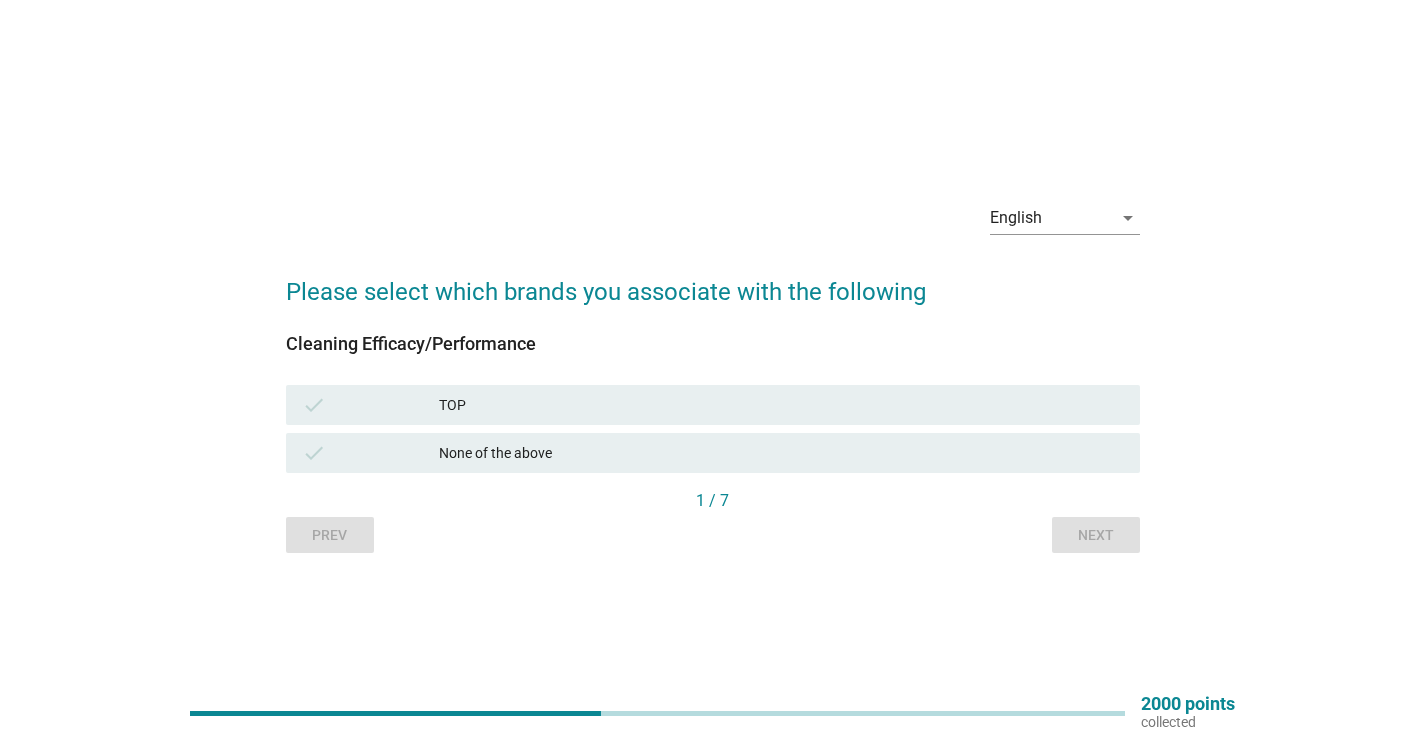 click on "TOP" at bounding box center [781, 405] 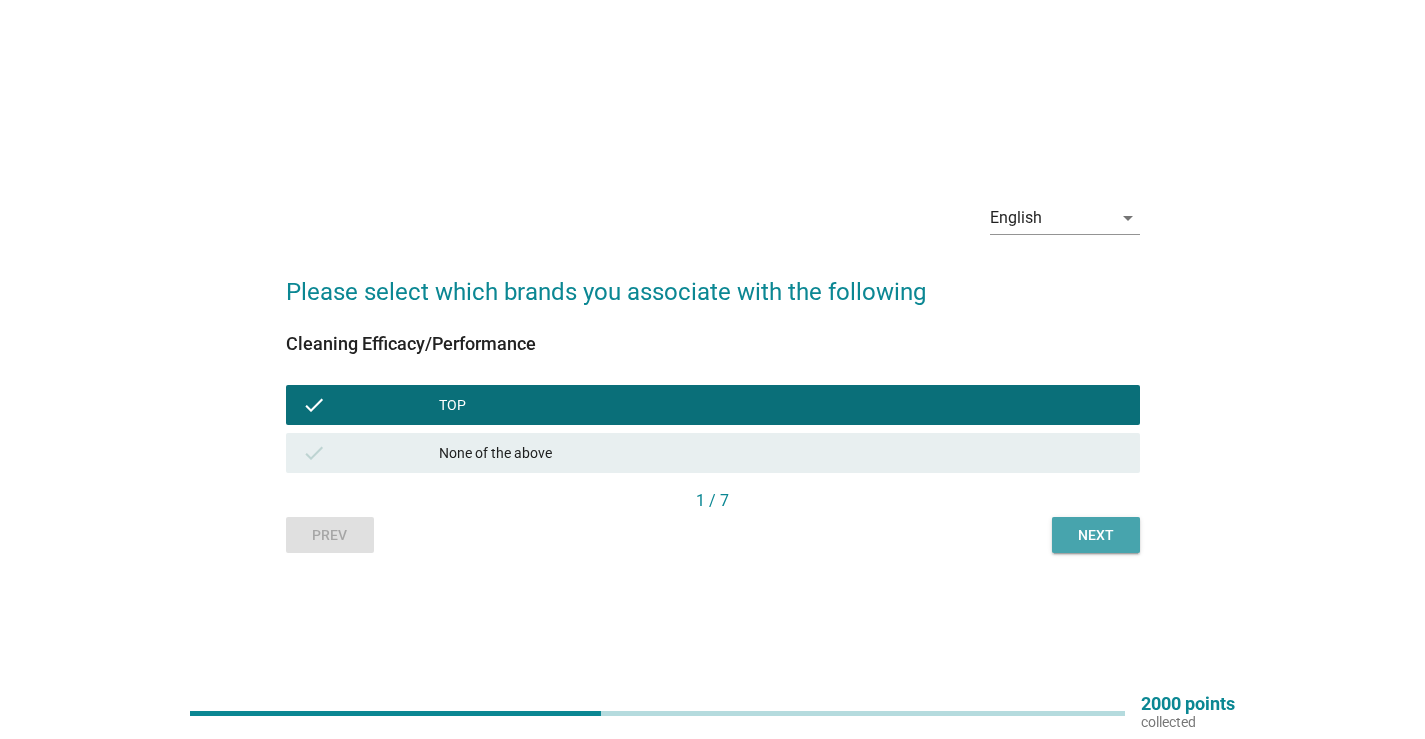 click on "Next" at bounding box center (1096, 535) 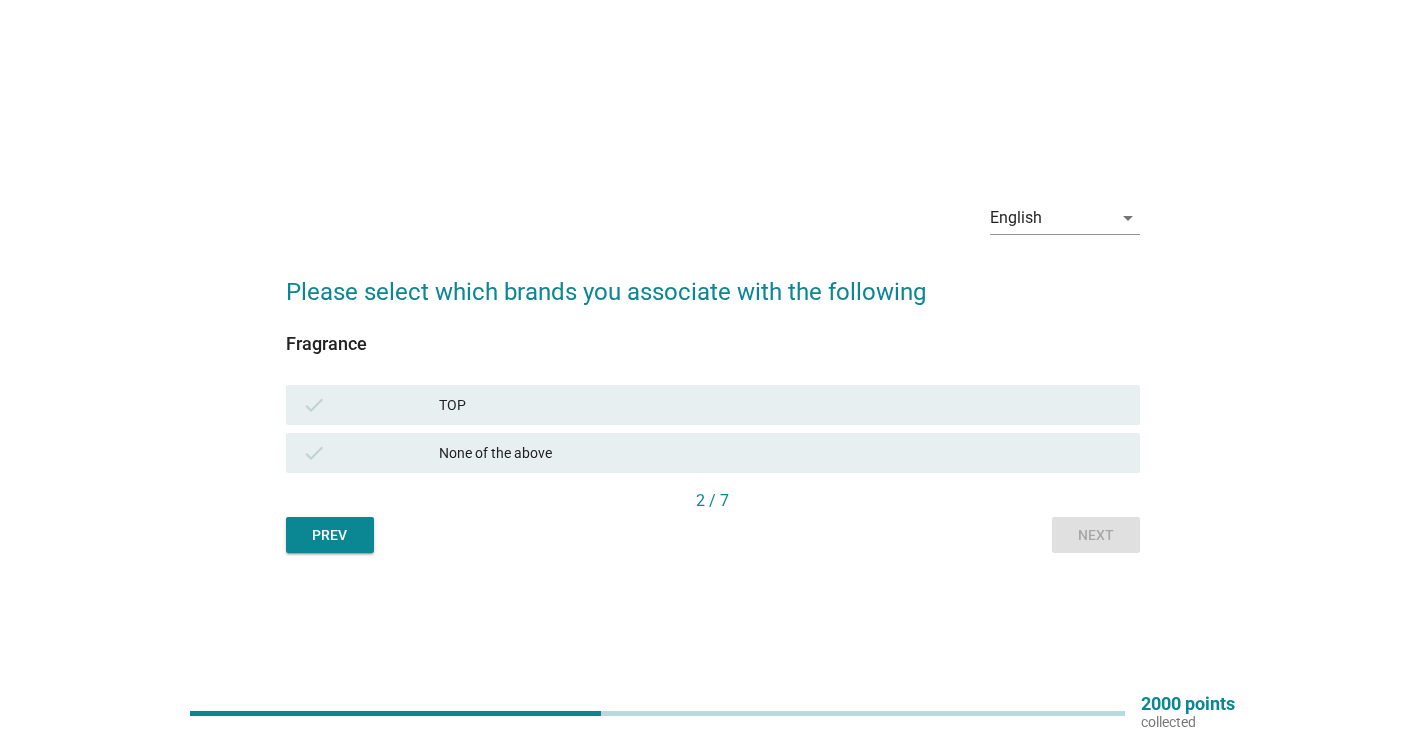 click on "TOP" at bounding box center (781, 405) 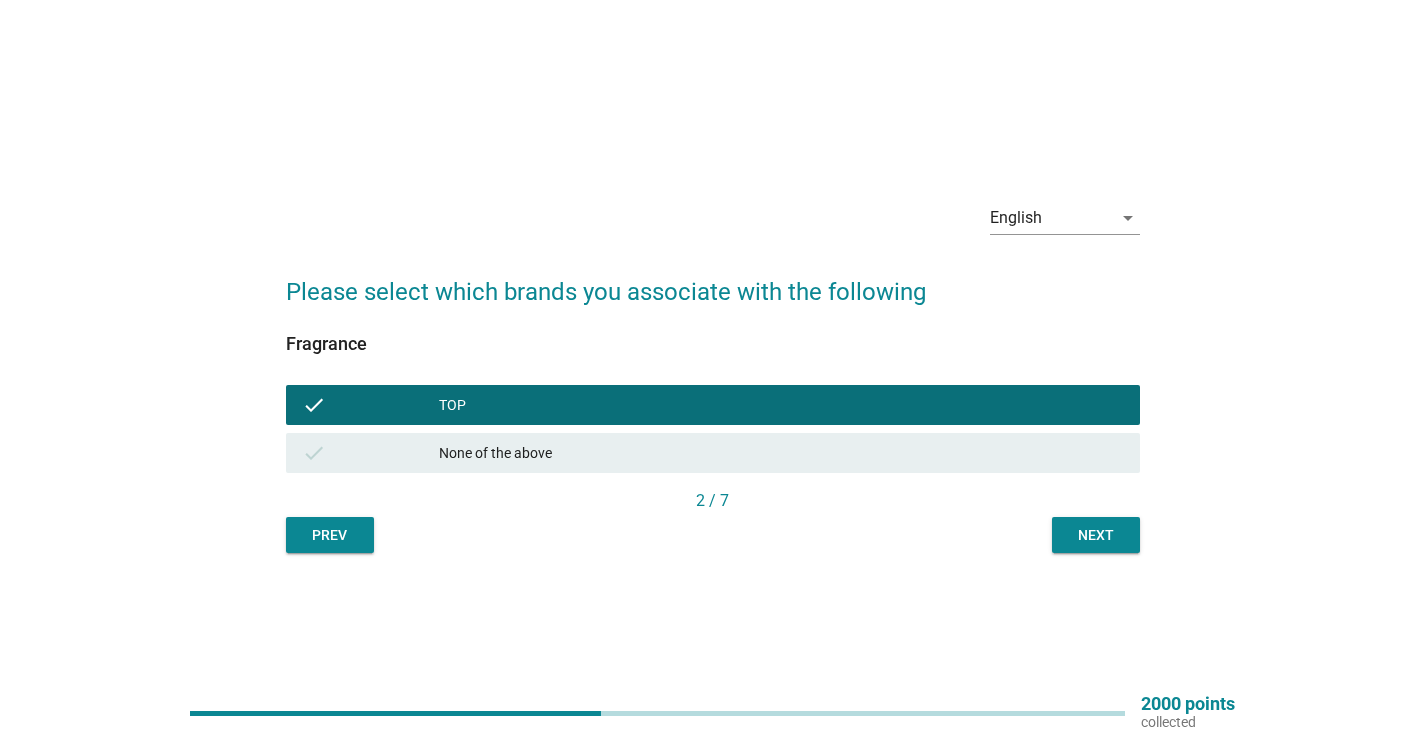 click on "Next" at bounding box center (1096, 535) 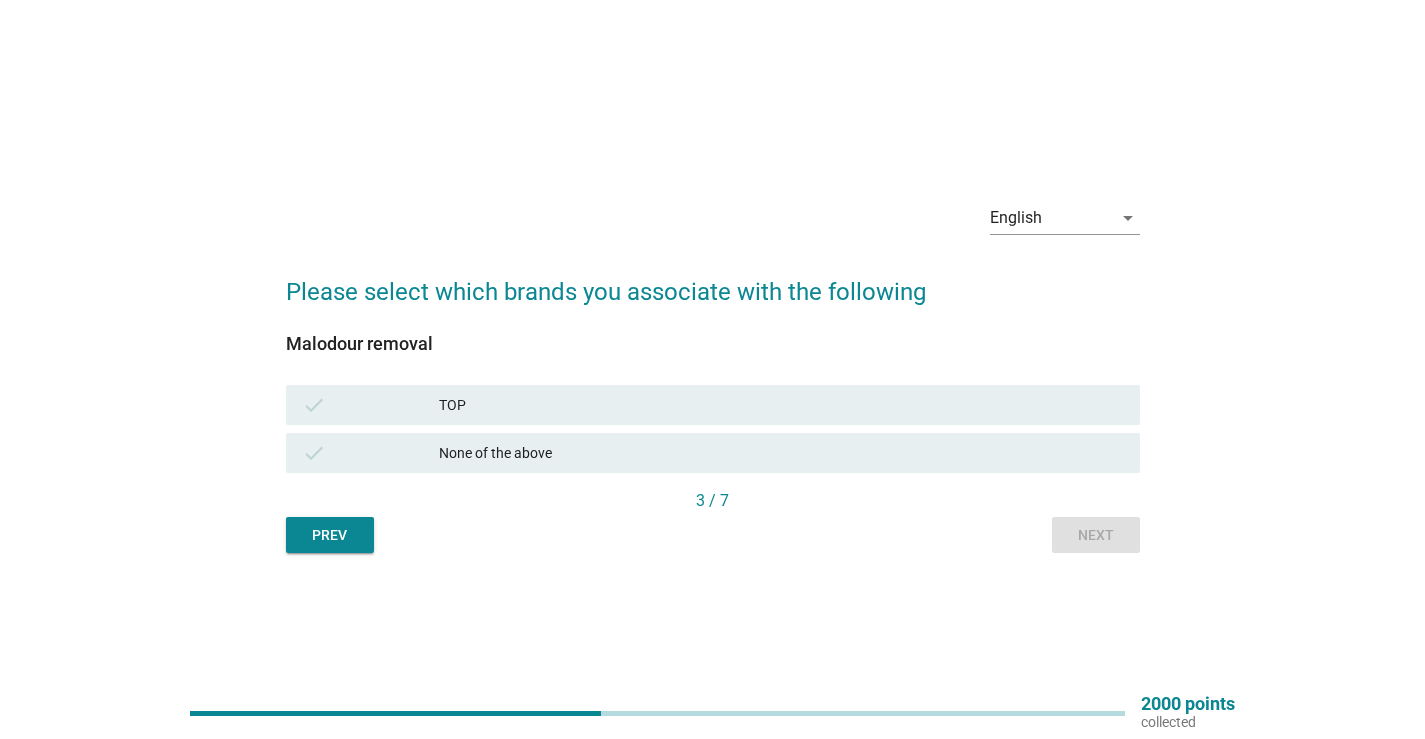 click on "TOP" at bounding box center (781, 405) 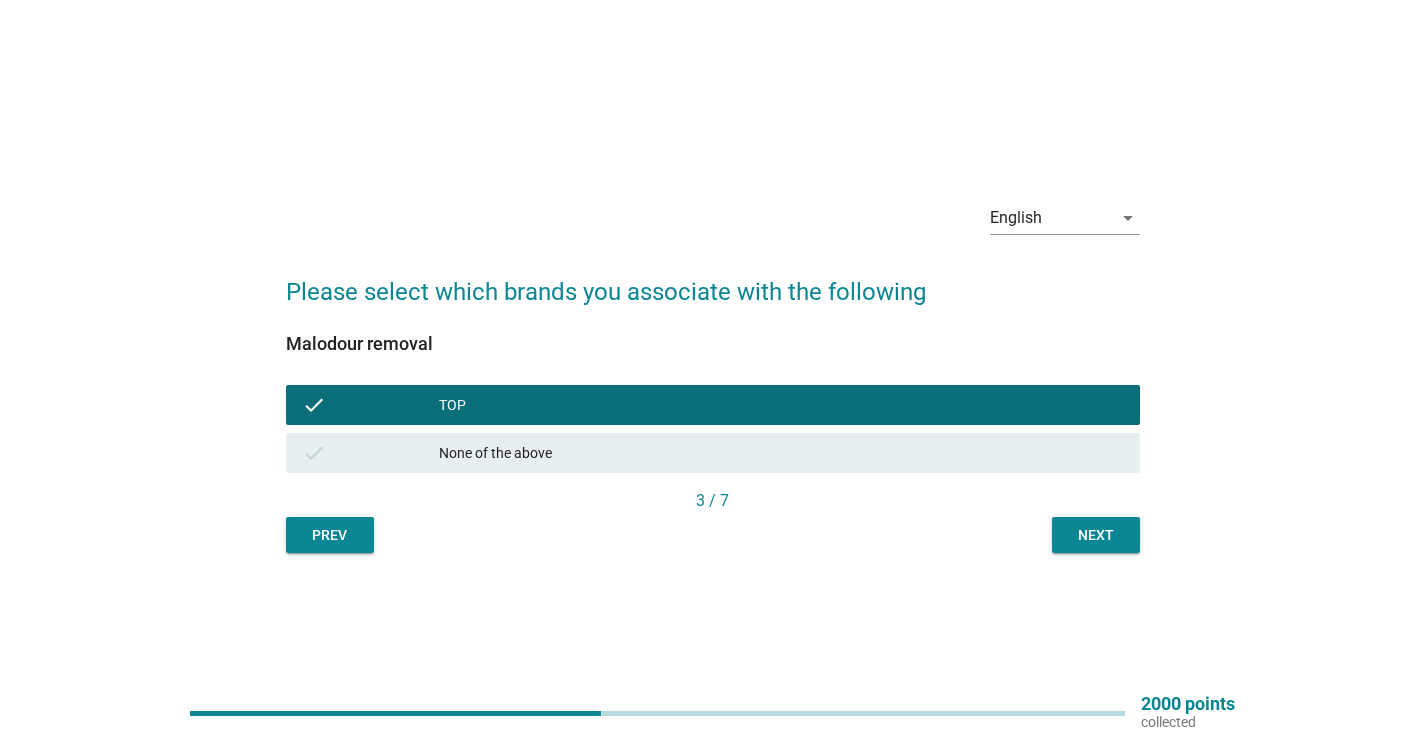 click on "Next" at bounding box center [1096, 535] 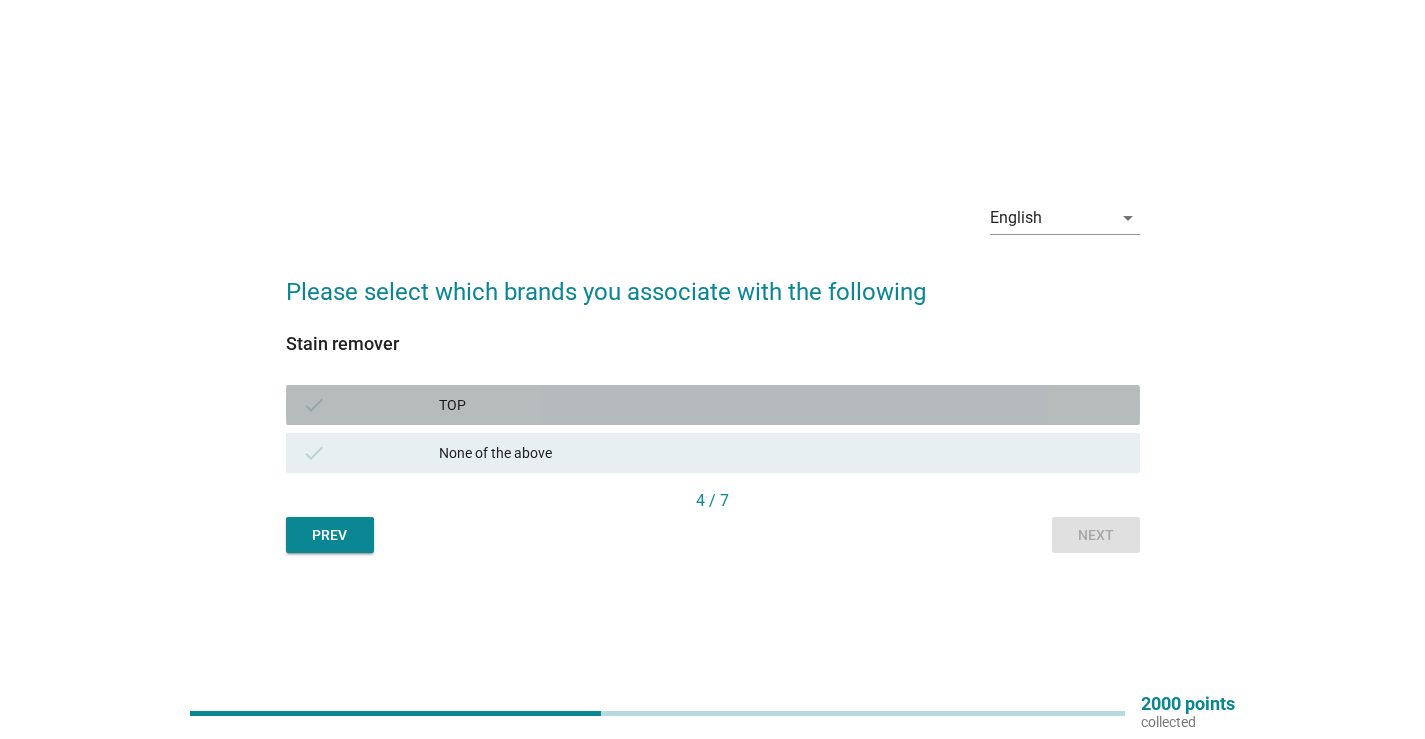 click on "TOP" at bounding box center (781, 405) 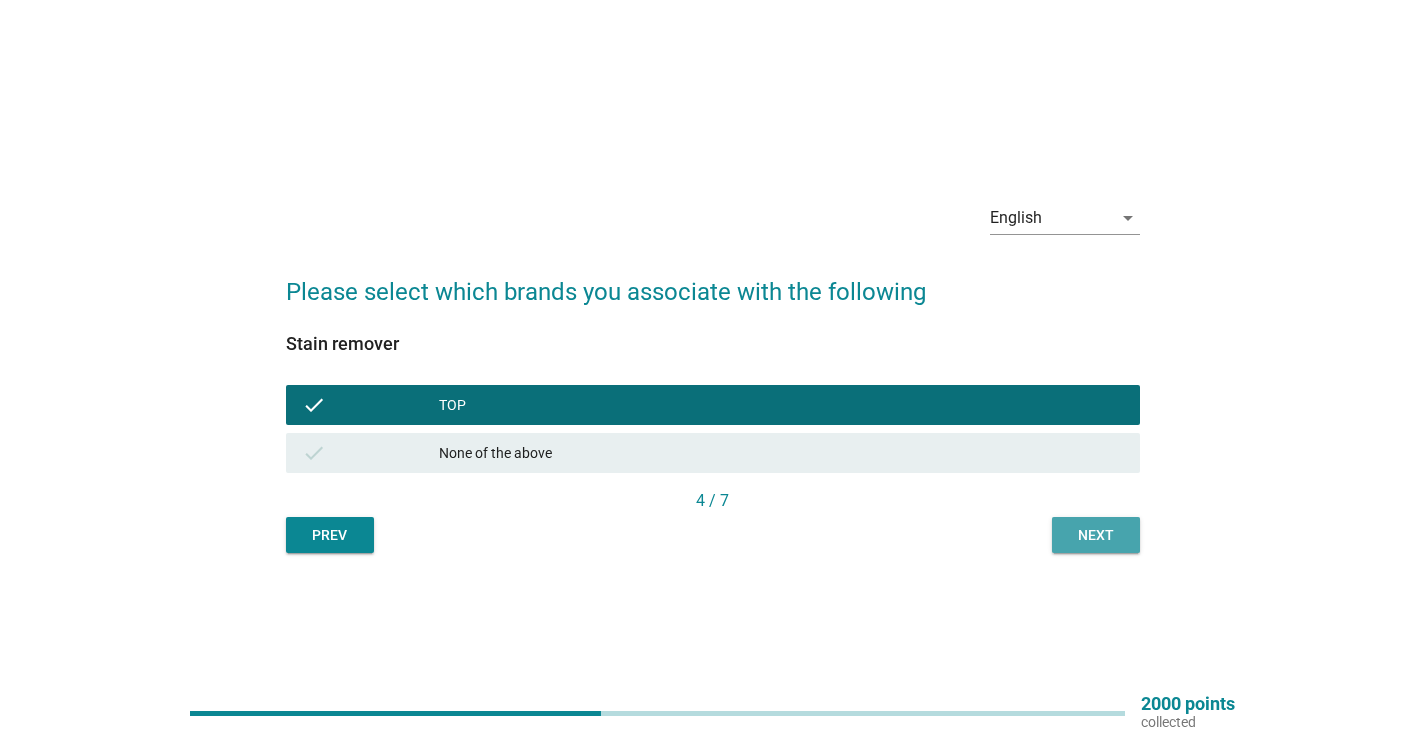 click on "Next" at bounding box center (1096, 535) 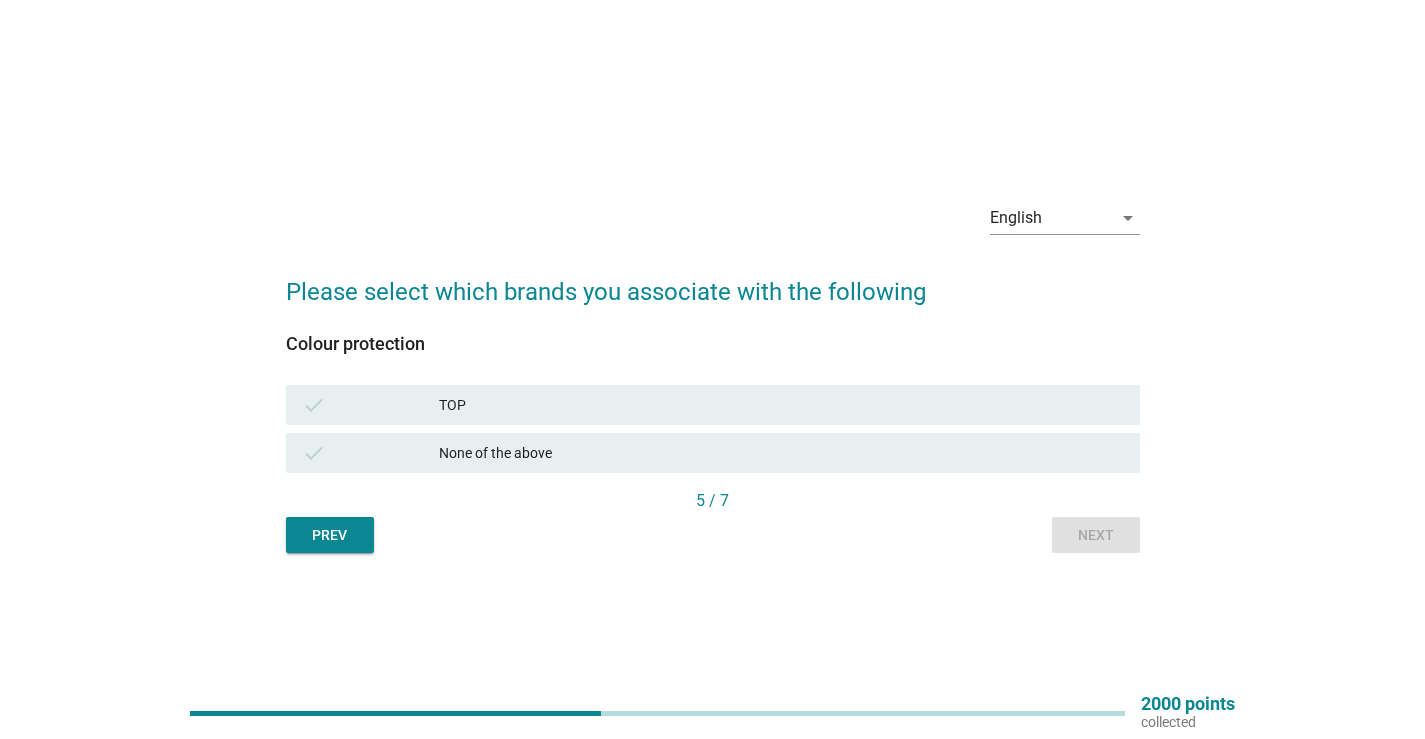 click on "TOP" at bounding box center (781, 405) 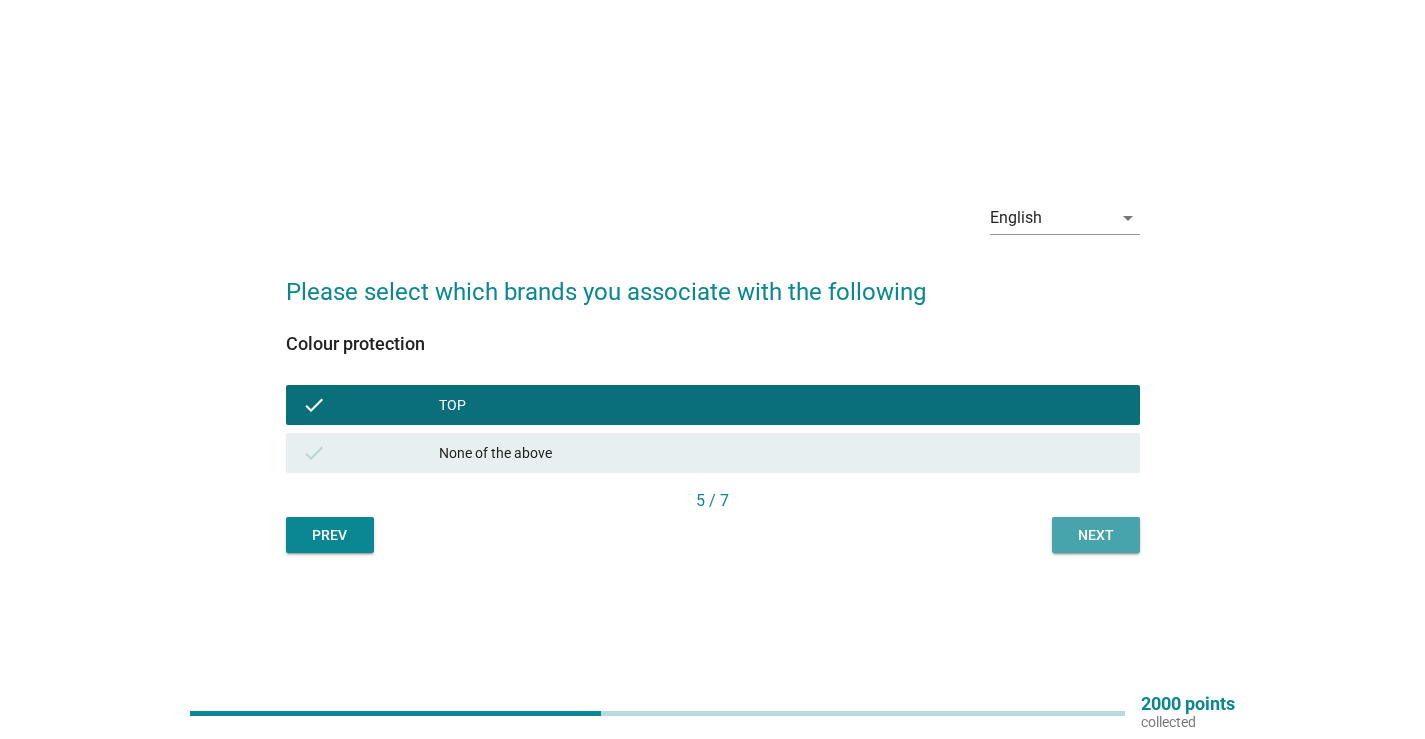 click on "Next" at bounding box center [1096, 535] 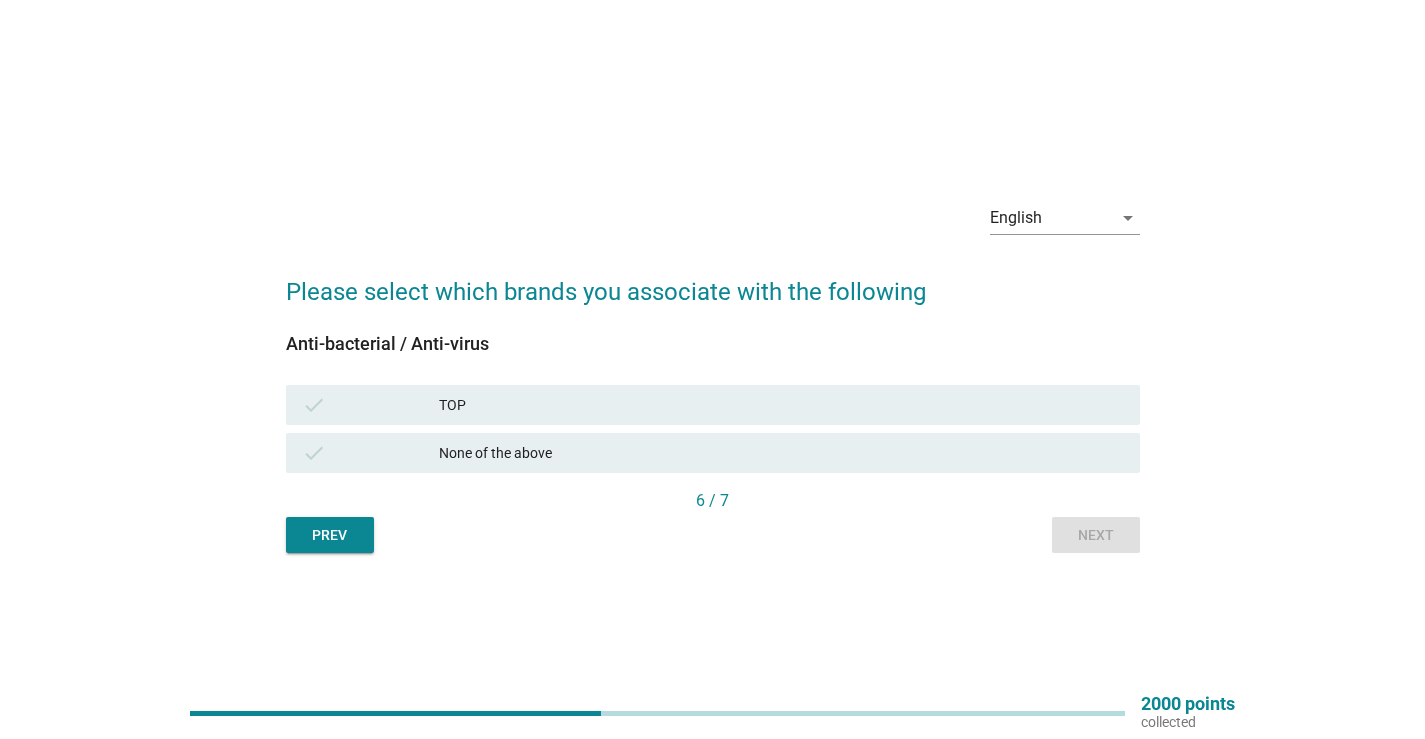 click on "TOP" at bounding box center (781, 405) 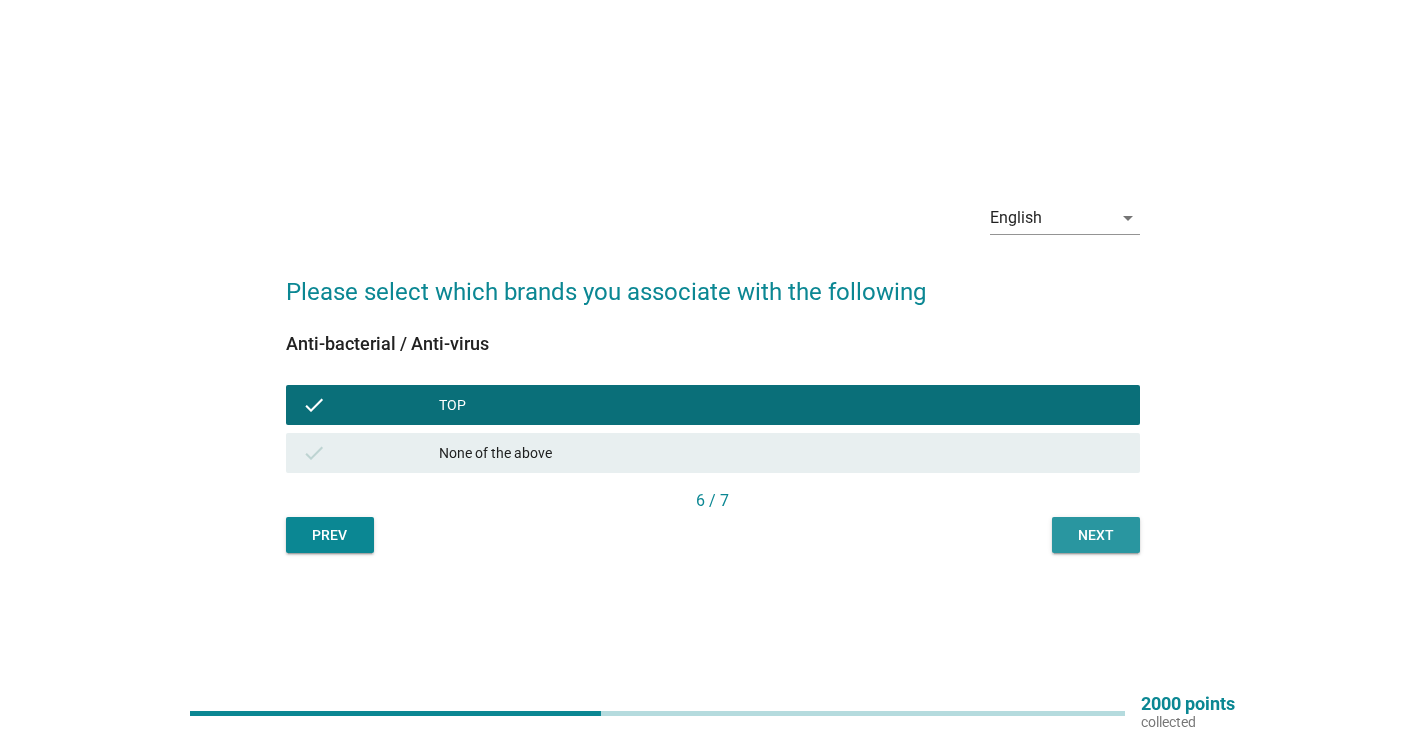 click on "Next" at bounding box center (1096, 535) 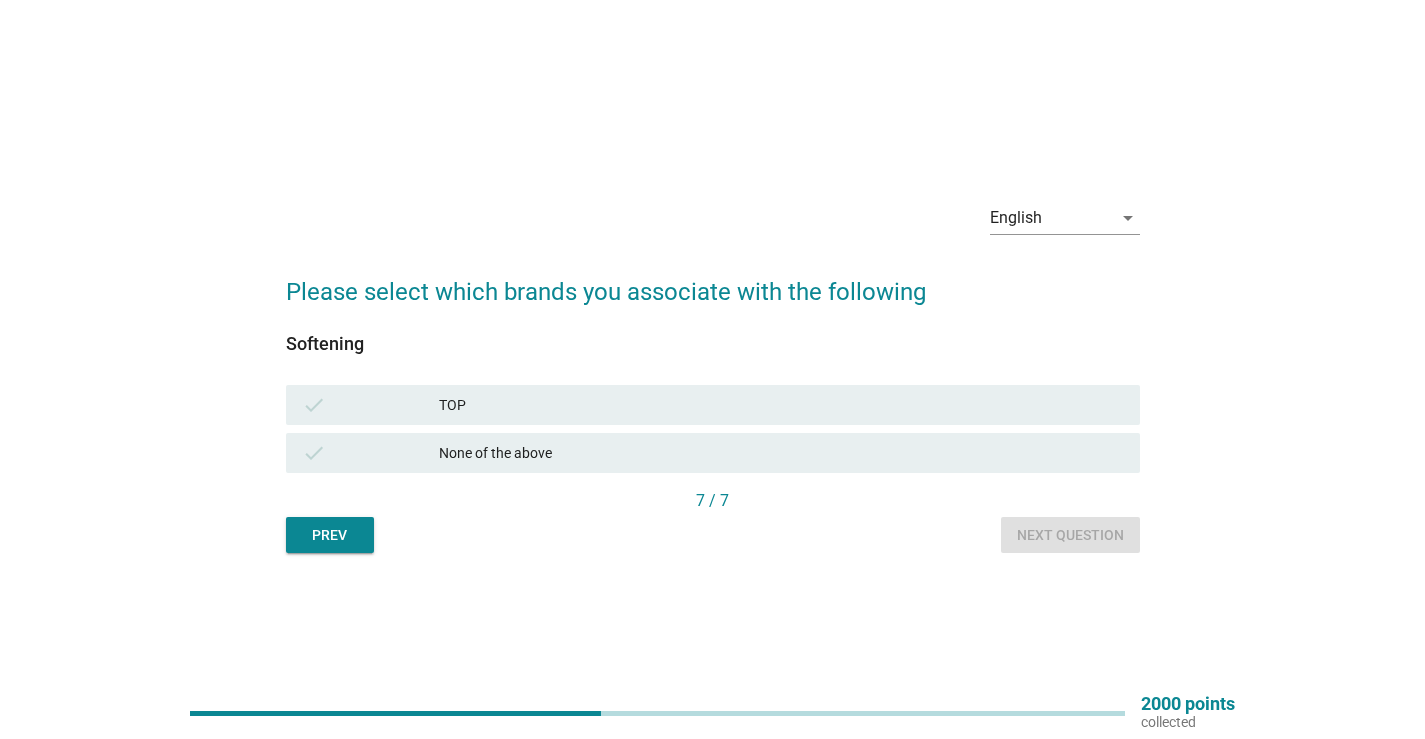 click on "check   TOP" at bounding box center [713, 405] 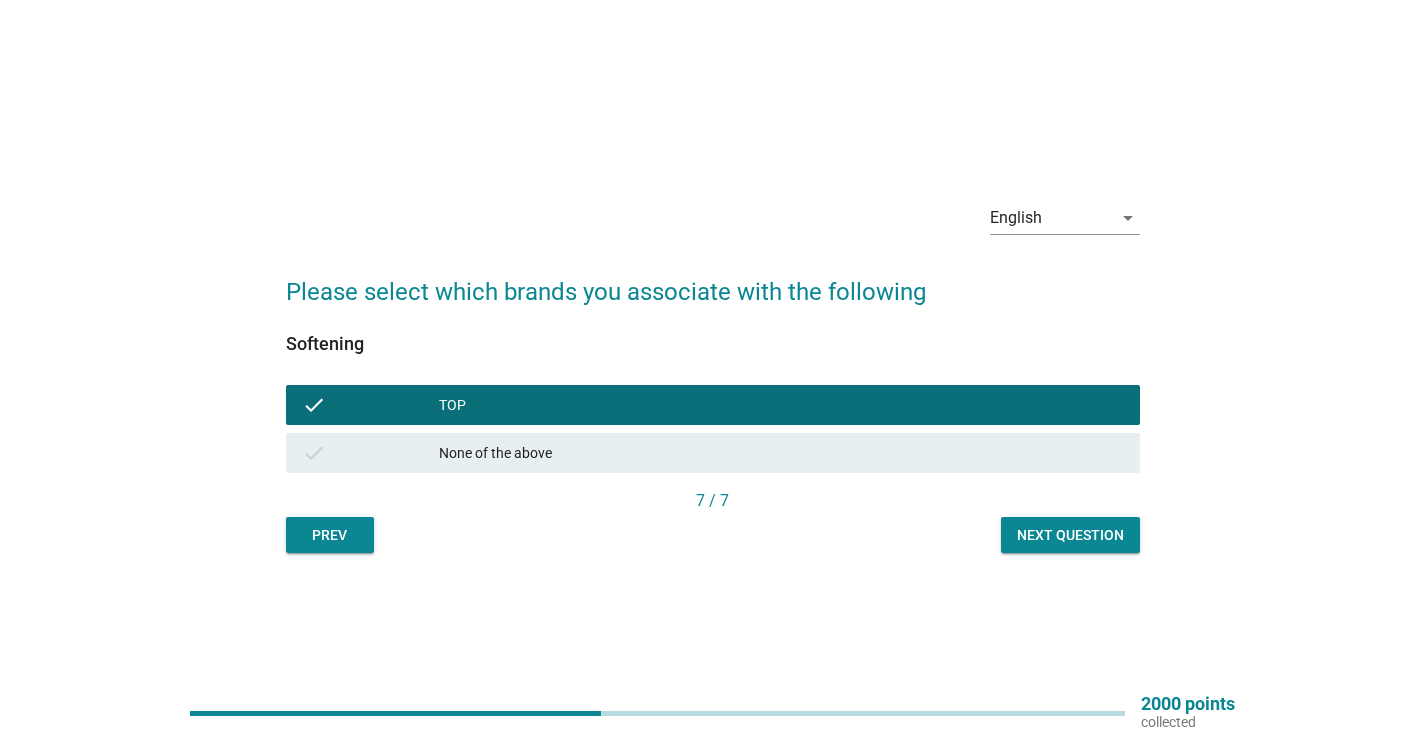 click on "Next question" at bounding box center [1070, 535] 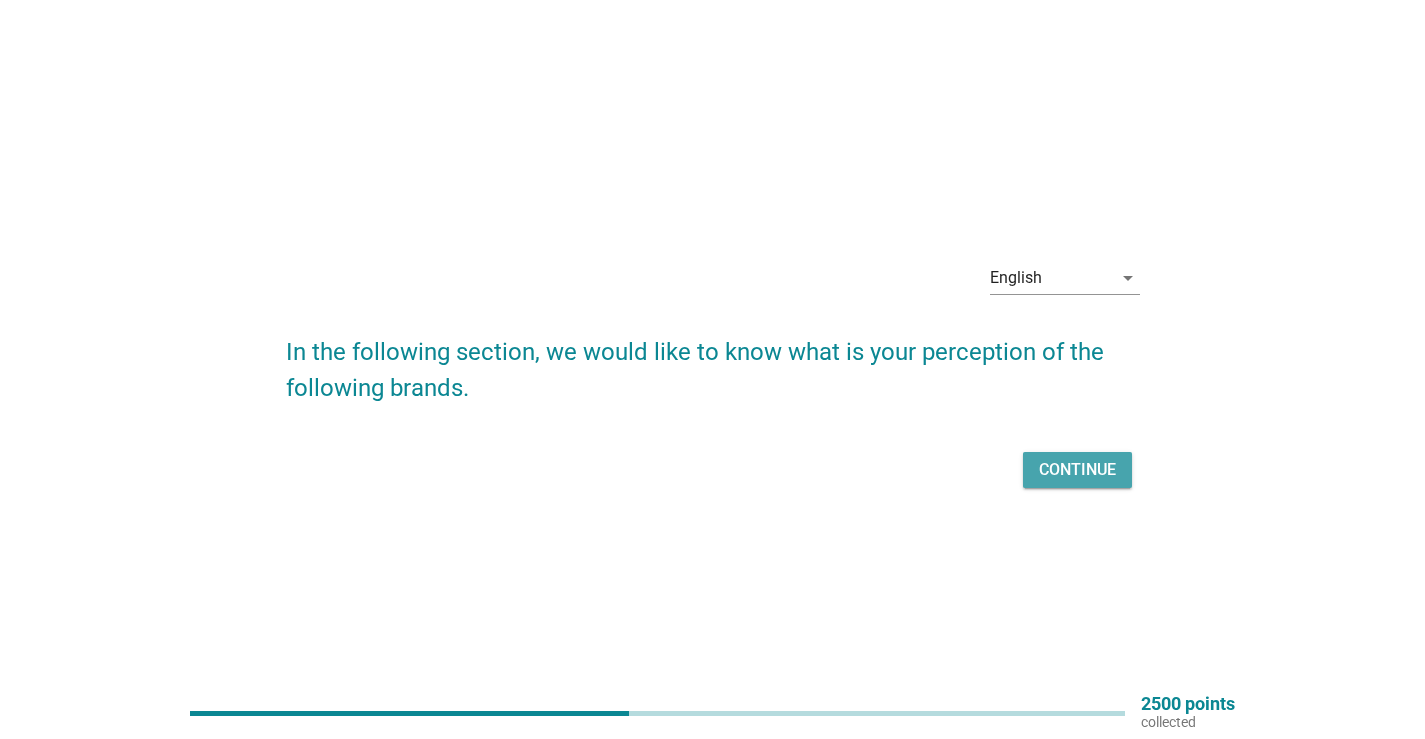 click on "Continue" at bounding box center (1077, 470) 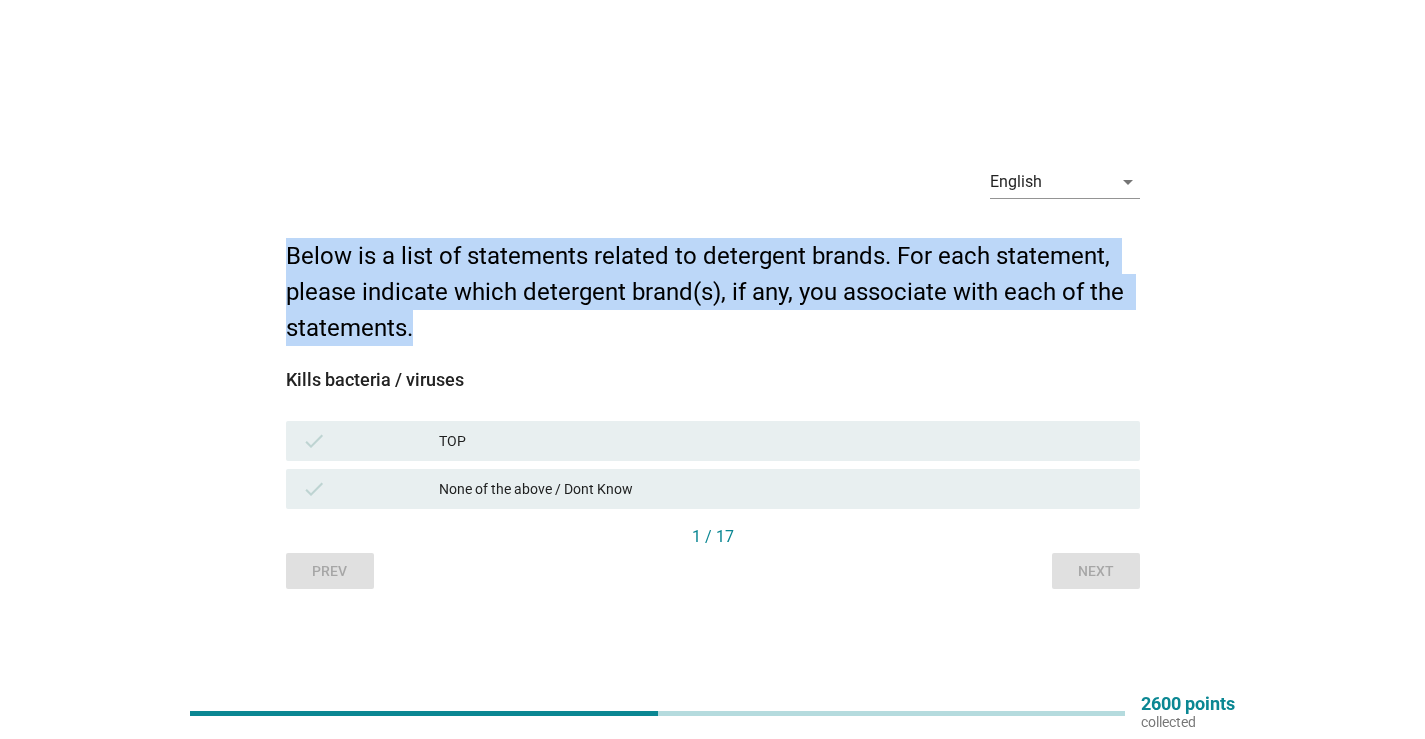 drag, startPoint x: 274, startPoint y: 252, endPoint x: 413, endPoint y: 324, distance: 156.54073 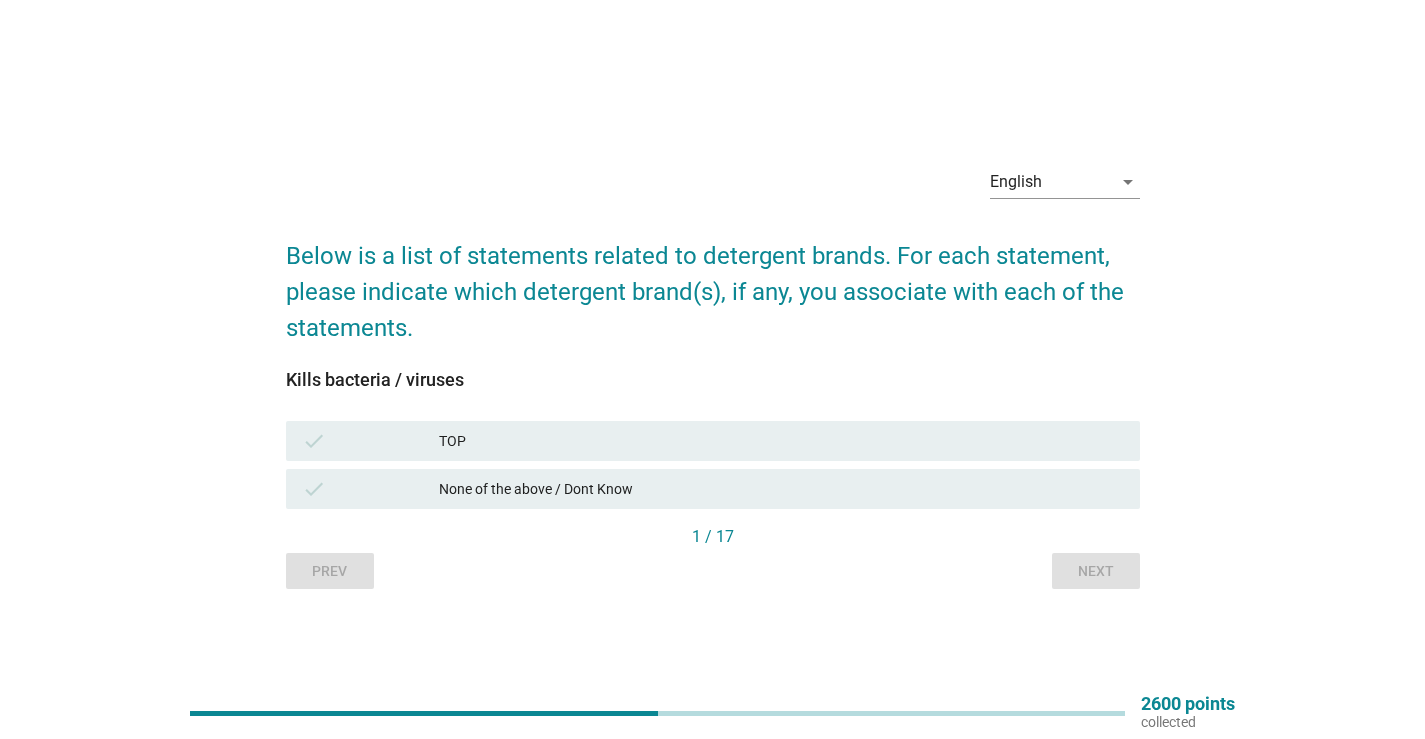 click on "TOP" at bounding box center [781, 441] 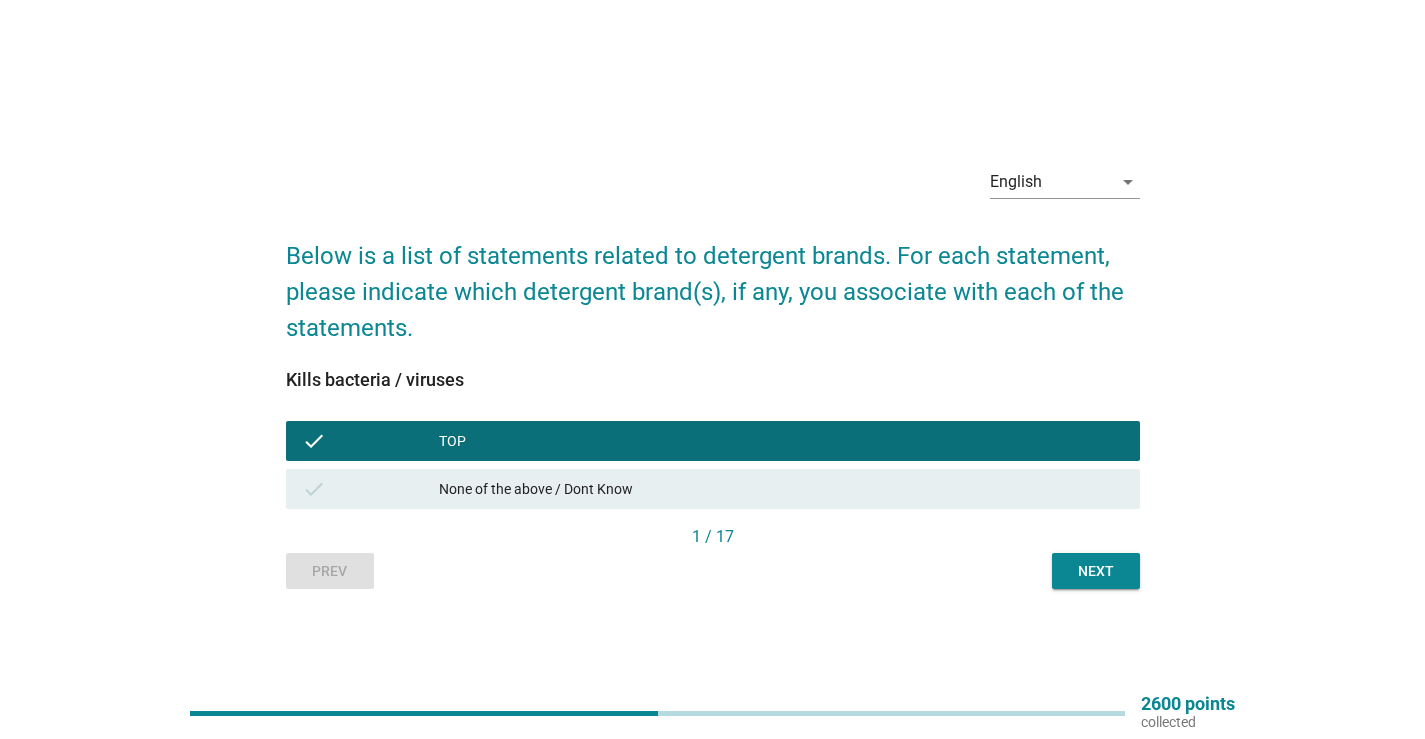 click on "Next" at bounding box center (1096, 571) 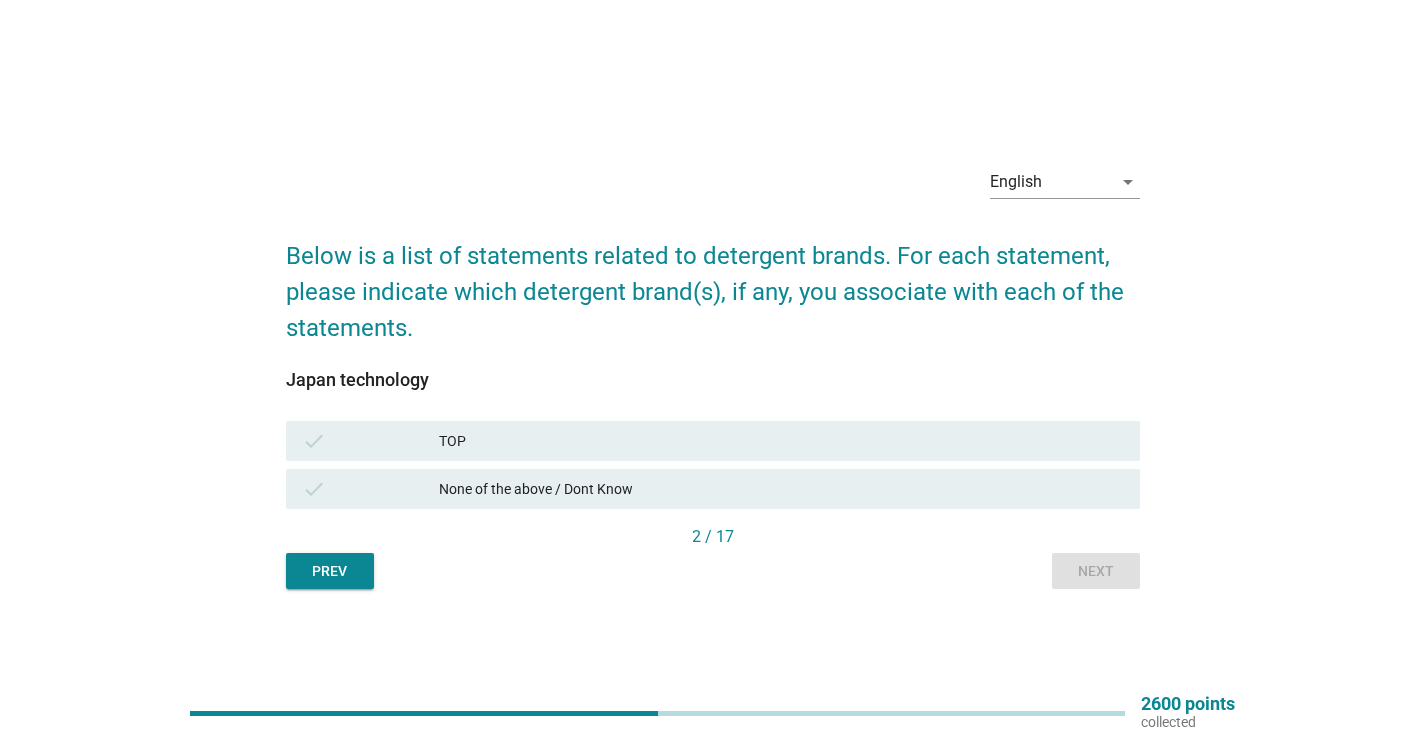 click on "check   TOP" at bounding box center [713, 441] 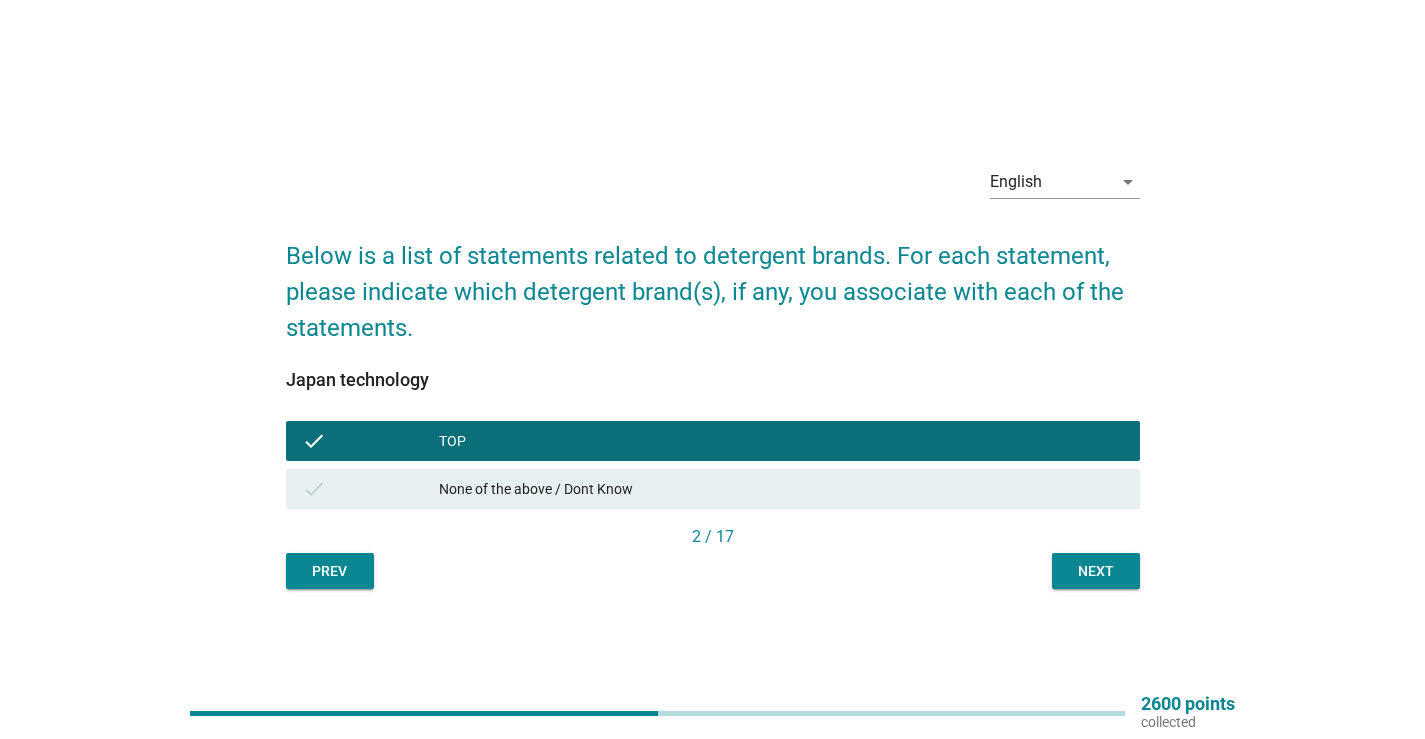 click on "Next" at bounding box center [1096, 571] 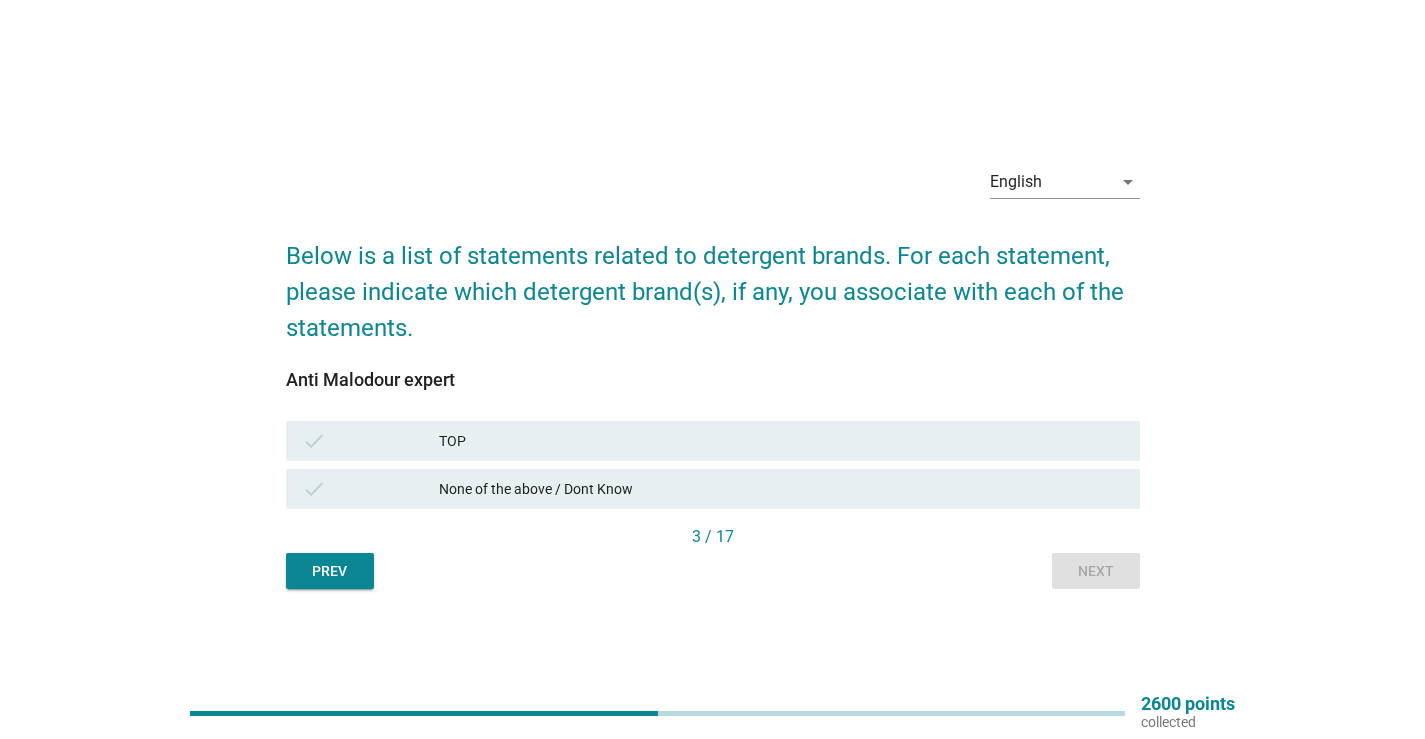 click on "check   TOP" at bounding box center [713, 441] 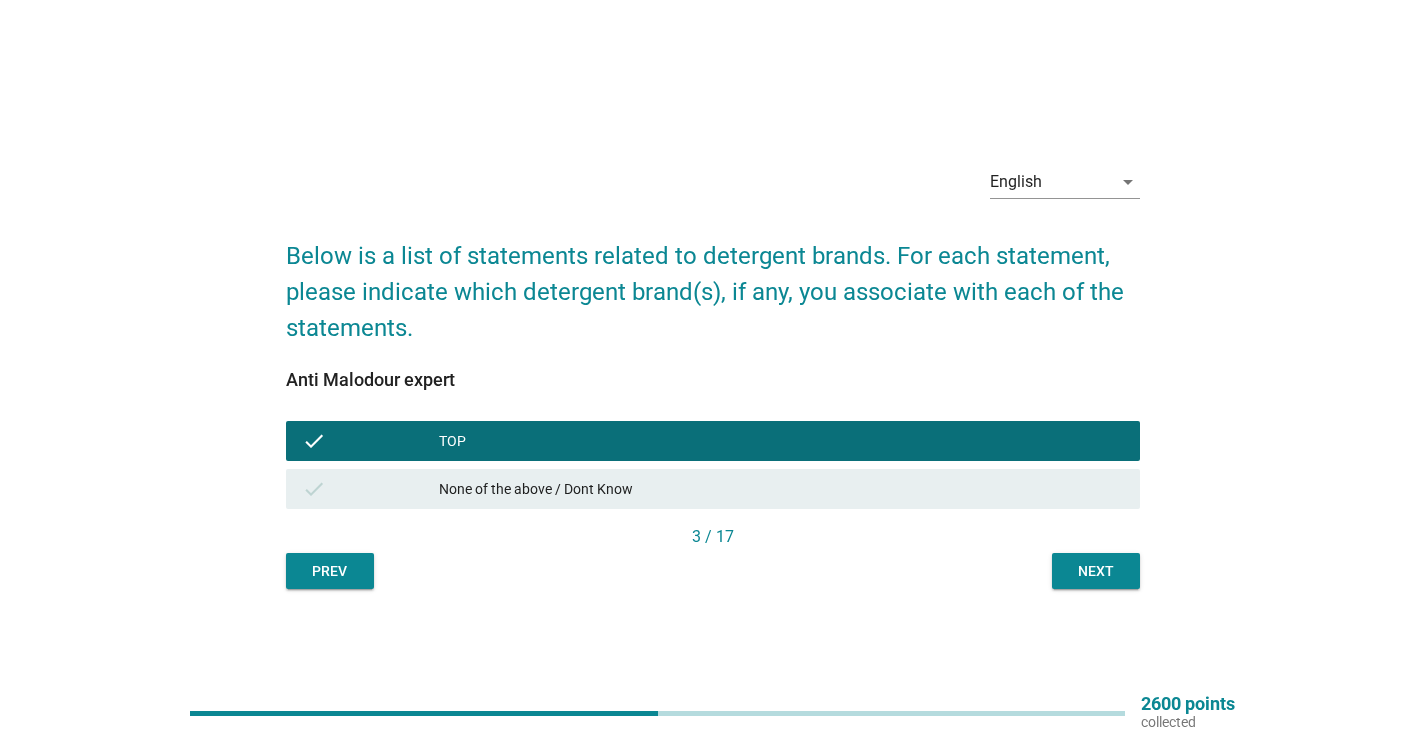 click on "Next" at bounding box center [1096, 571] 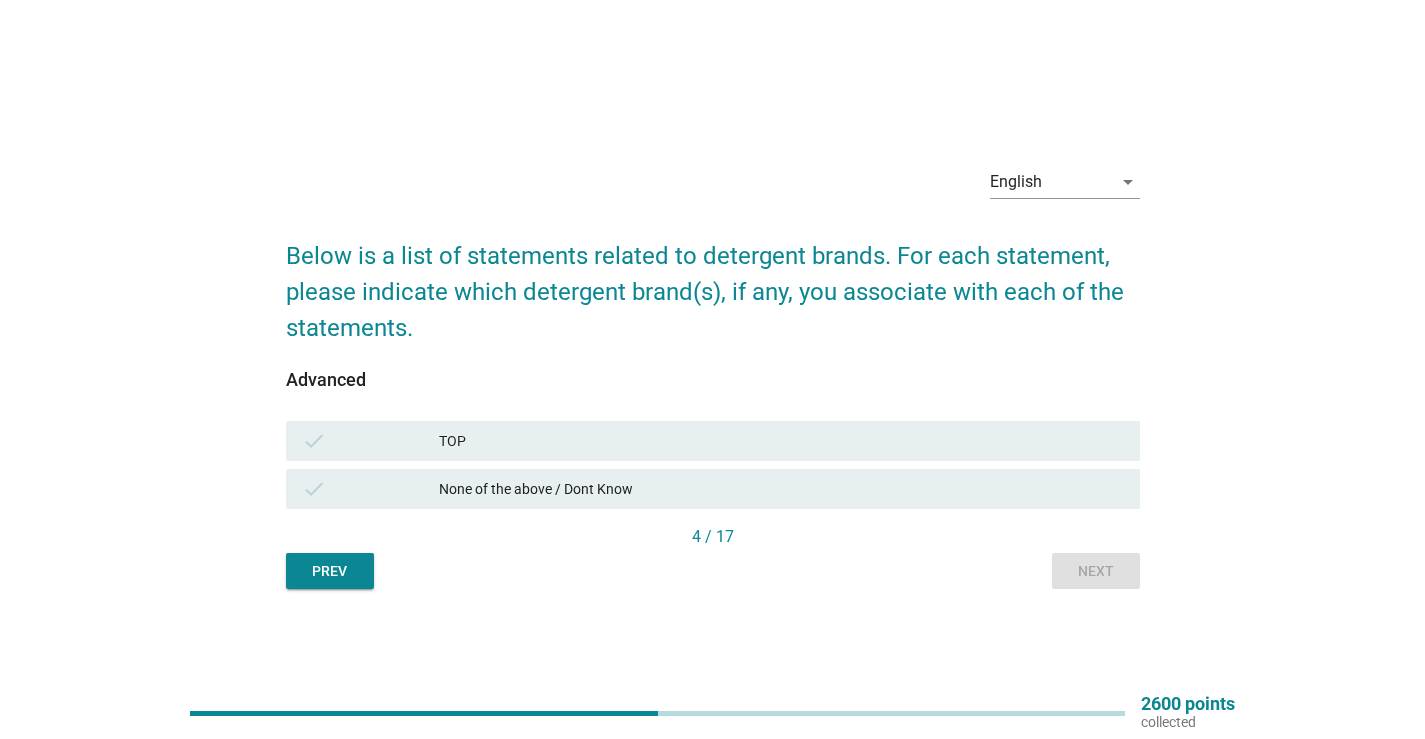 click on "TOP" at bounding box center (781, 441) 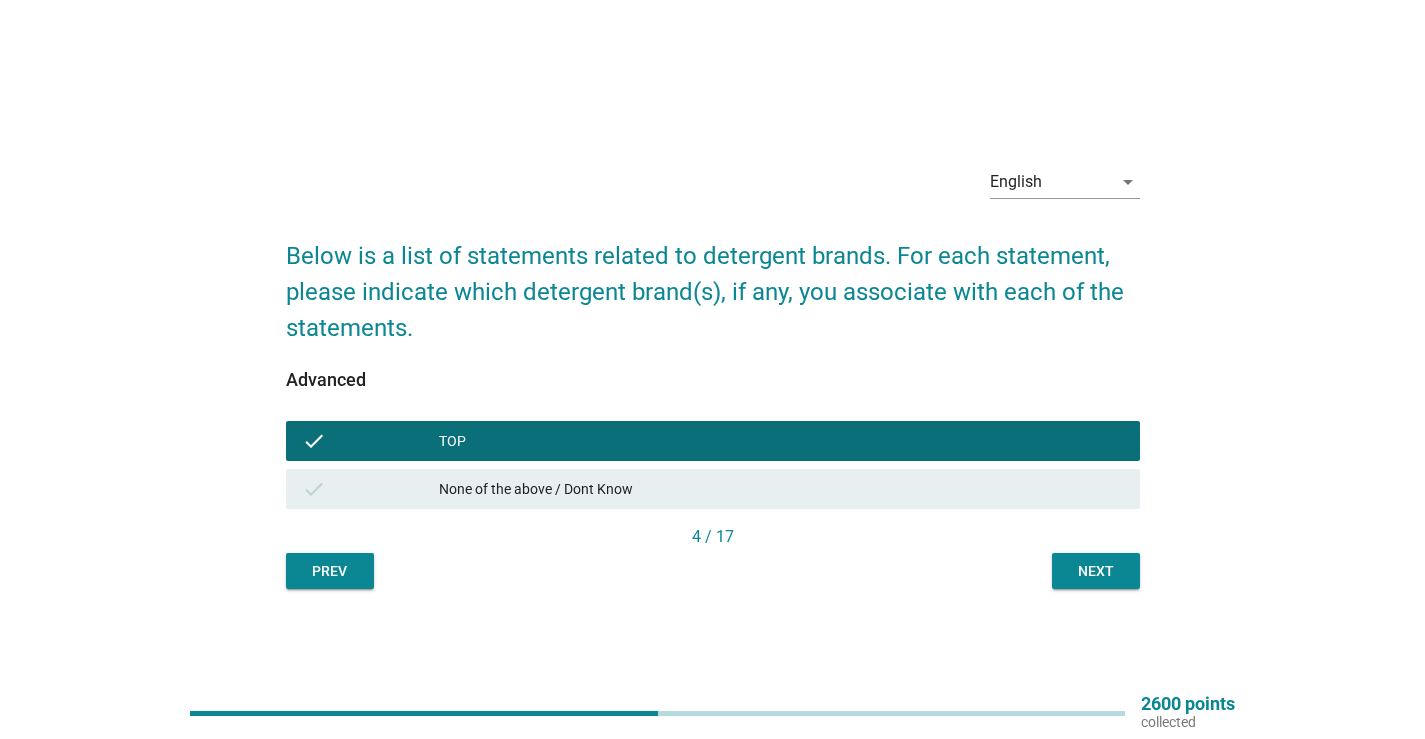 click on "Next" at bounding box center (1096, 571) 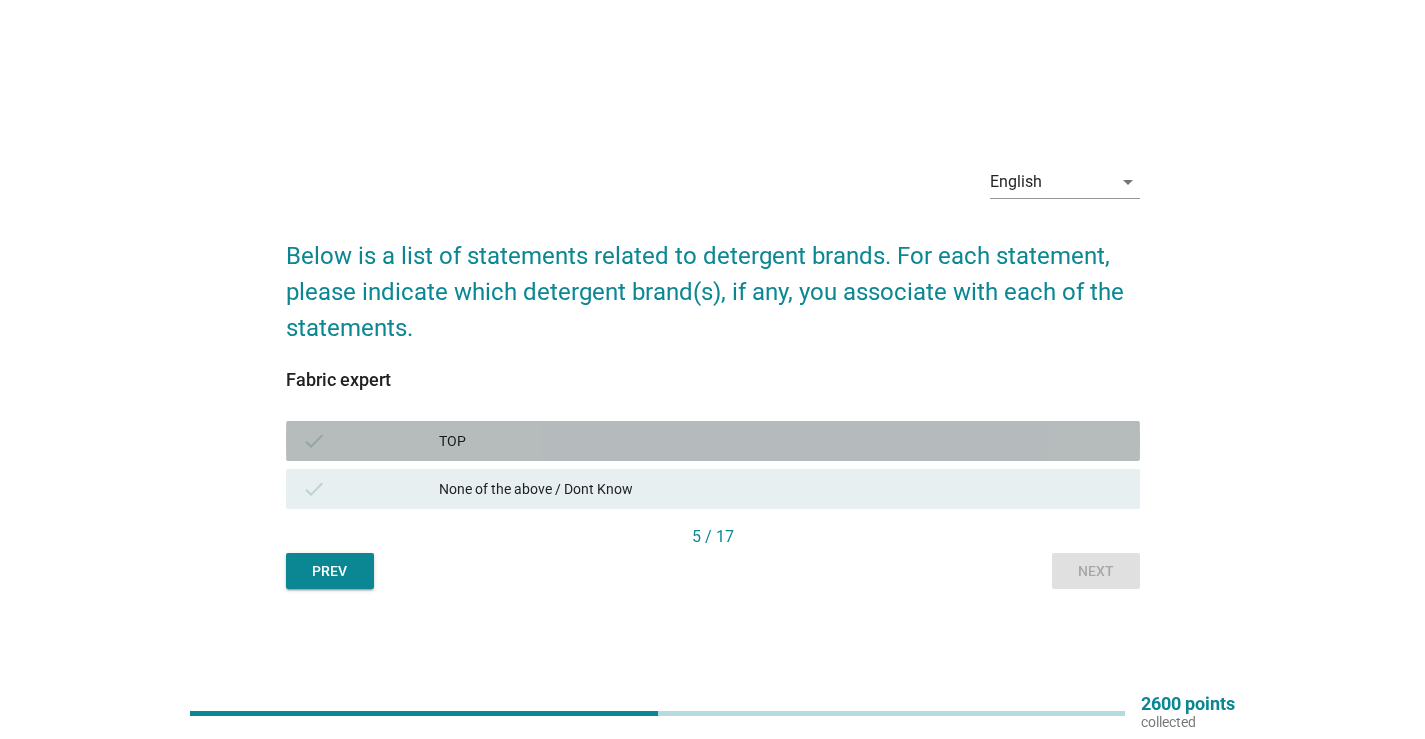 click on "TOP" at bounding box center [781, 441] 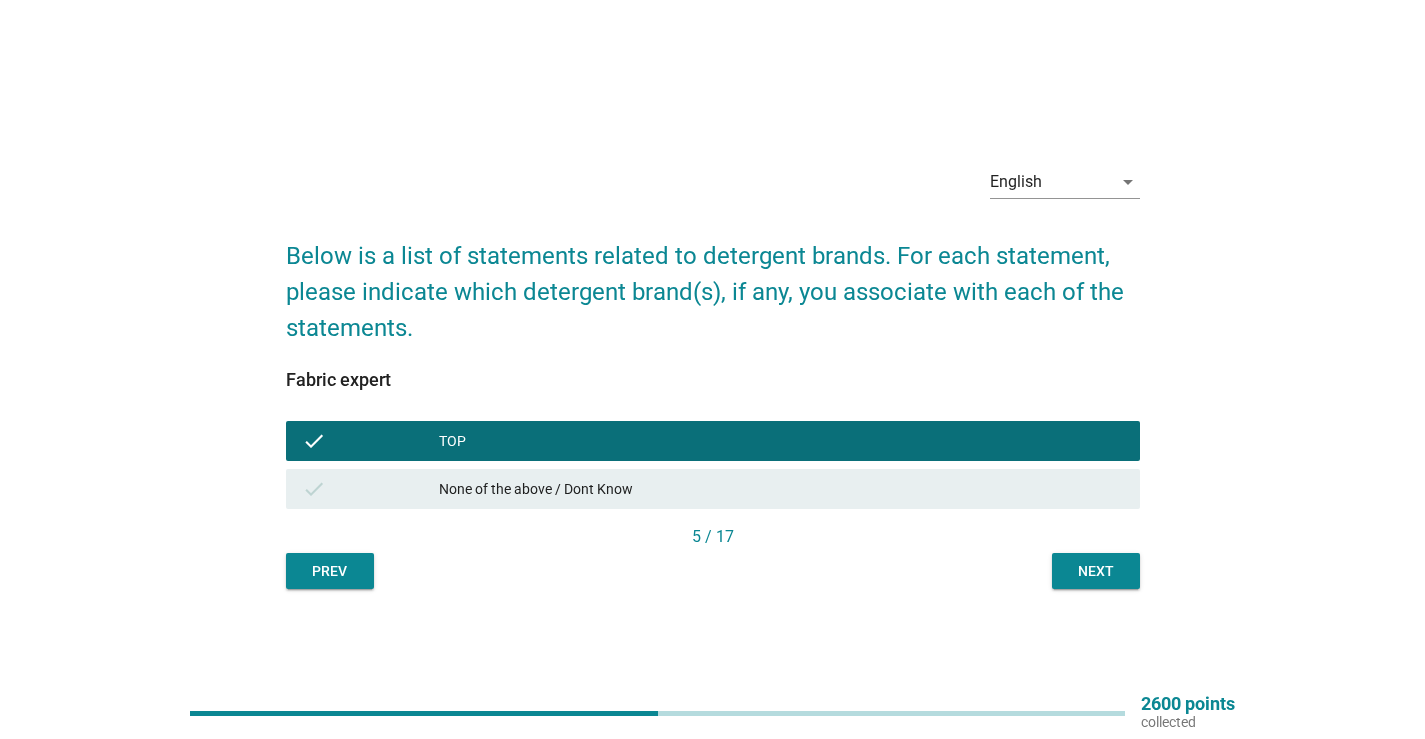 click on "Next" at bounding box center [1096, 571] 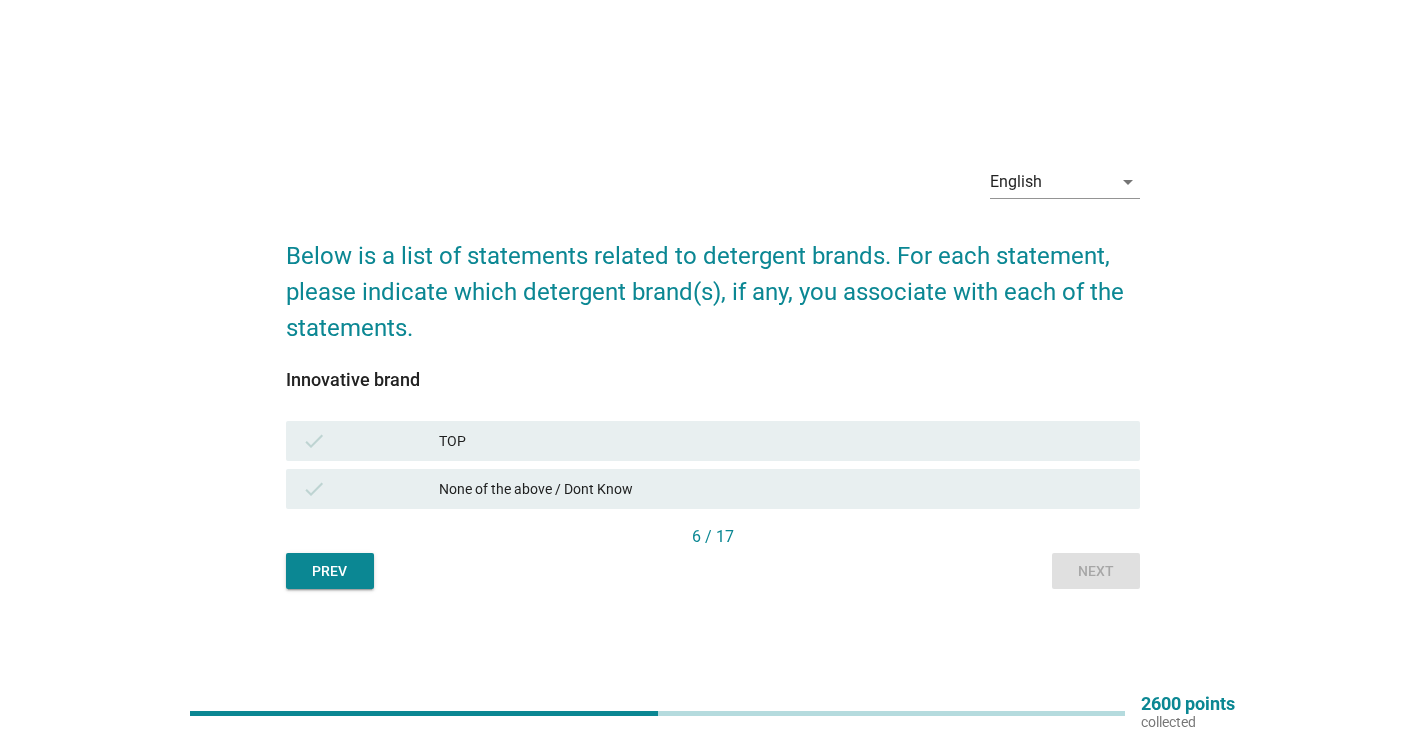 click on "TOP" at bounding box center [781, 441] 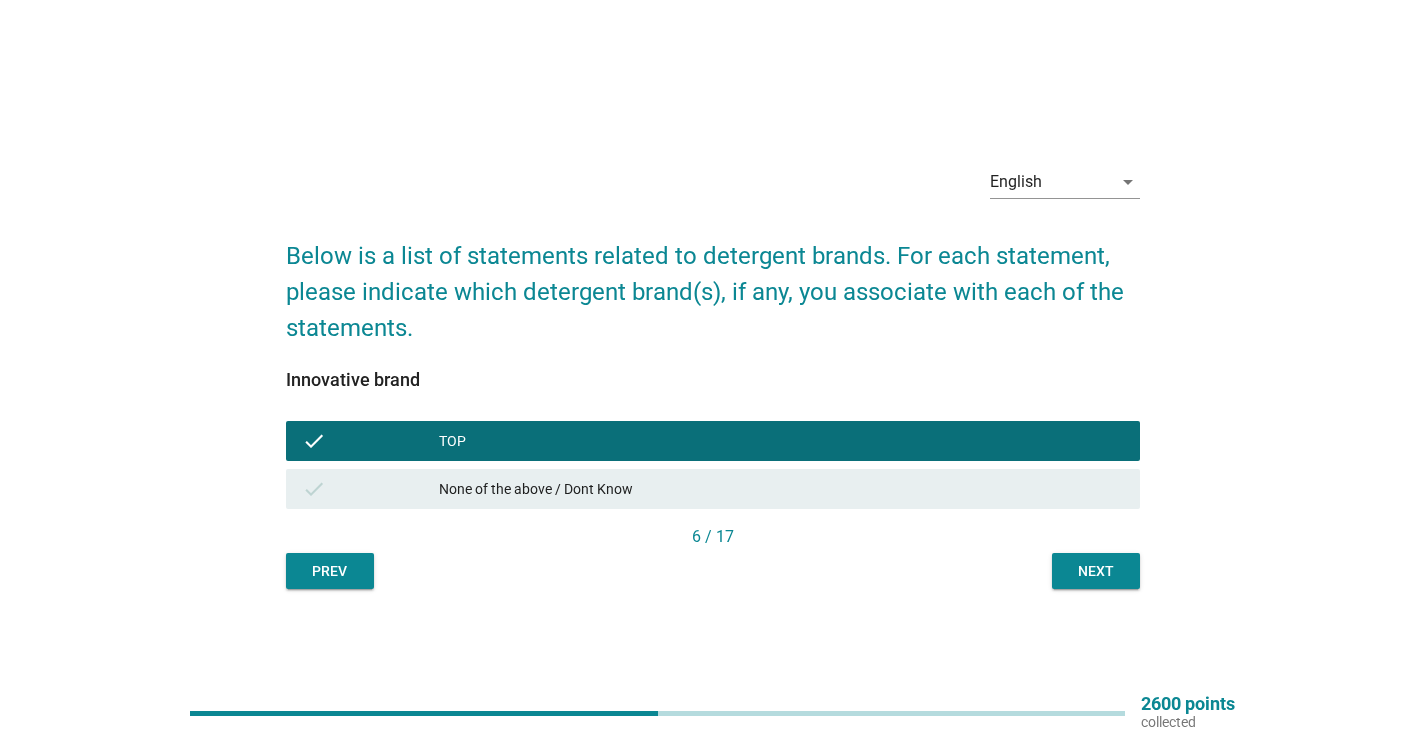 click on "Next" at bounding box center [1096, 571] 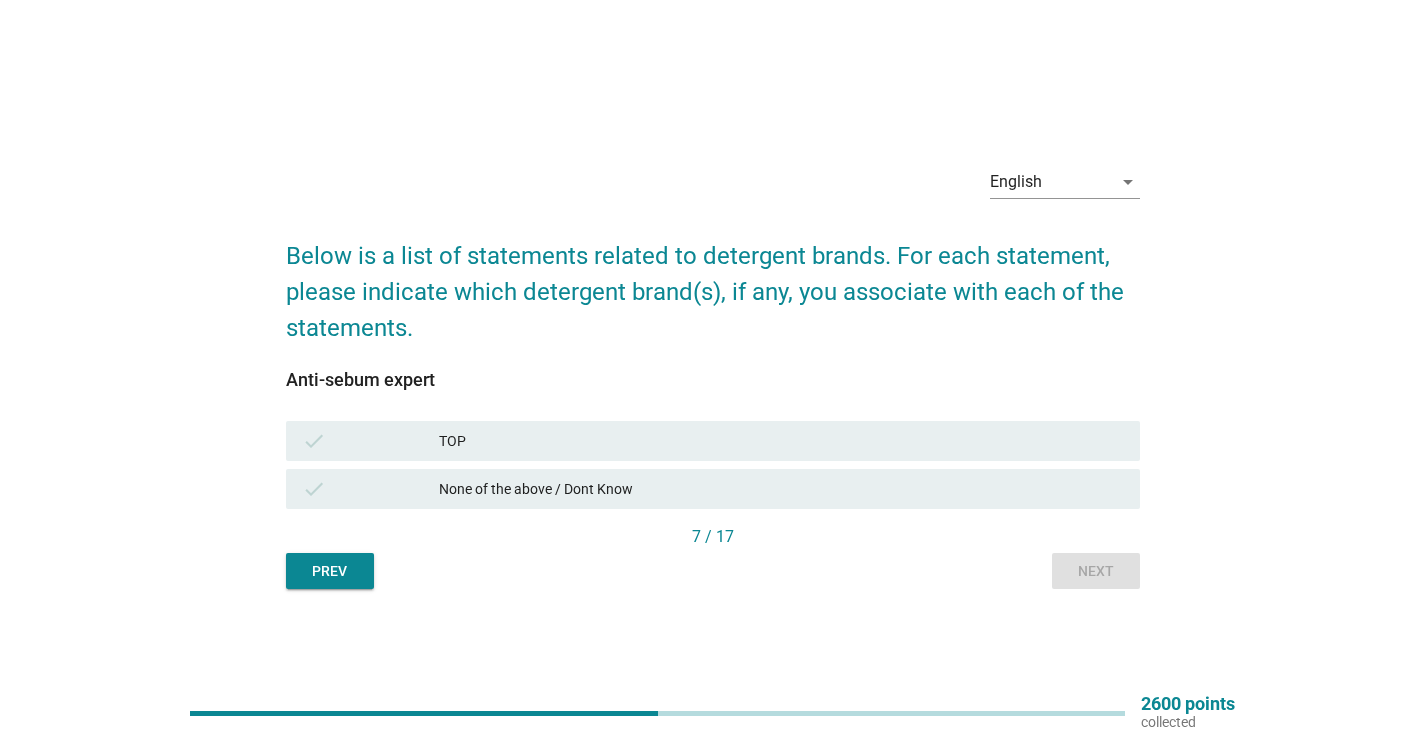 click on "TOP" at bounding box center (781, 441) 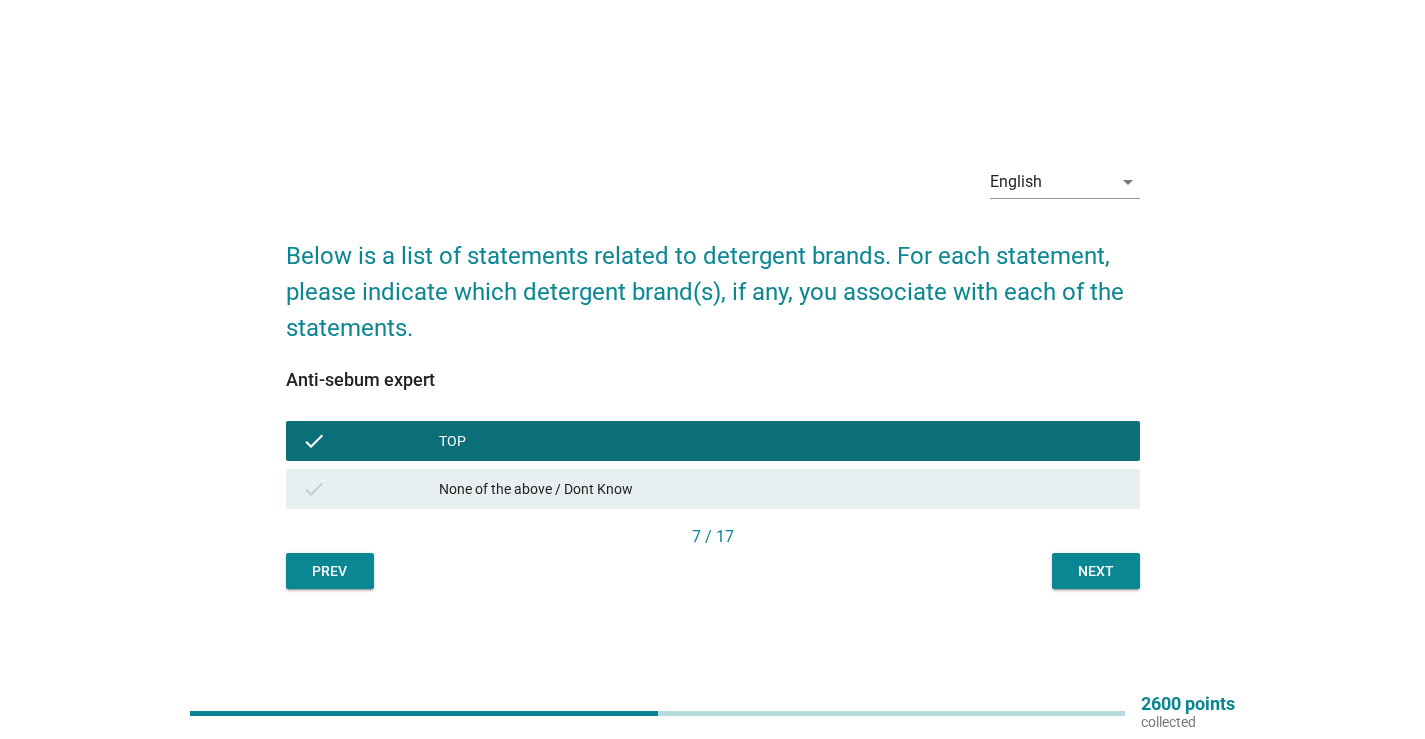 click on "Next" at bounding box center [1096, 571] 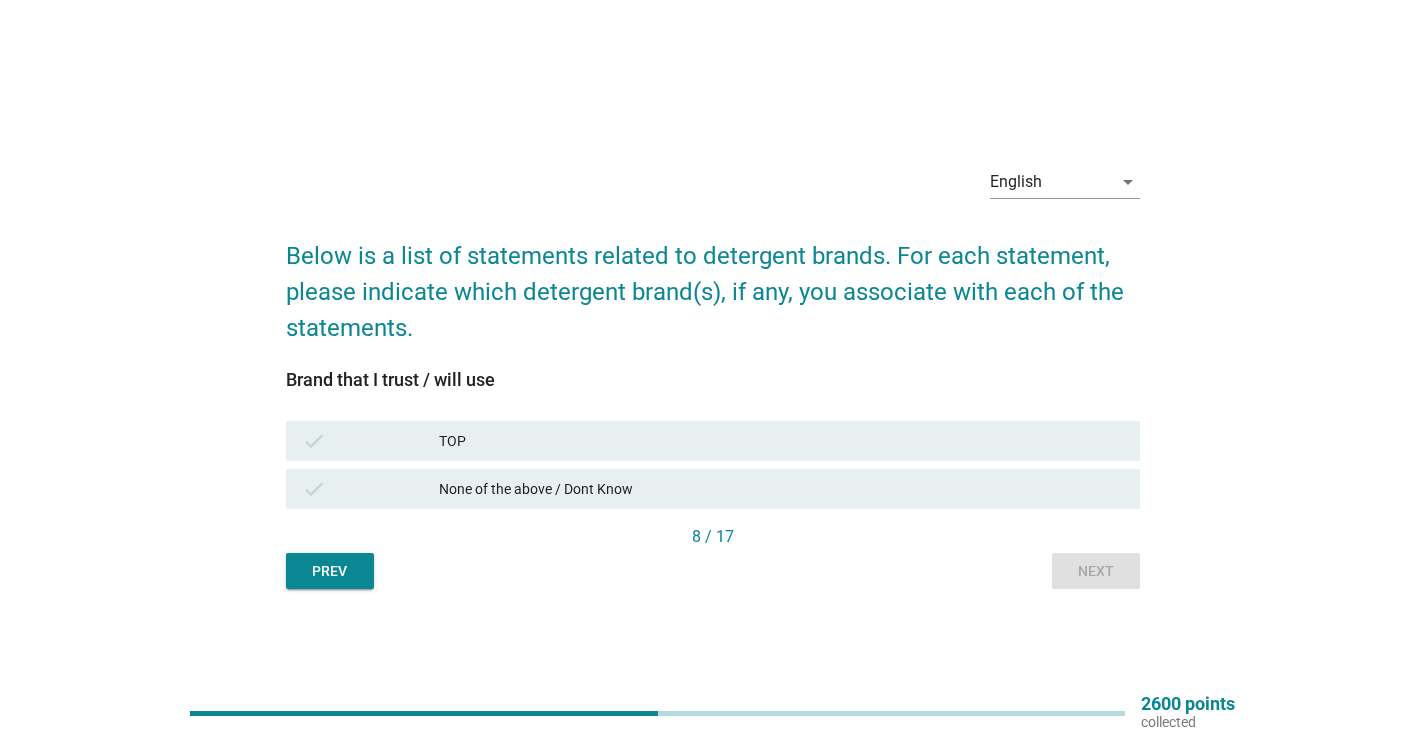 click on "TOP" at bounding box center [781, 441] 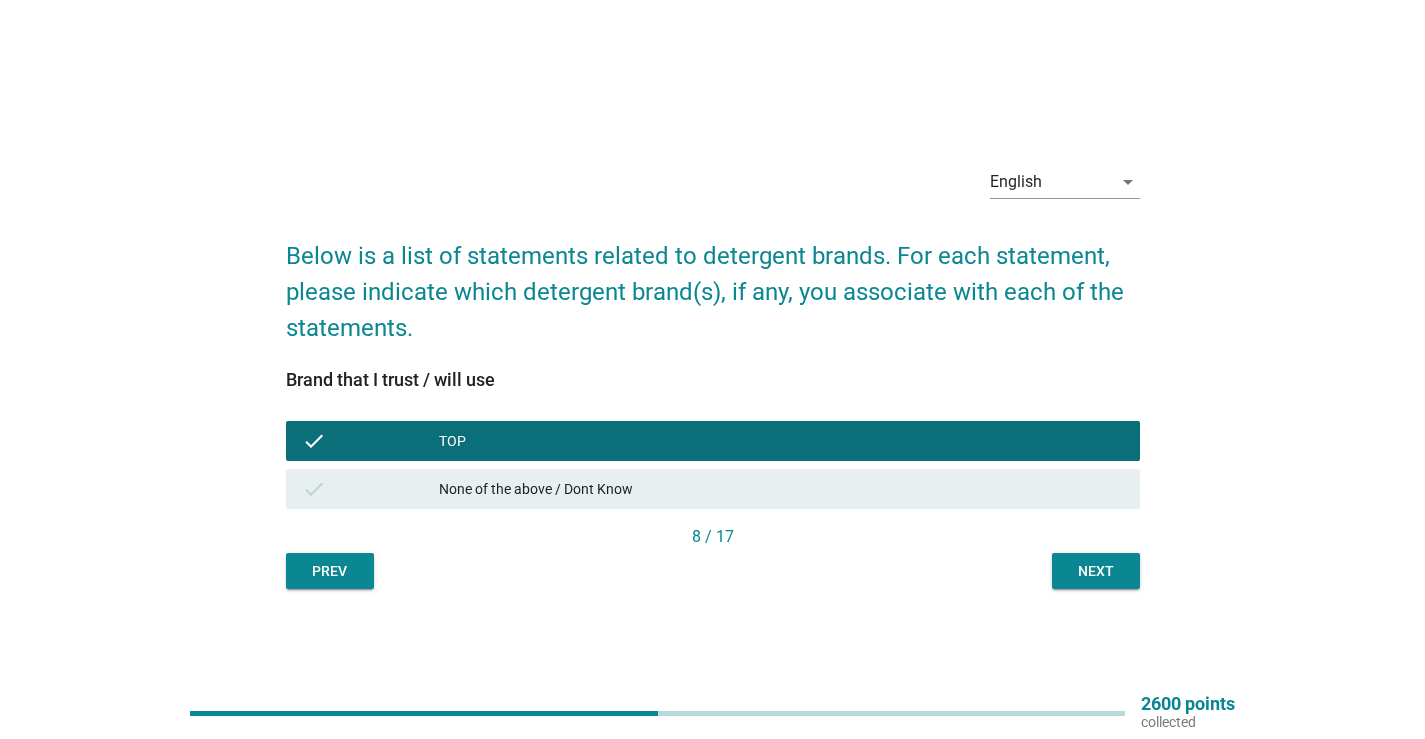 click on "Next" at bounding box center [1096, 571] 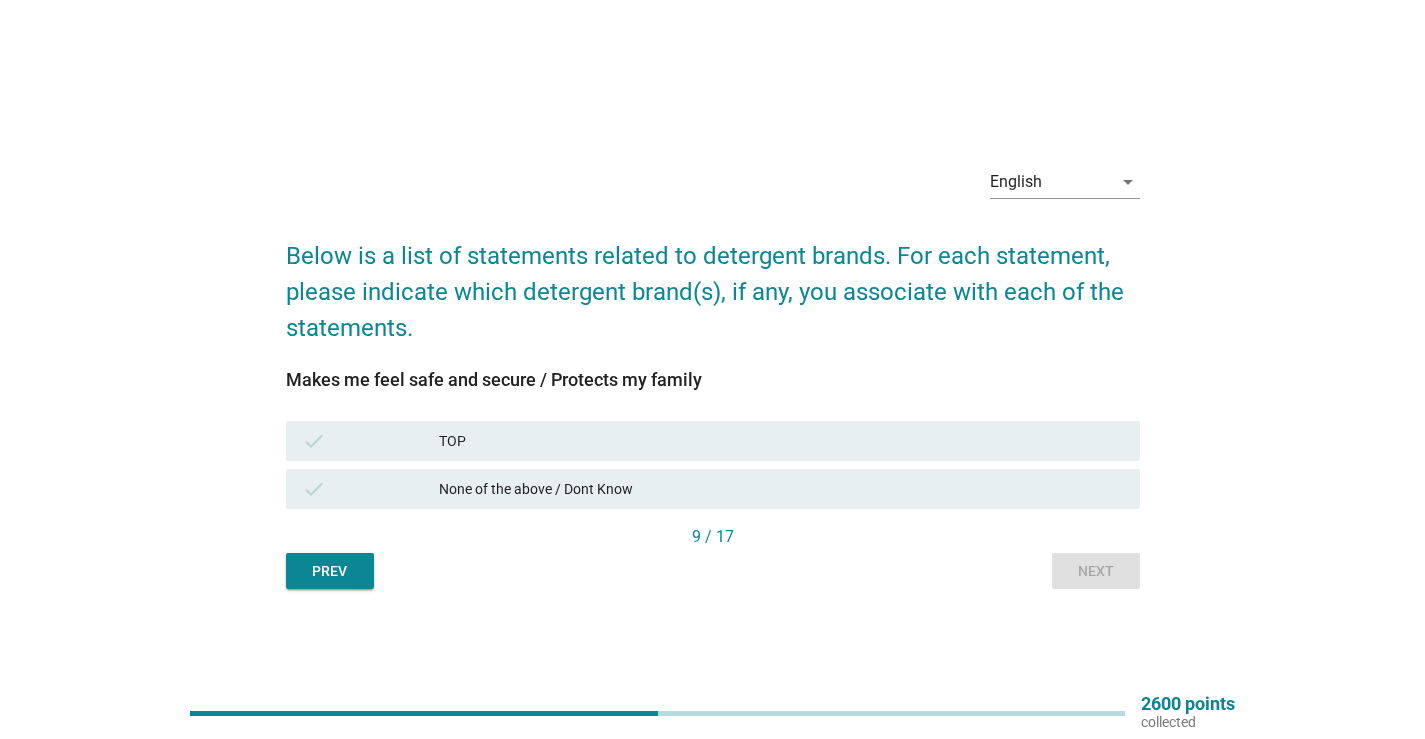 click on "TOP" at bounding box center [781, 441] 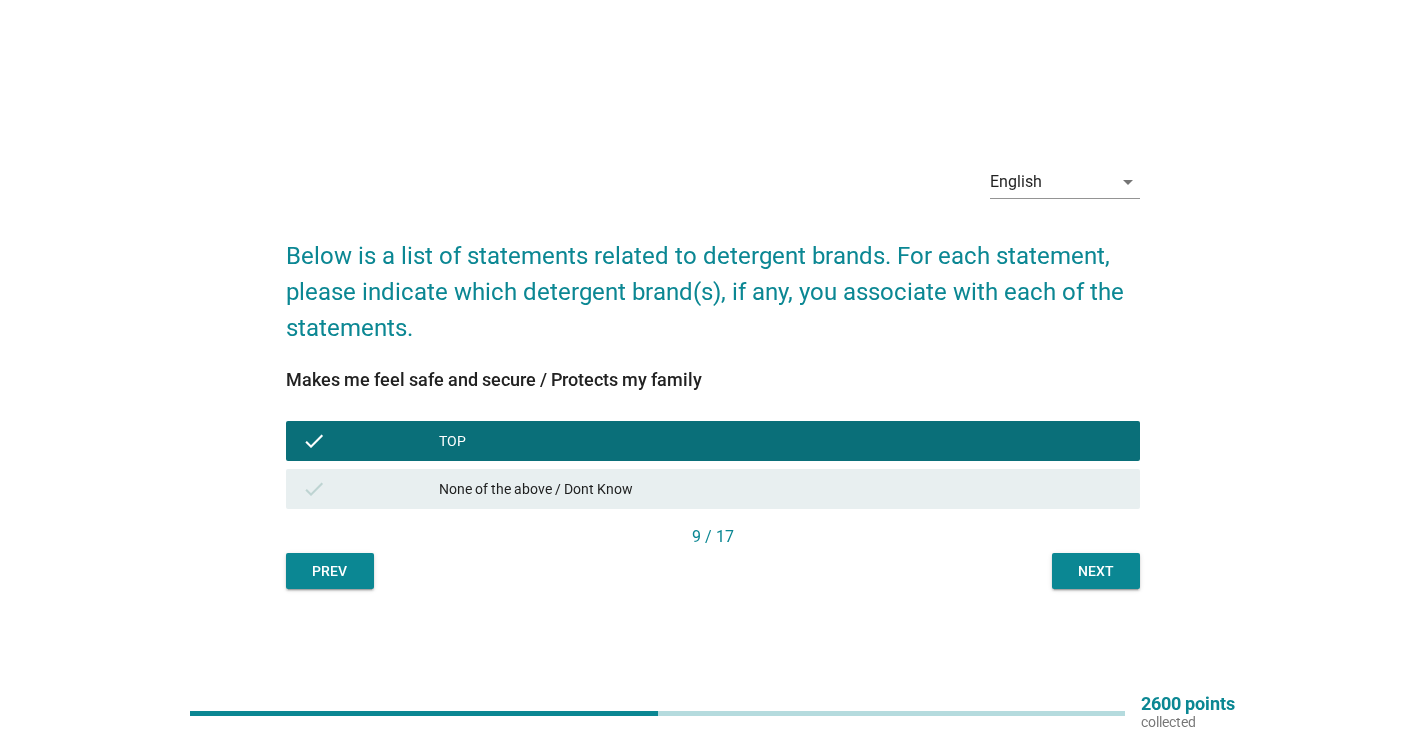 click on "Next" at bounding box center [1096, 571] 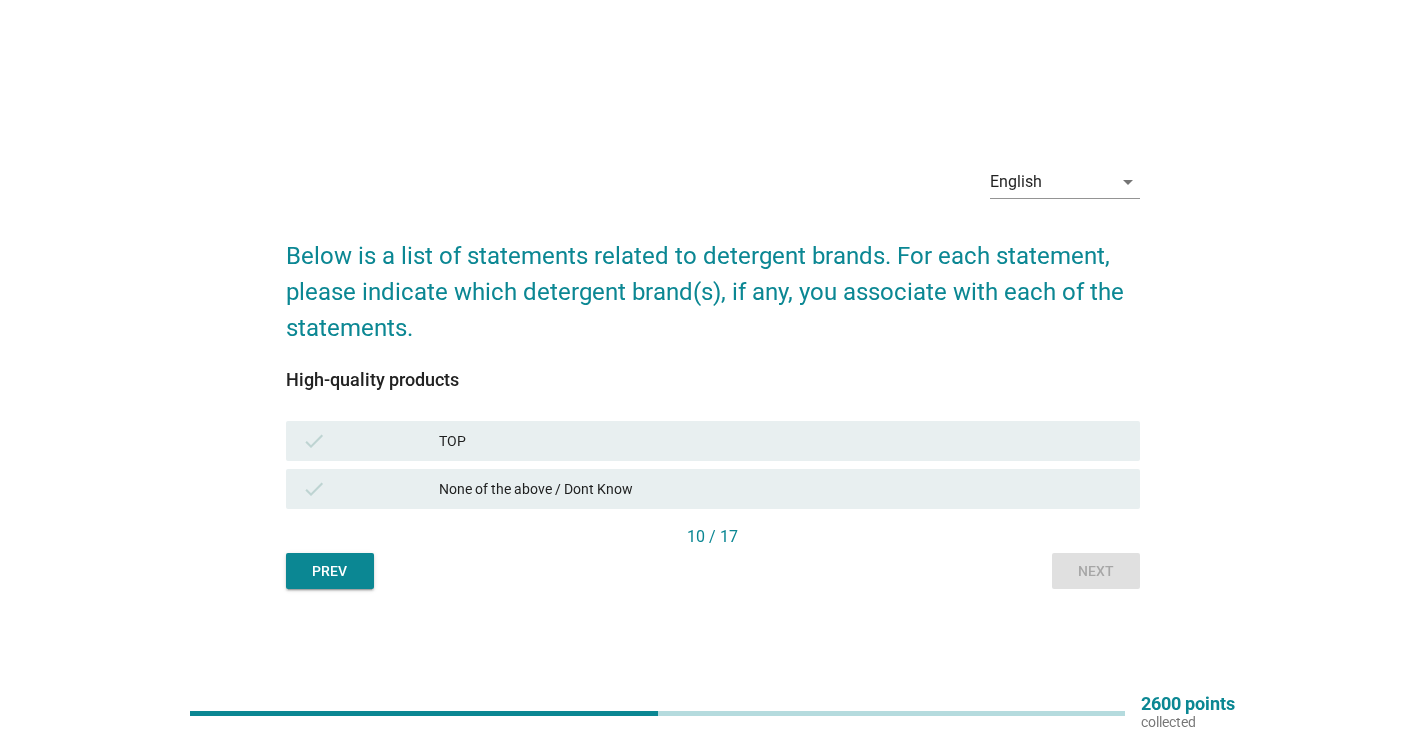 click on "TOP" at bounding box center (781, 441) 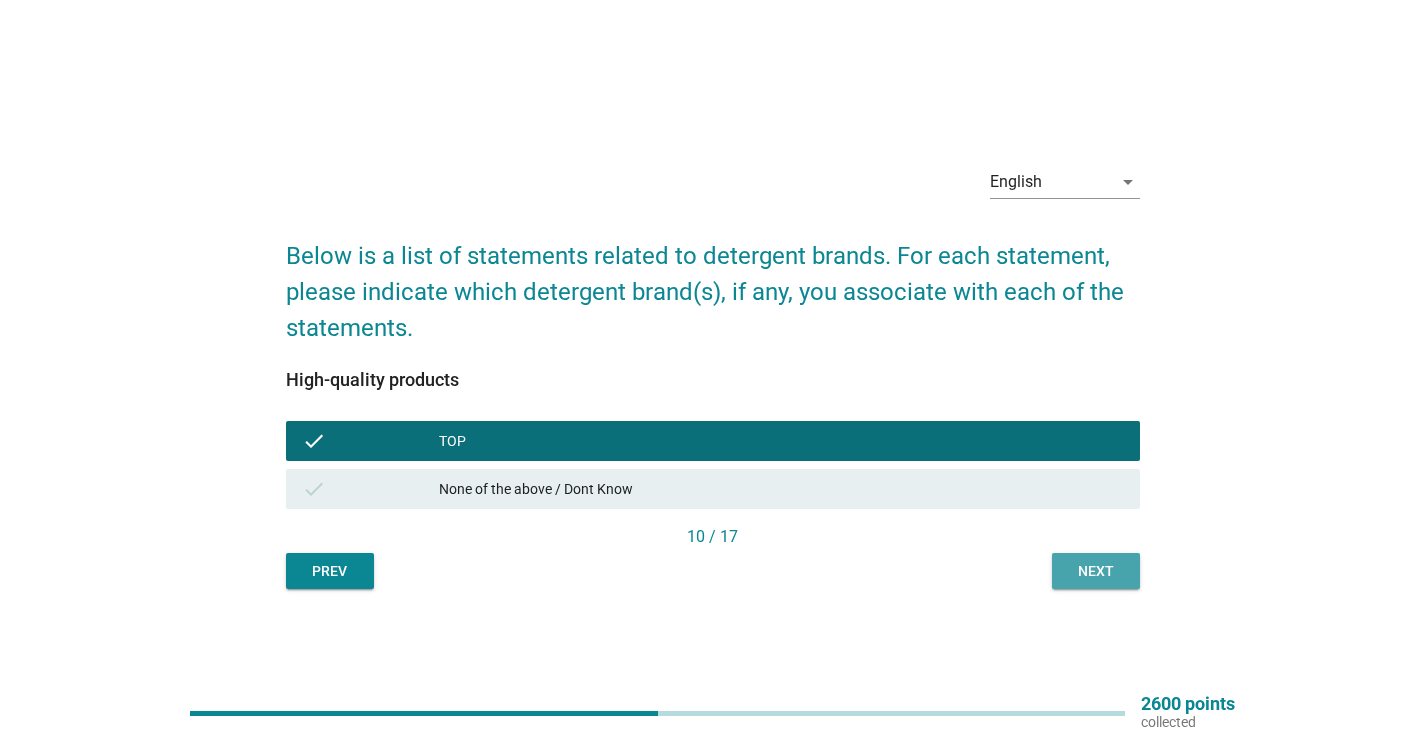 click on "Next" at bounding box center (1096, 571) 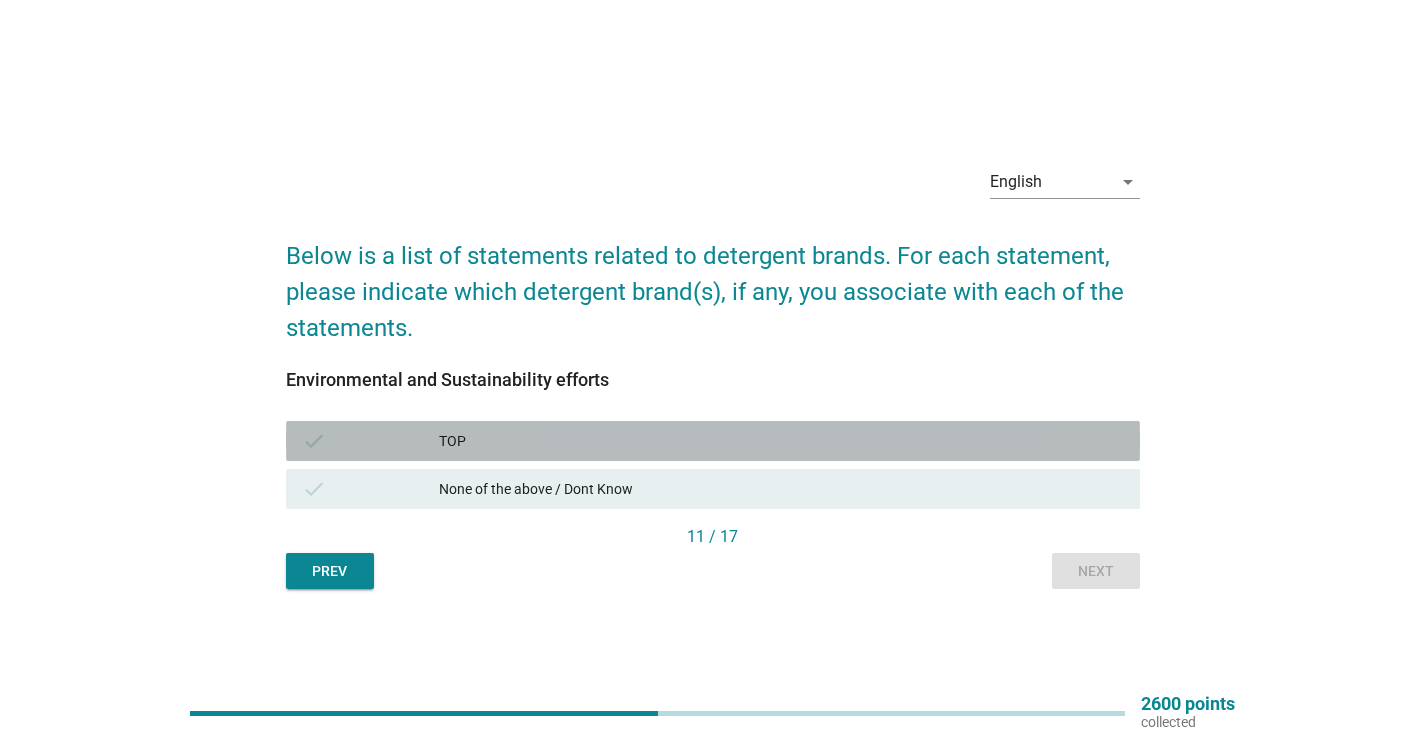 click on "TOP" at bounding box center [781, 441] 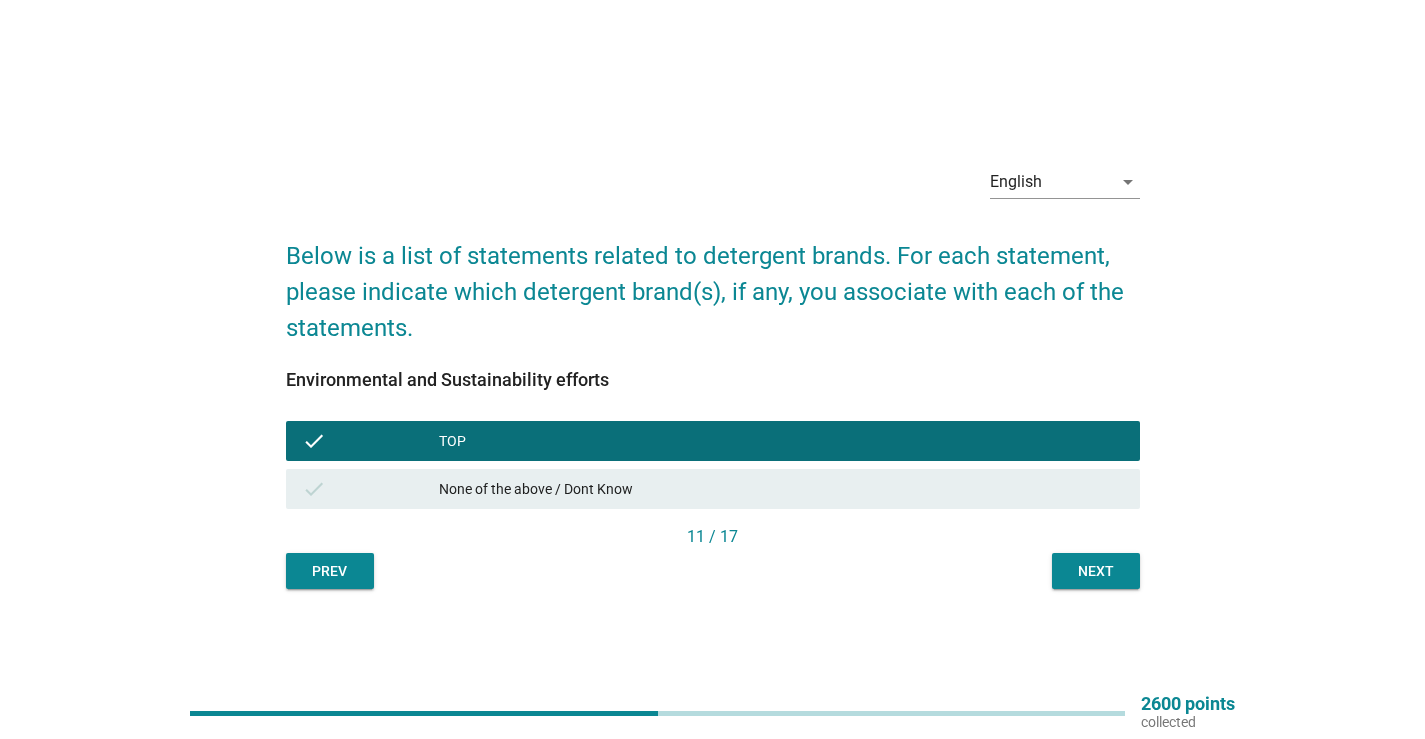 click on "Next" at bounding box center (1096, 571) 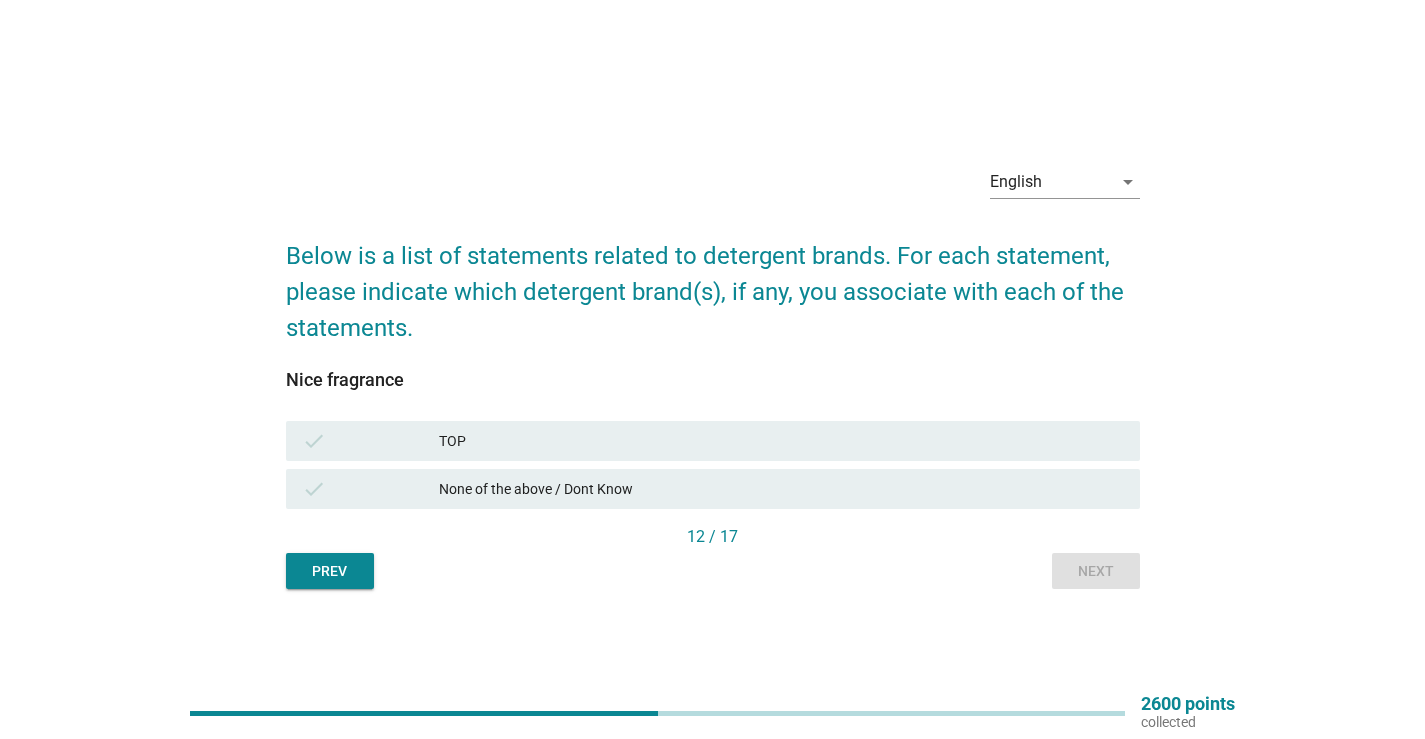 click on "TOP" at bounding box center [781, 441] 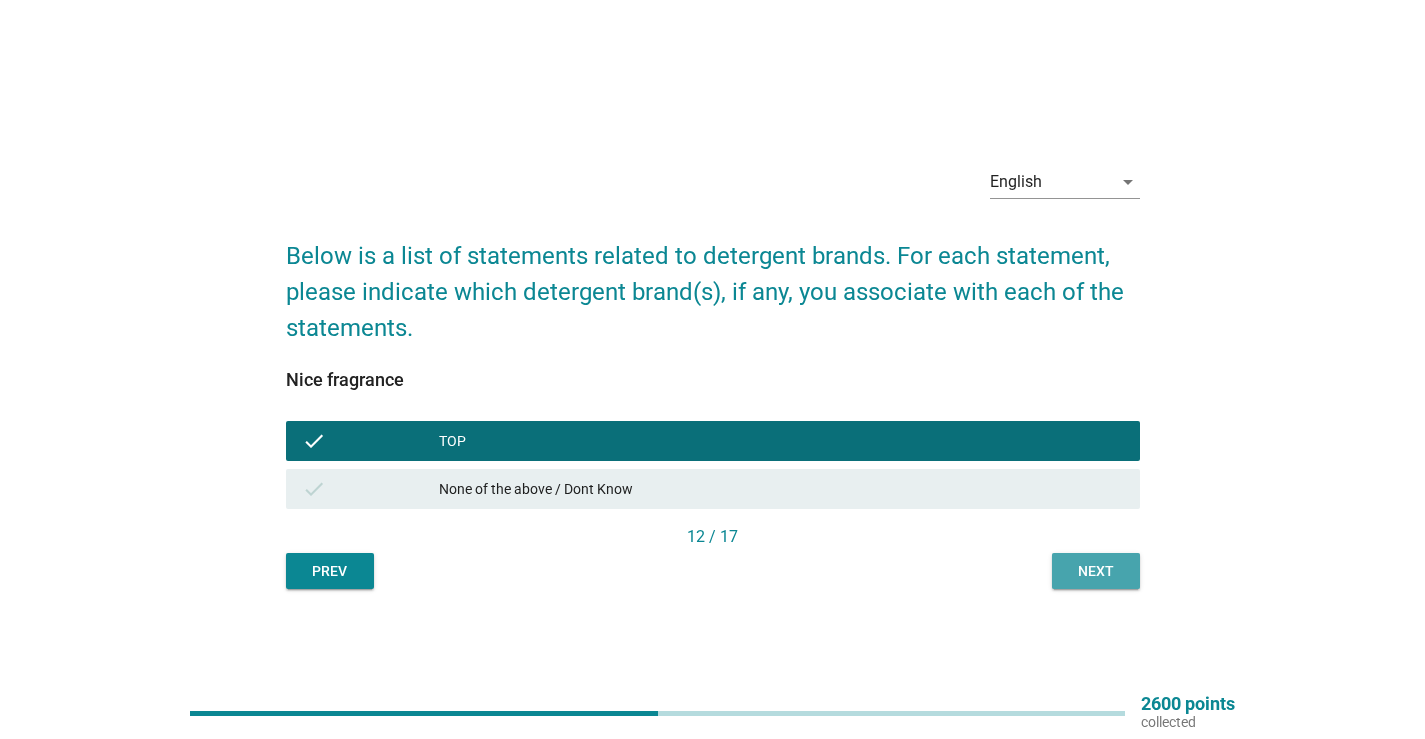 click on "Next" at bounding box center [1096, 571] 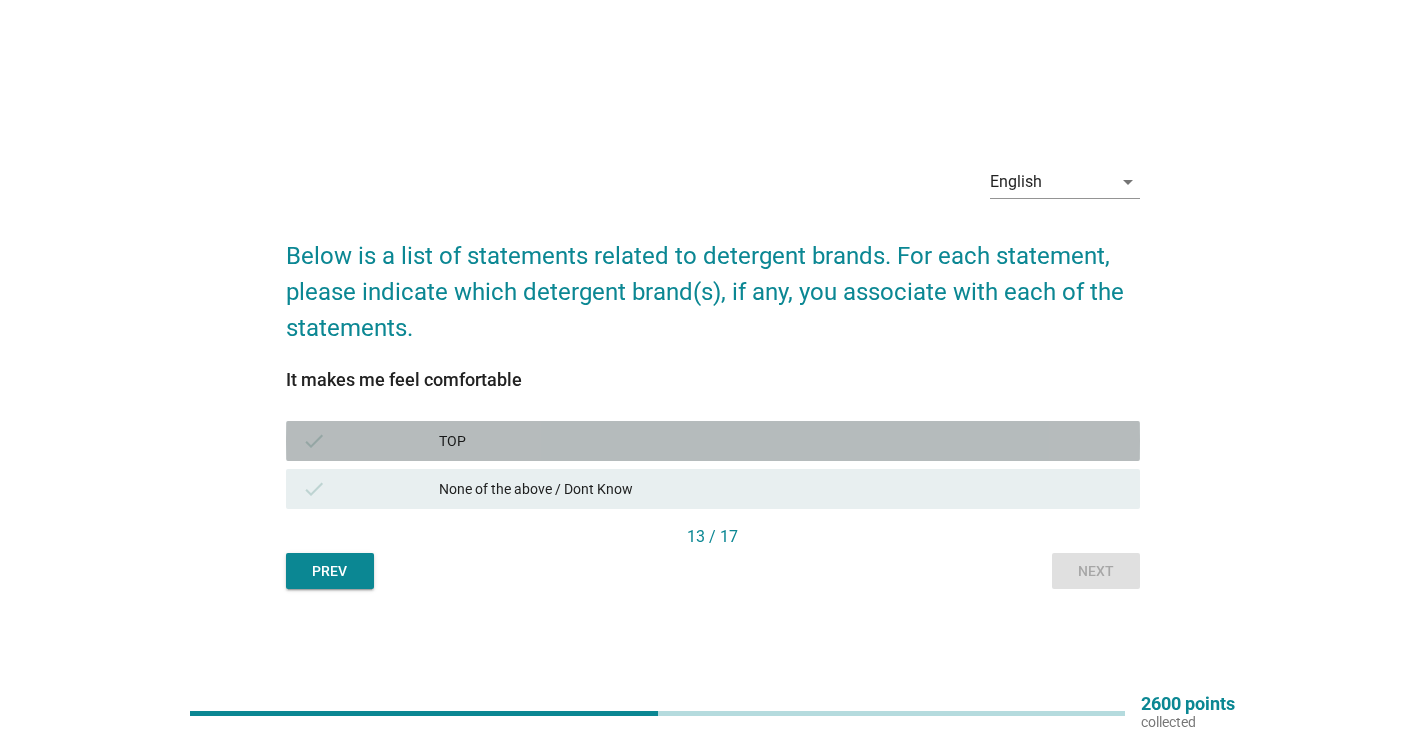 click on "check   TOP" at bounding box center [713, 441] 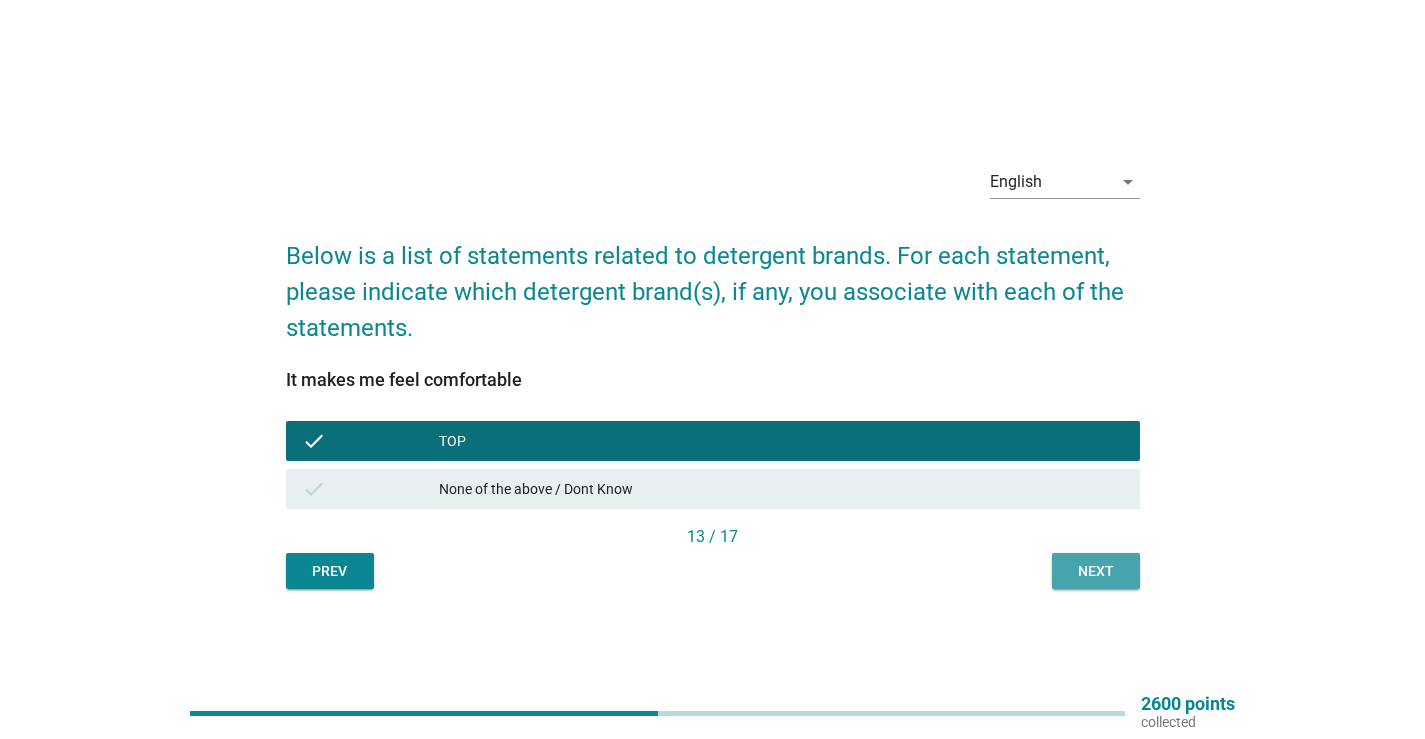 click on "Next" at bounding box center (1096, 571) 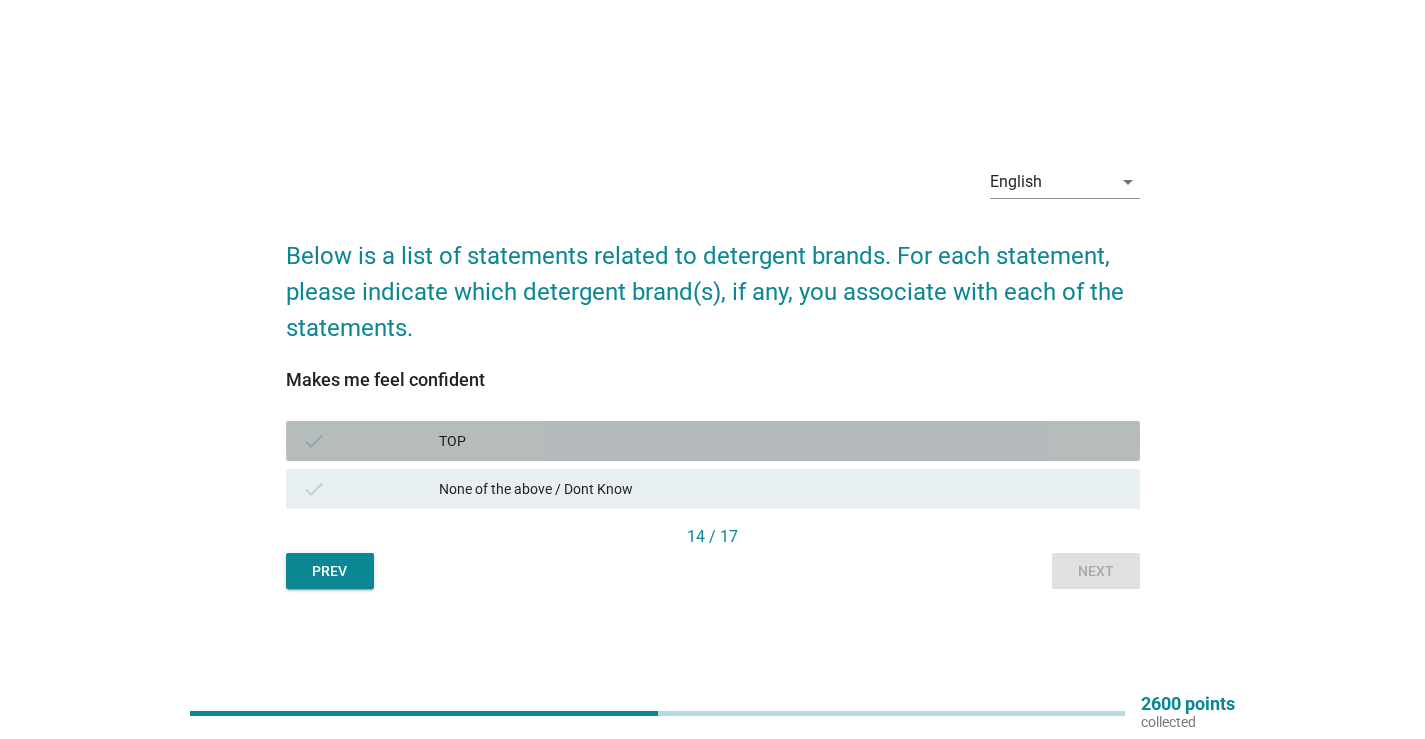 click on "check   TOP" at bounding box center [713, 441] 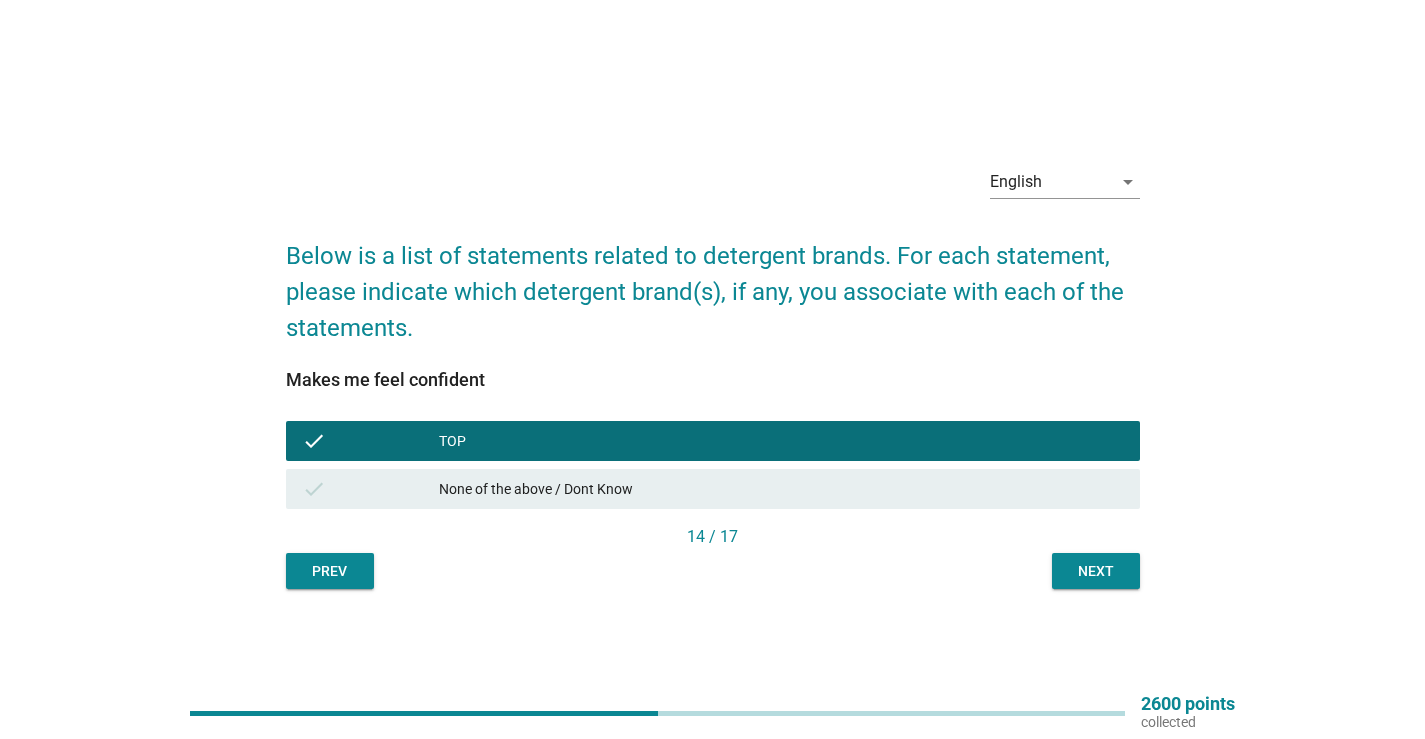 click on "Next" at bounding box center [1096, 571] 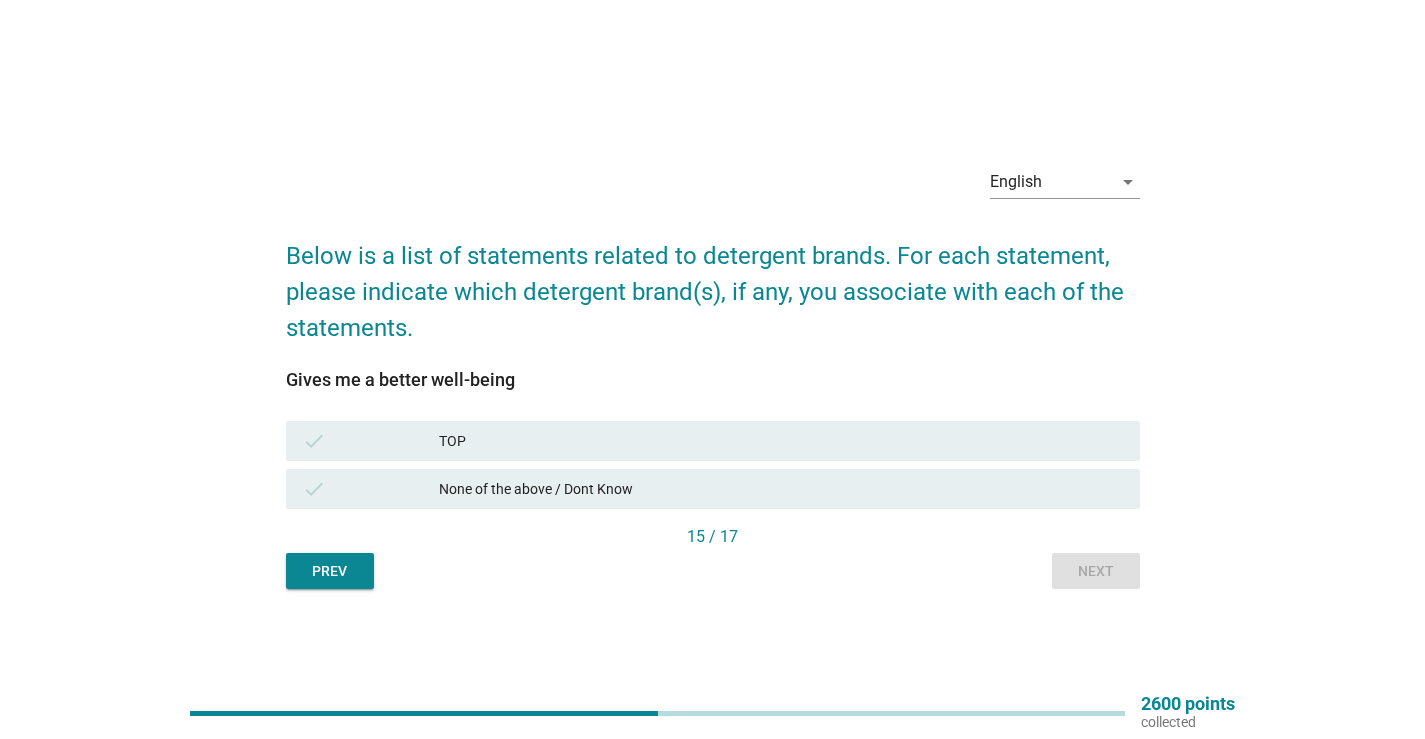 click on "TOP" at bounding box center (781, 441) 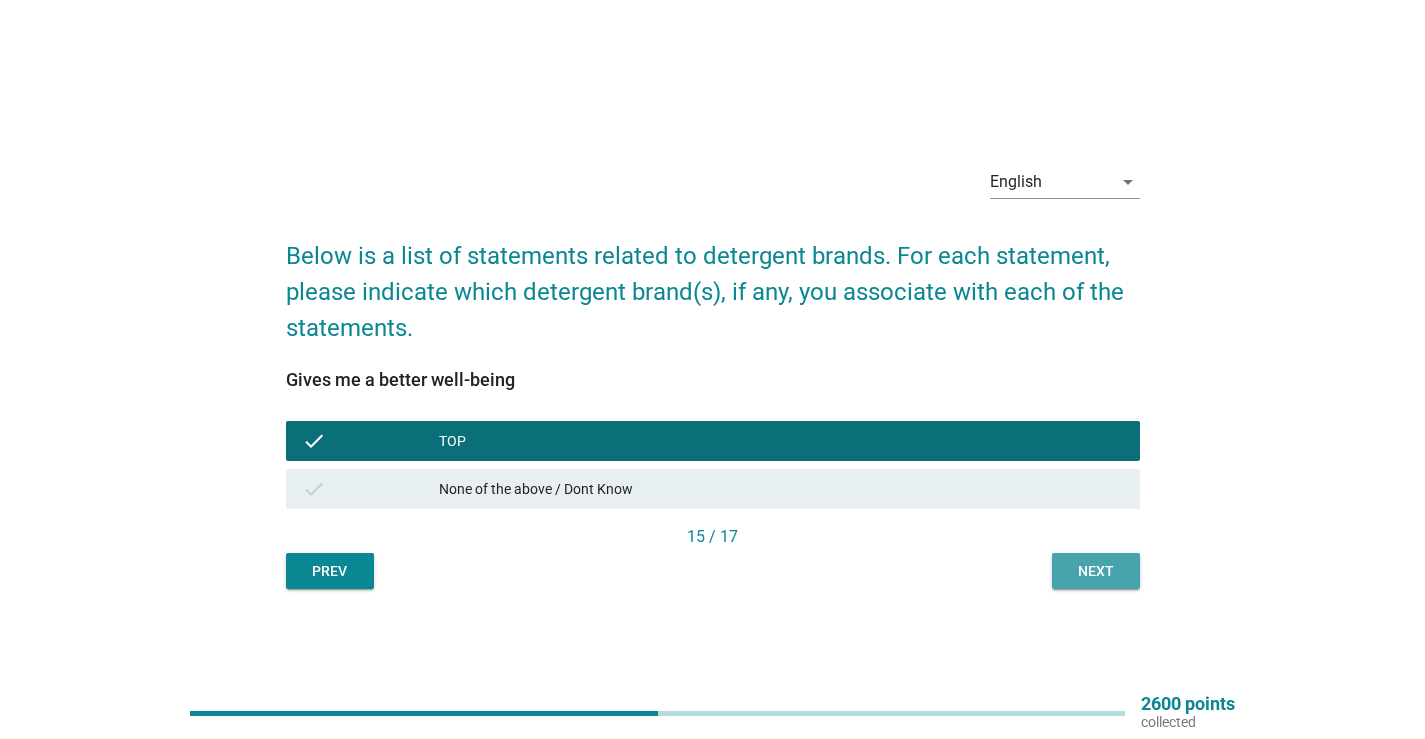 click on "Next" at bounding box center [1096, 571] 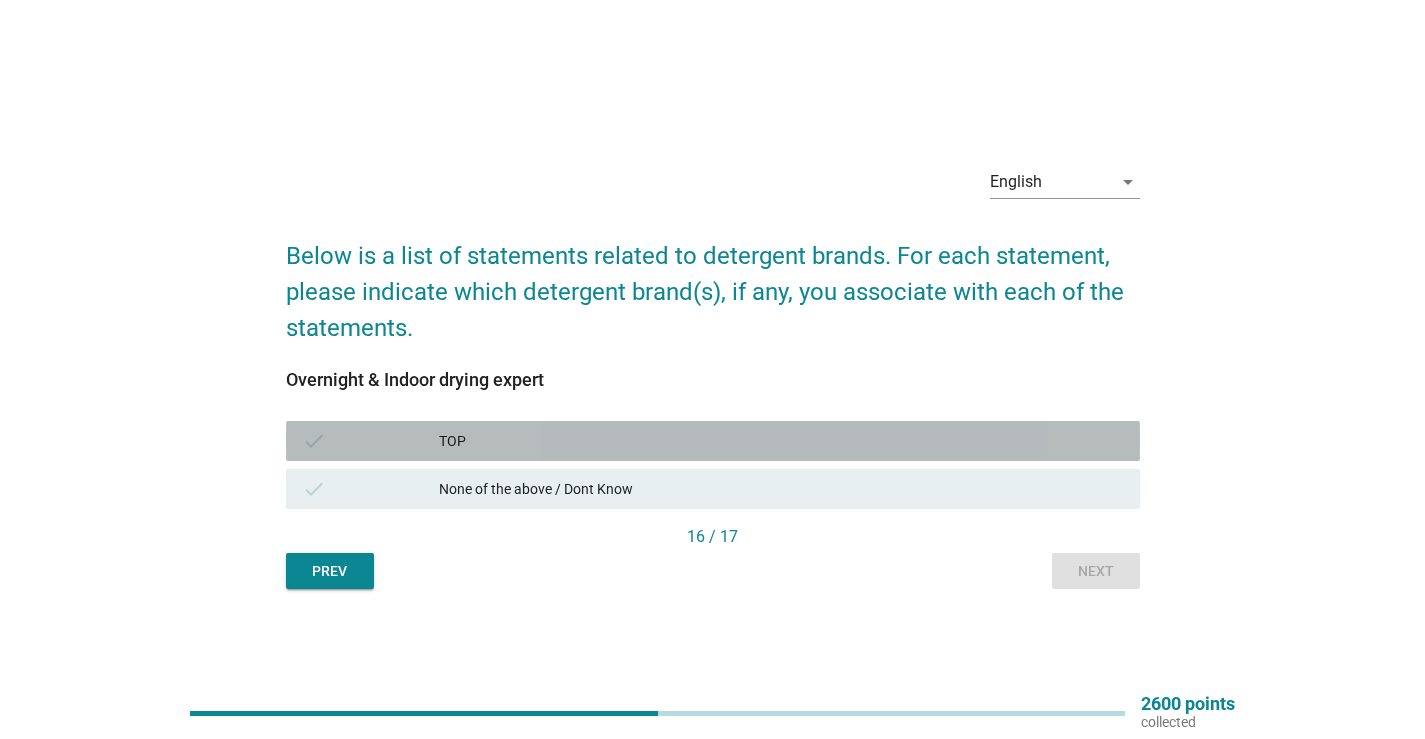 click on "TOP" at bounding box center [781, 441] 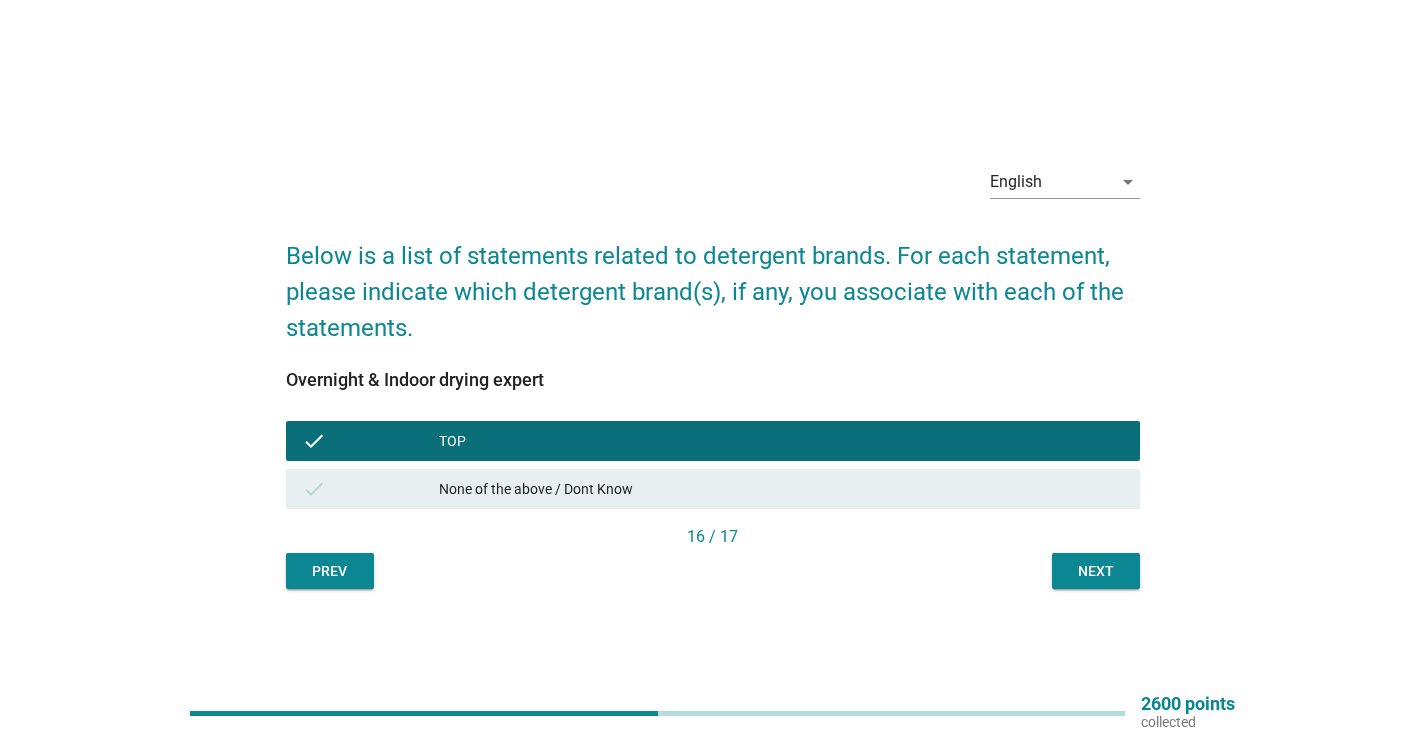 click on "Next" at bounding box center [1096, 571] 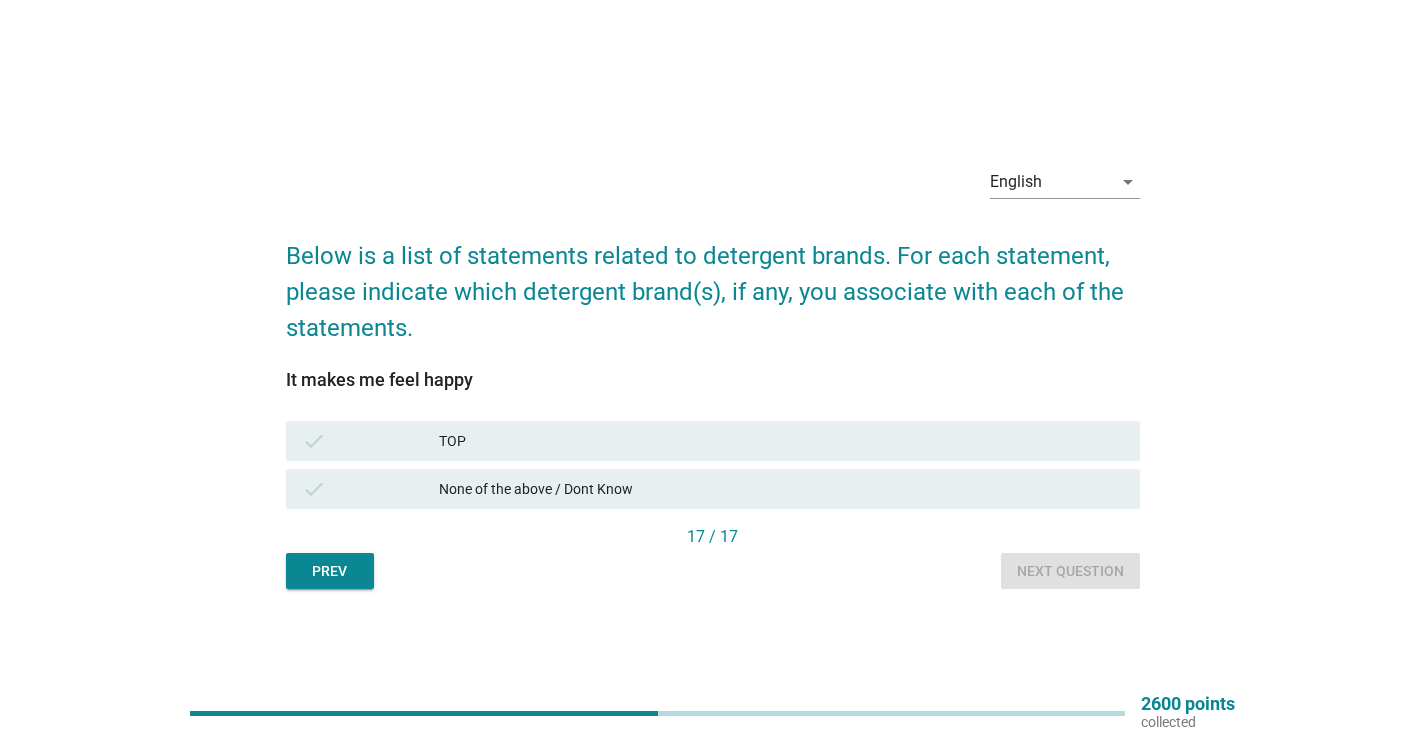 click on "check   TOP" at bounding box center [713, 441] 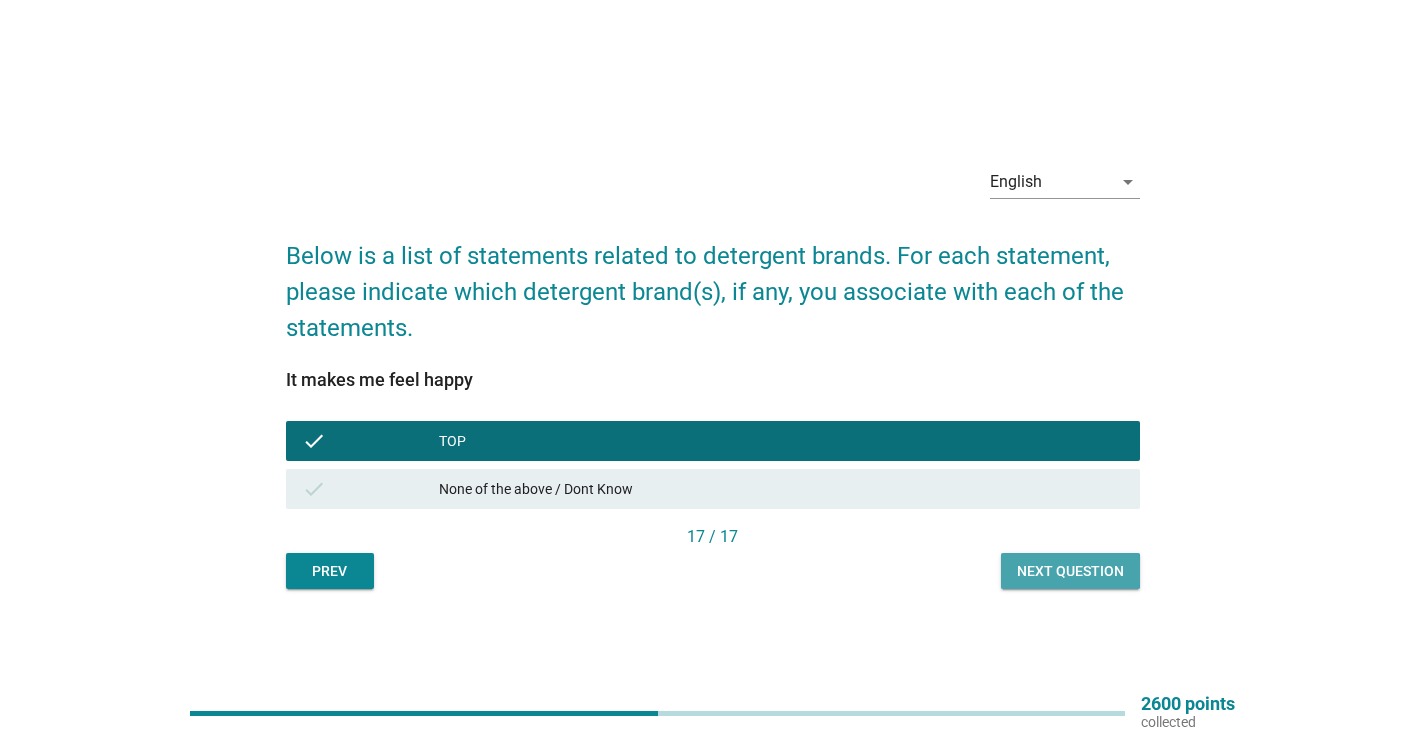 click on "Next question" at bounding box center [1070, 571] 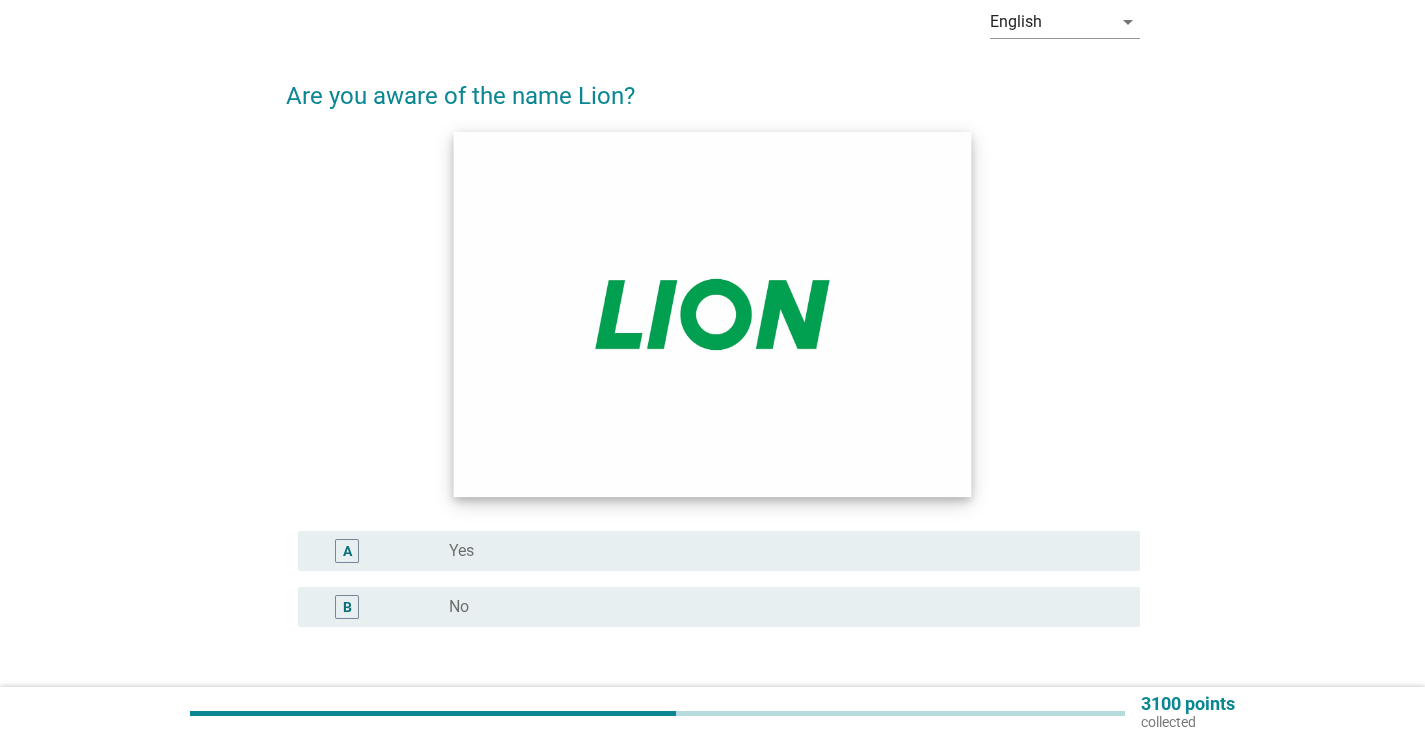 scroll, scrollTop: 200, scrollLeft: 0, axis: vertical 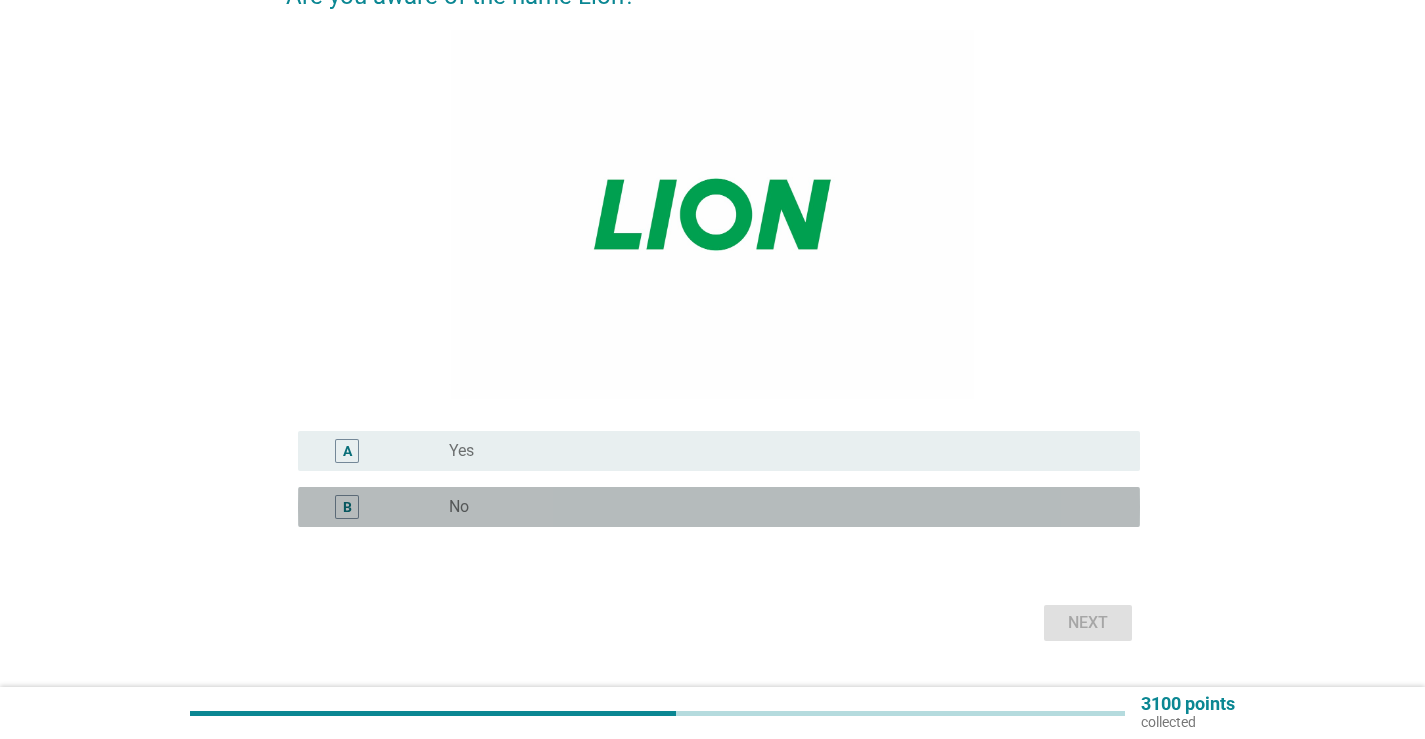 click on "radio_button_unchecked No" at bounding box center (778, 507) 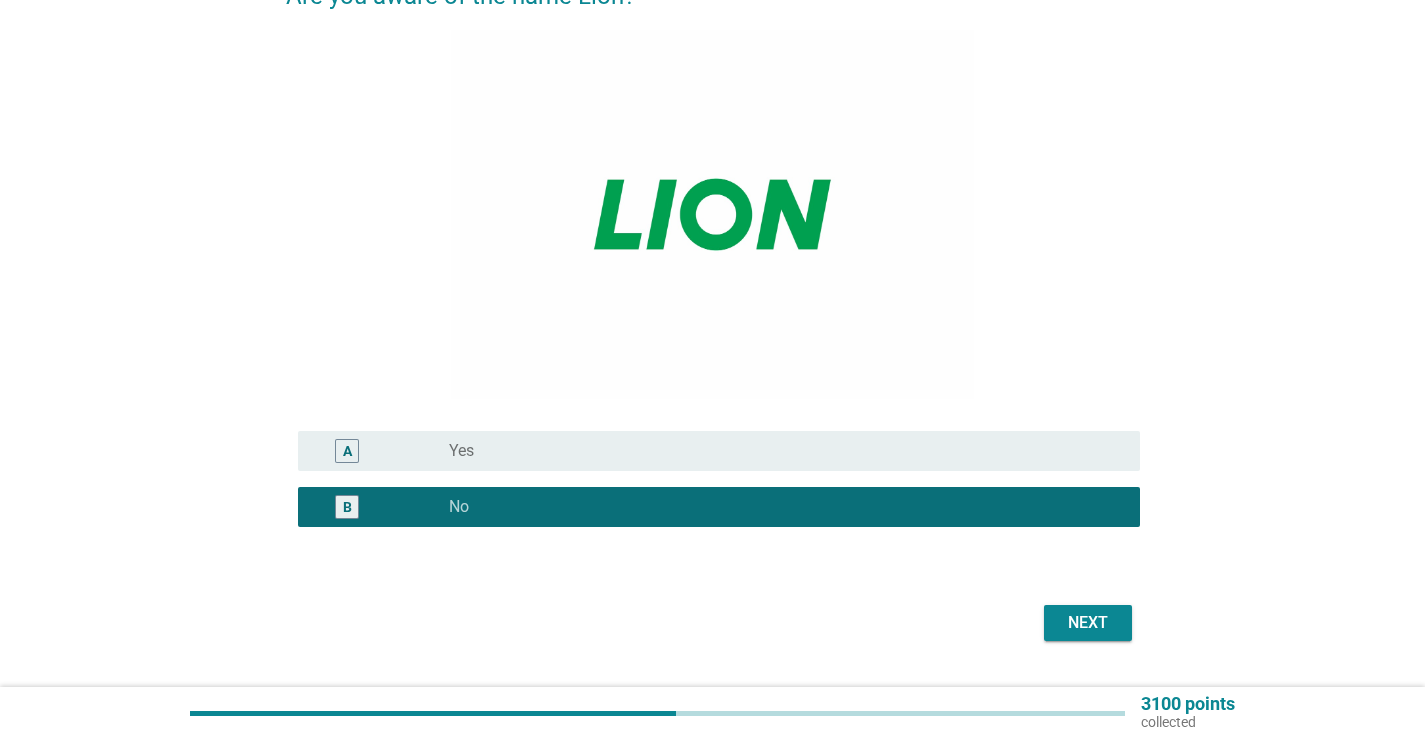 click on "Next" at bounding box center [1088, 623] 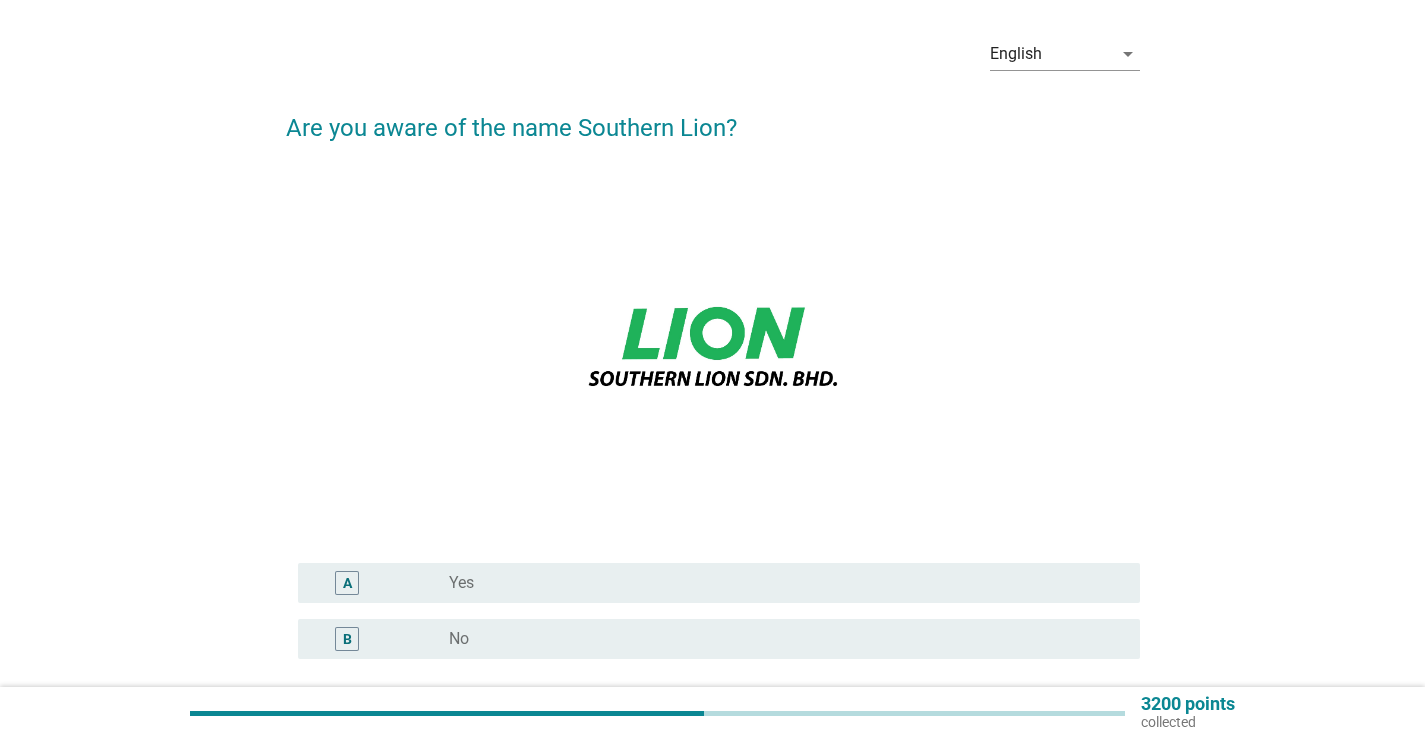 scroll, scrollTop: 100, scrollLeft: 0, axis: vertical 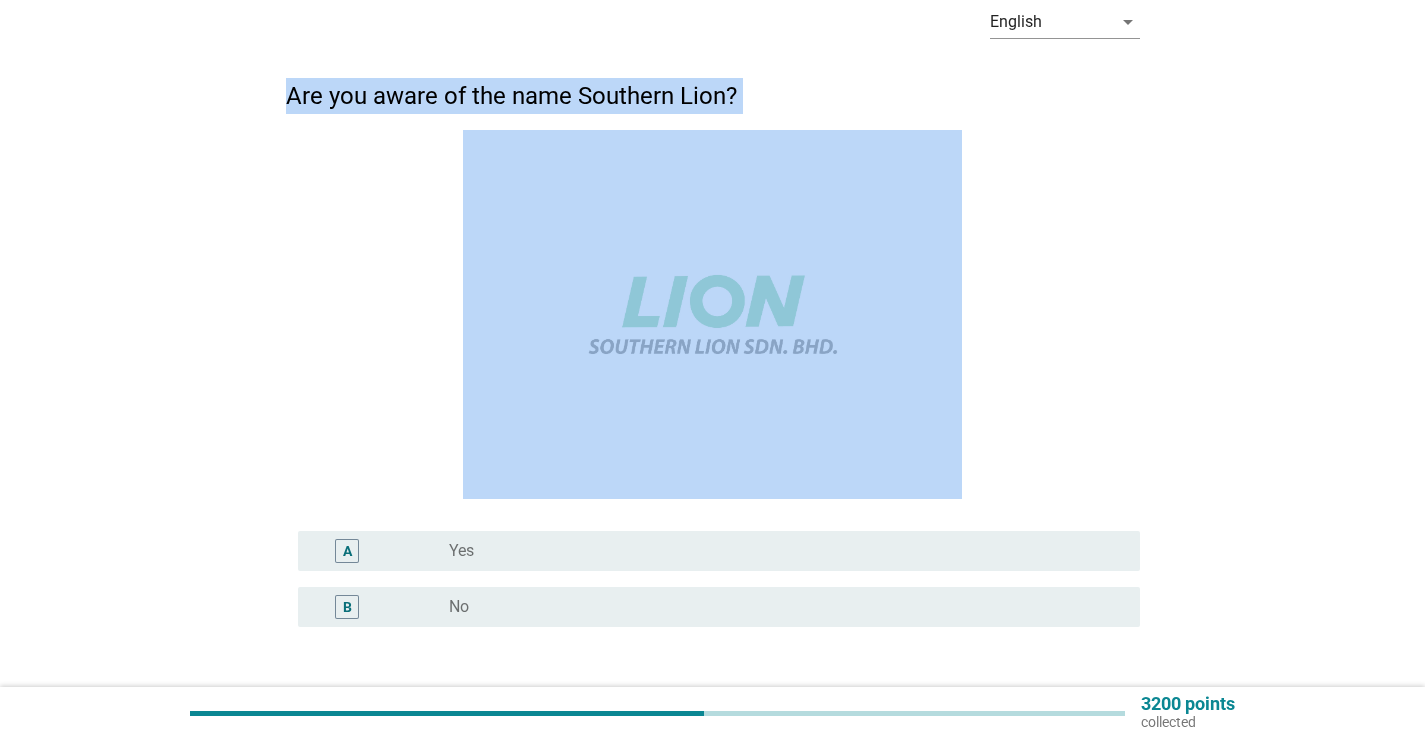 drag, startPoint x: 290, startPoint y: 99, endPoint x: 646, endPoint y: 107, distance: 356.08987 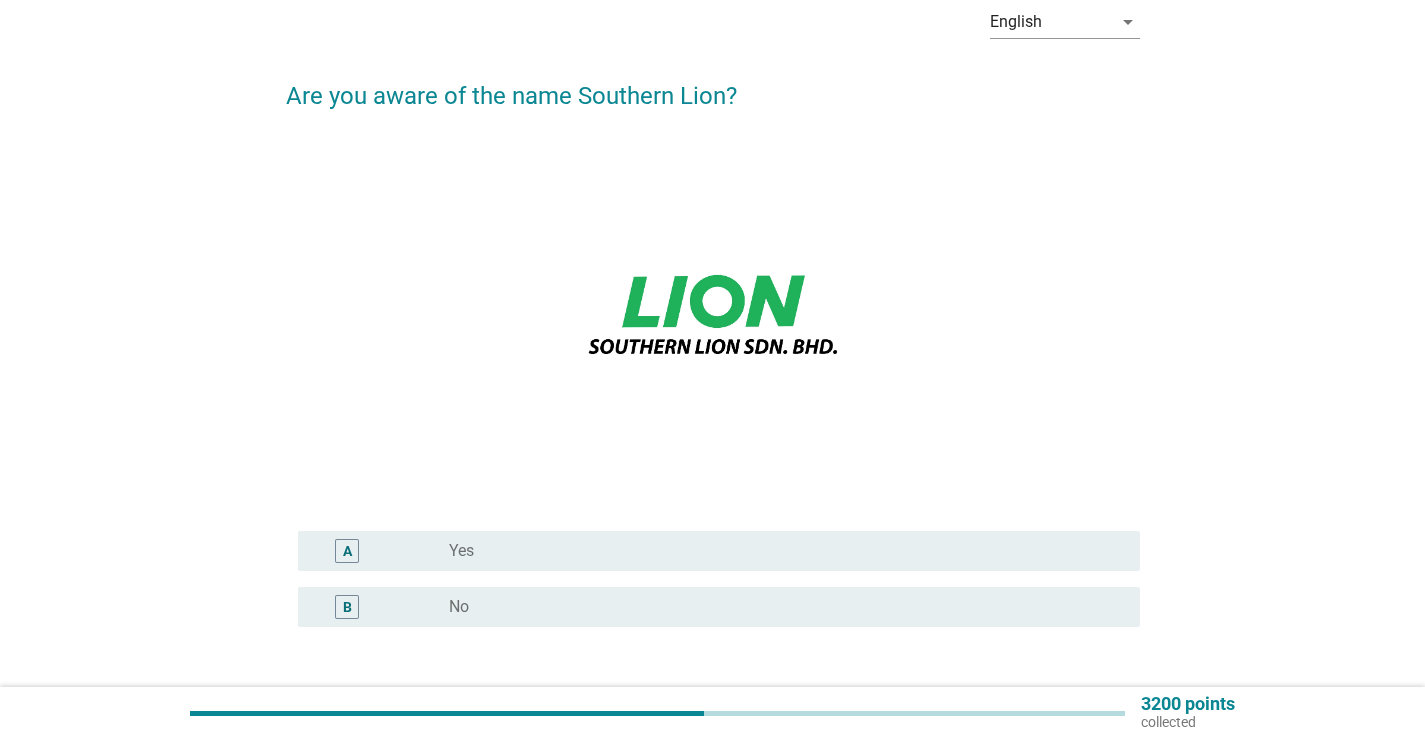 click on "radio_button_unchecked No" at bounding box center (778, 607) 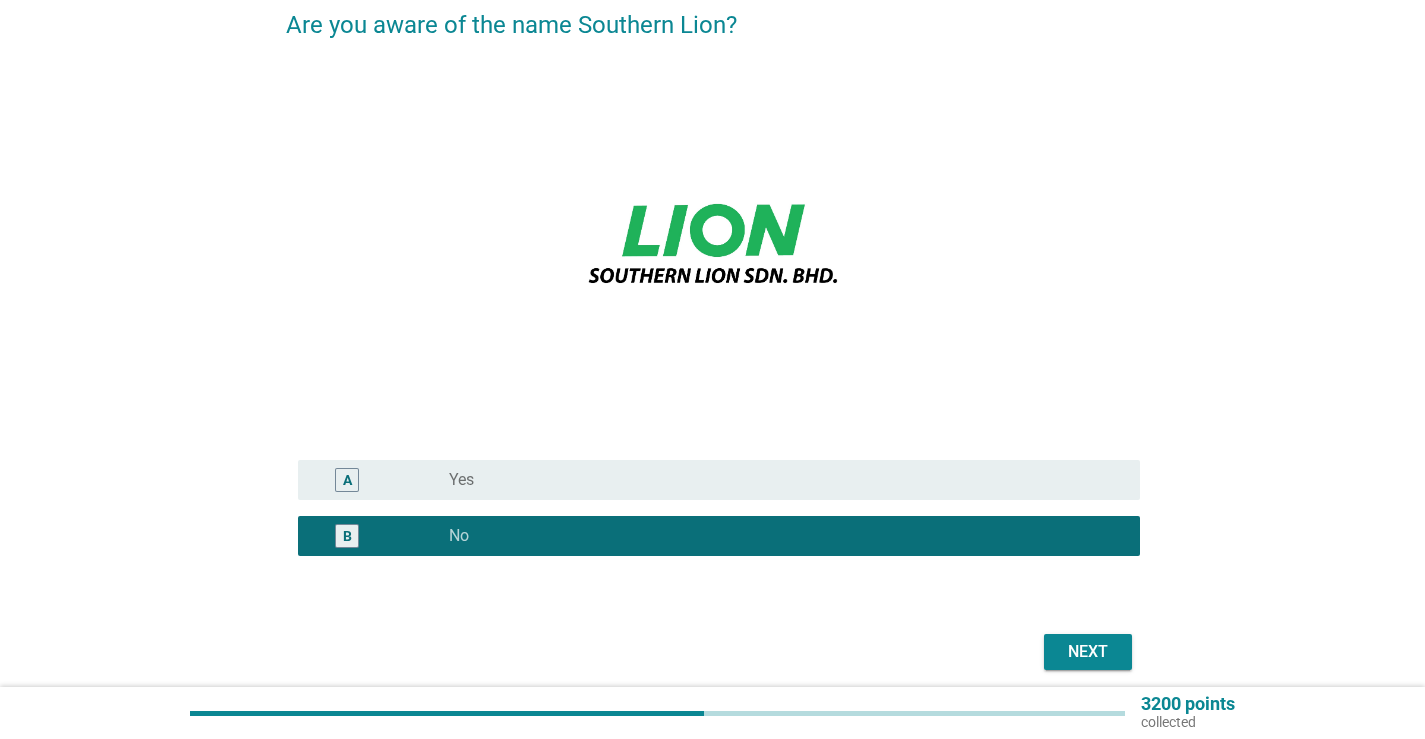 scroll, scrollTop: 250, scrollLeft: 0, axis: vertical 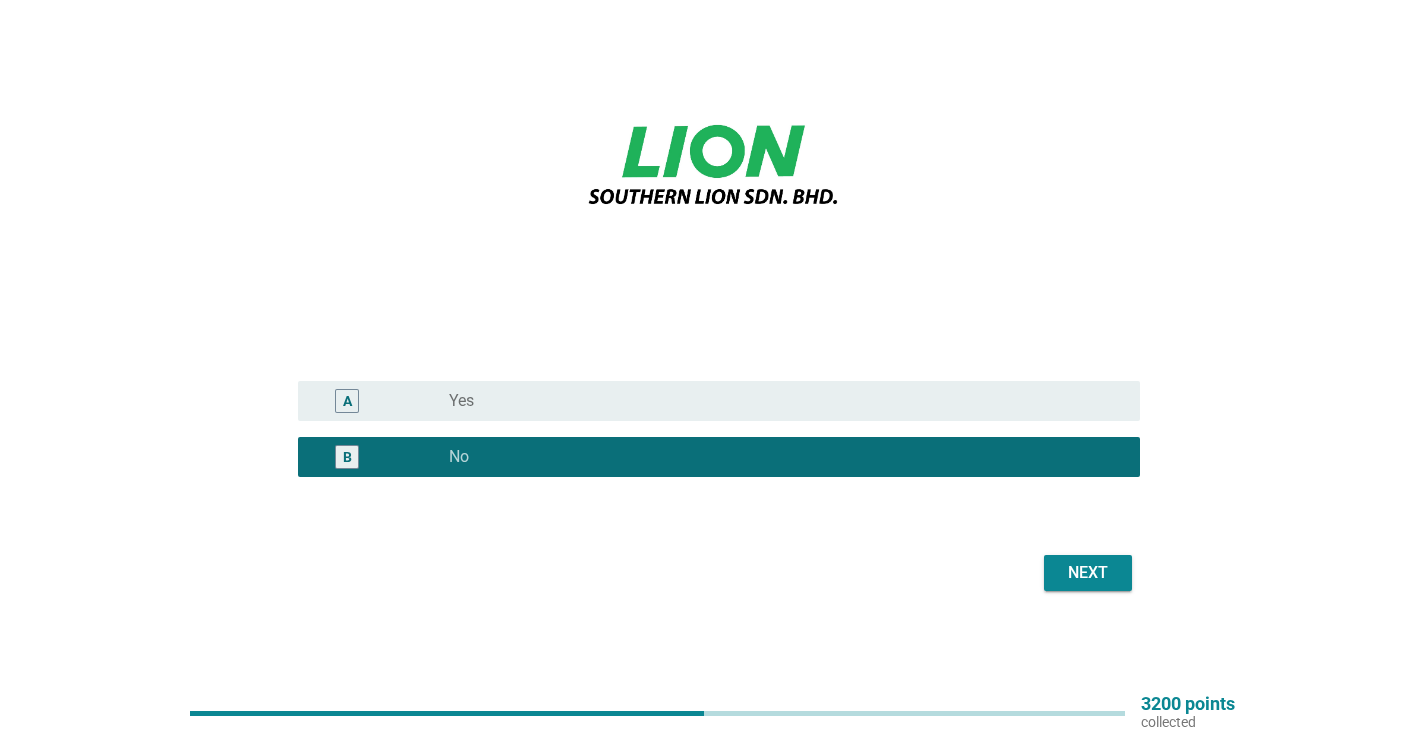click on "Next" at bounding box center [1088, 573] 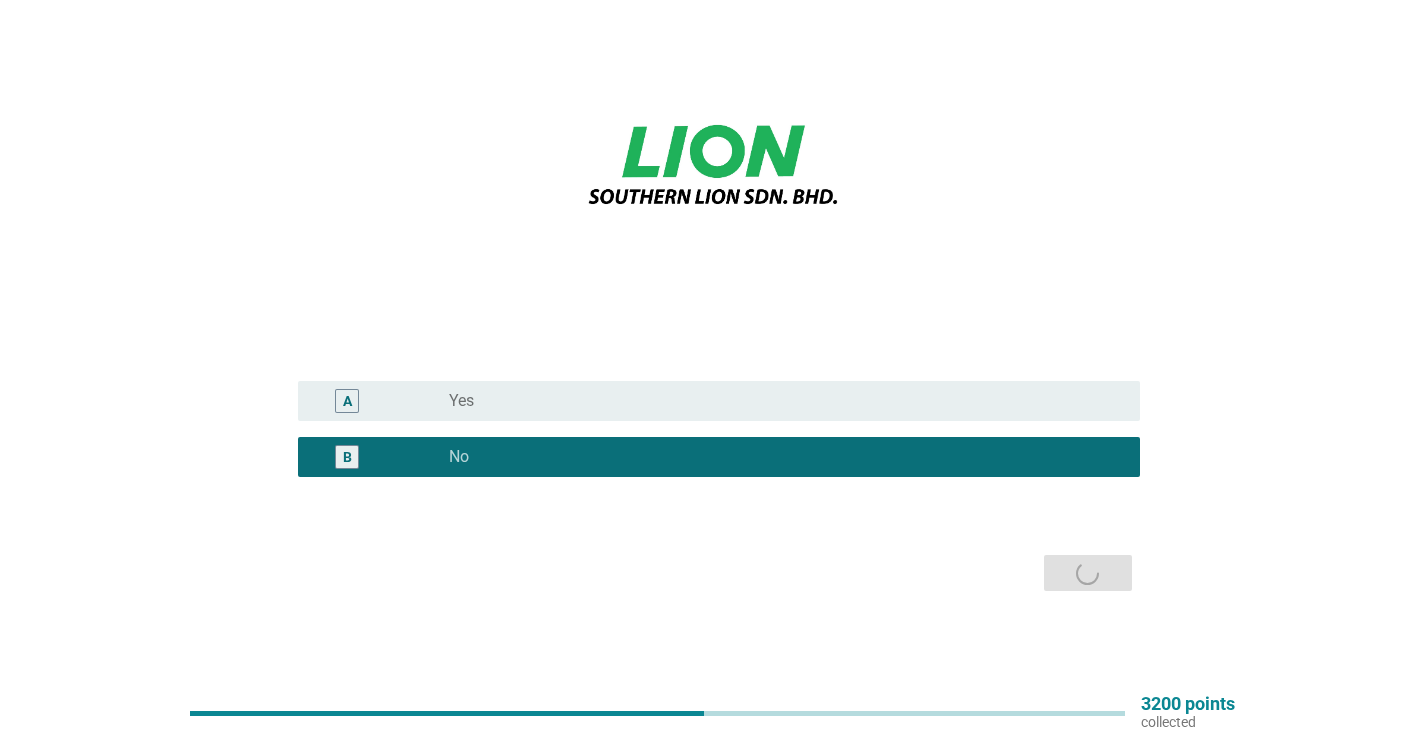 scroll, scrollTop: 0, scrollLeft: 0, axis: both 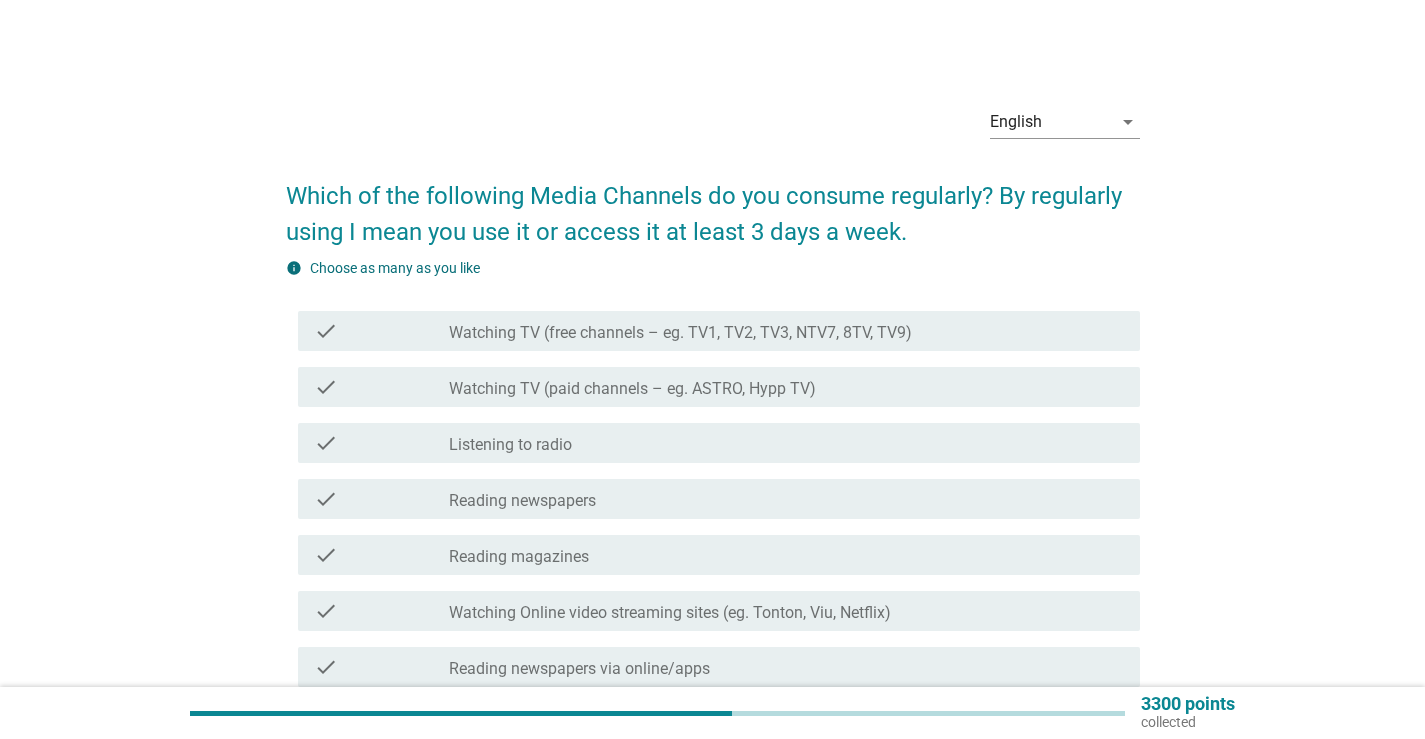 drag, startPoint x: 282, startPoint y: 186, endPoint x: 939, endPoint y: 232, distance: 658.6084 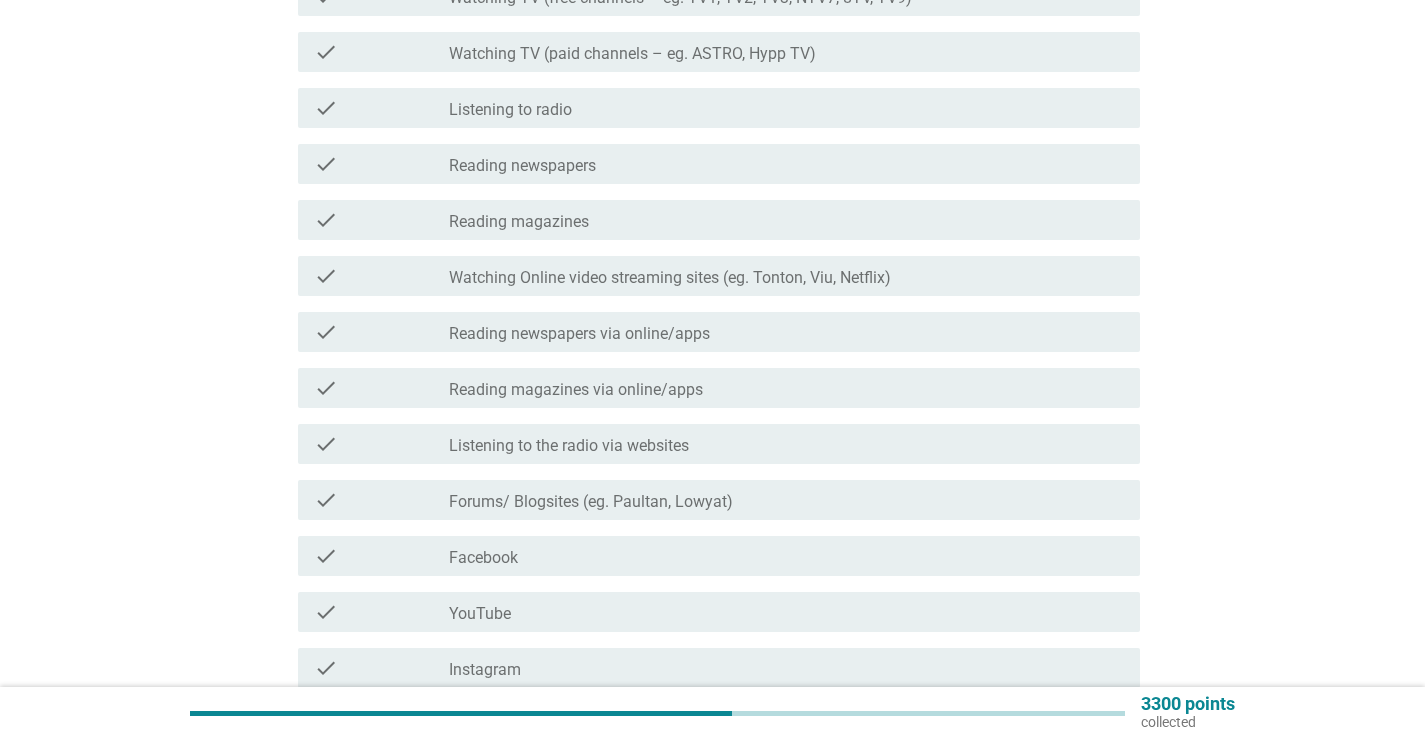 scroll, scrollTop: 300, scrollLeft: 0, axis: vertical 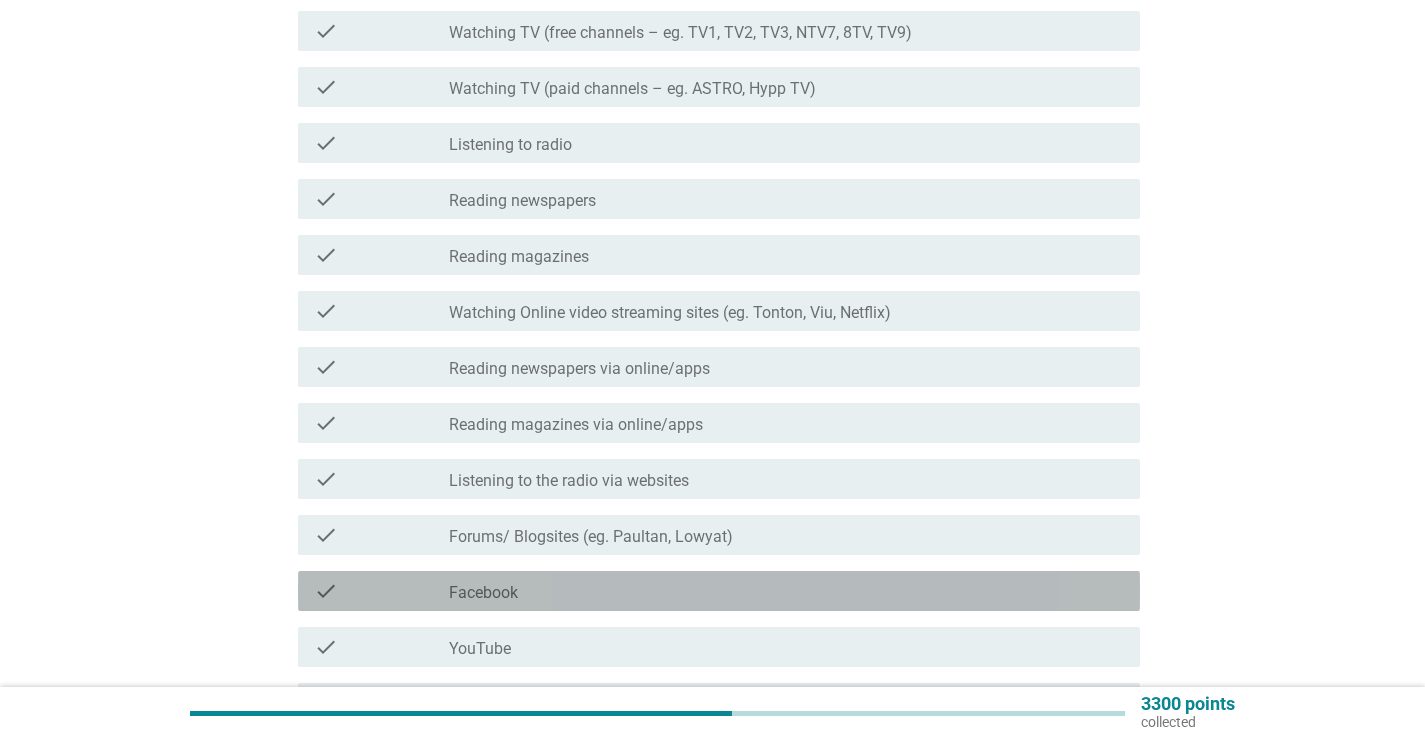 click on "Facebook" at bounding box center [483, 593] 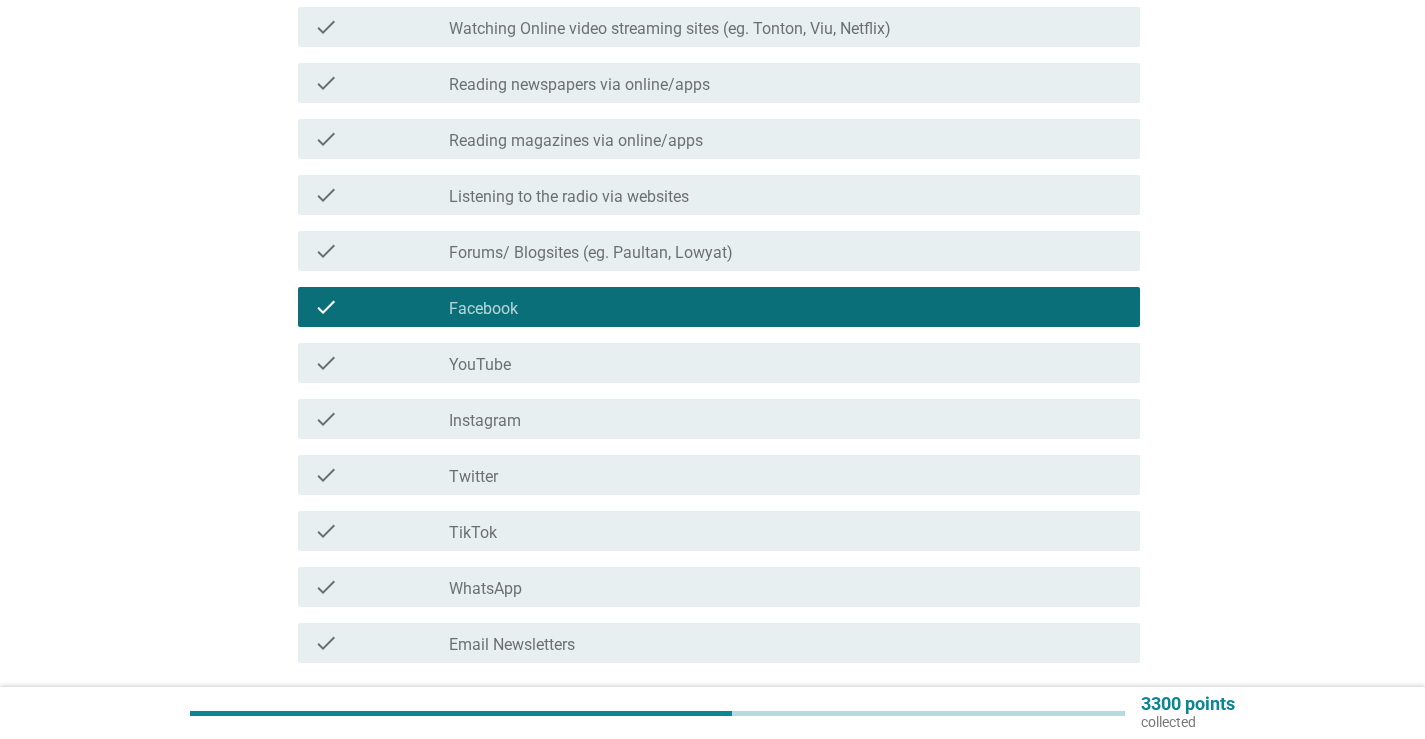 scroll, scrollTop: 600, scrollLeft: 0, axis: vertical 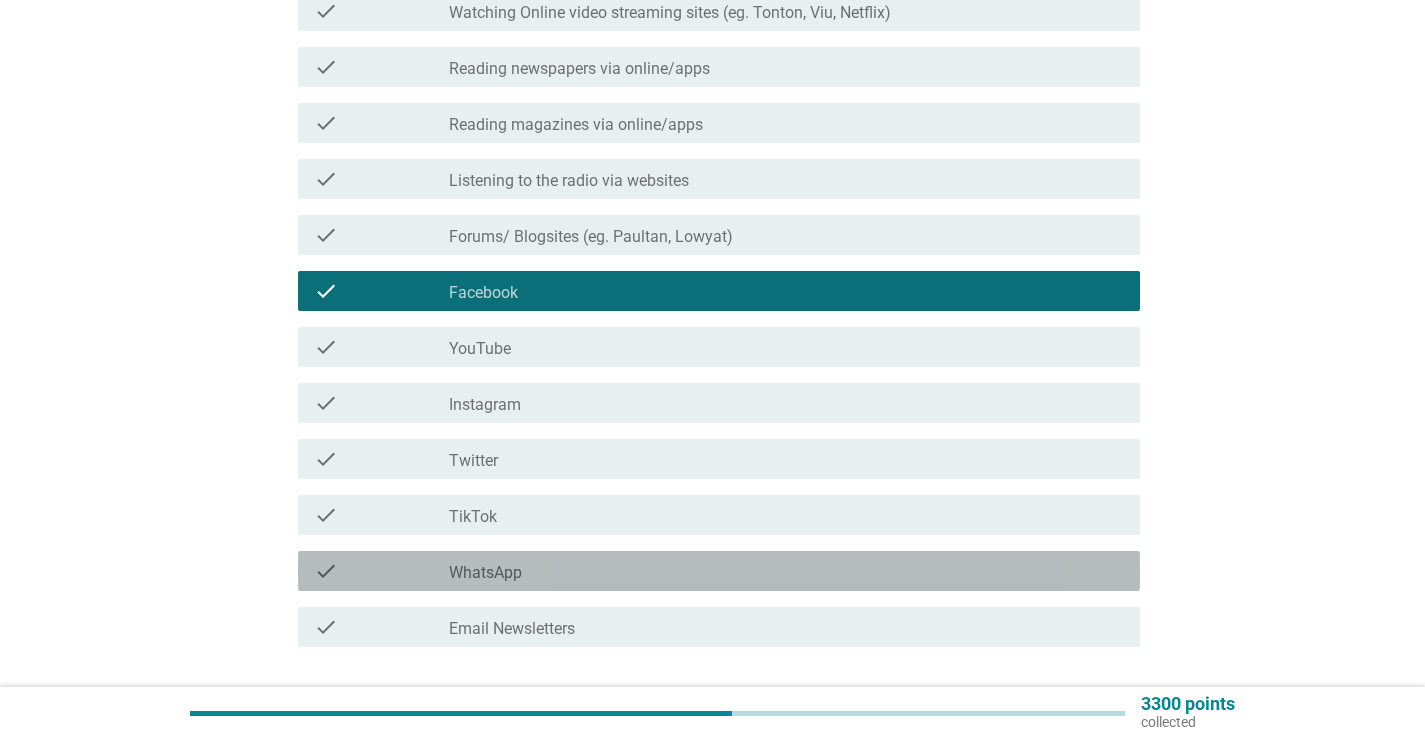 click on "check_box_outline_blank WhatsApp" at bounding box center [786, 571] 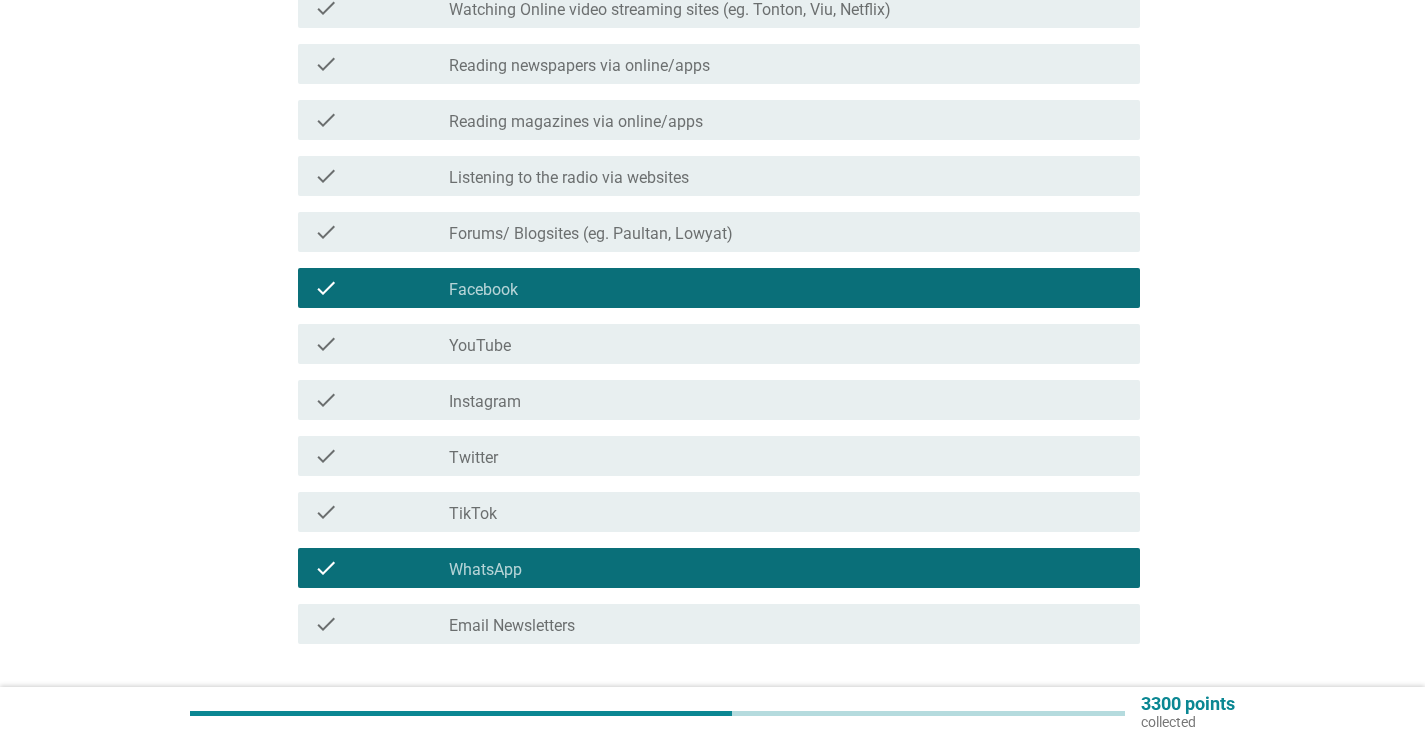 scroll, scrollTop: 746, scrollLeft: 0, axis: vertical 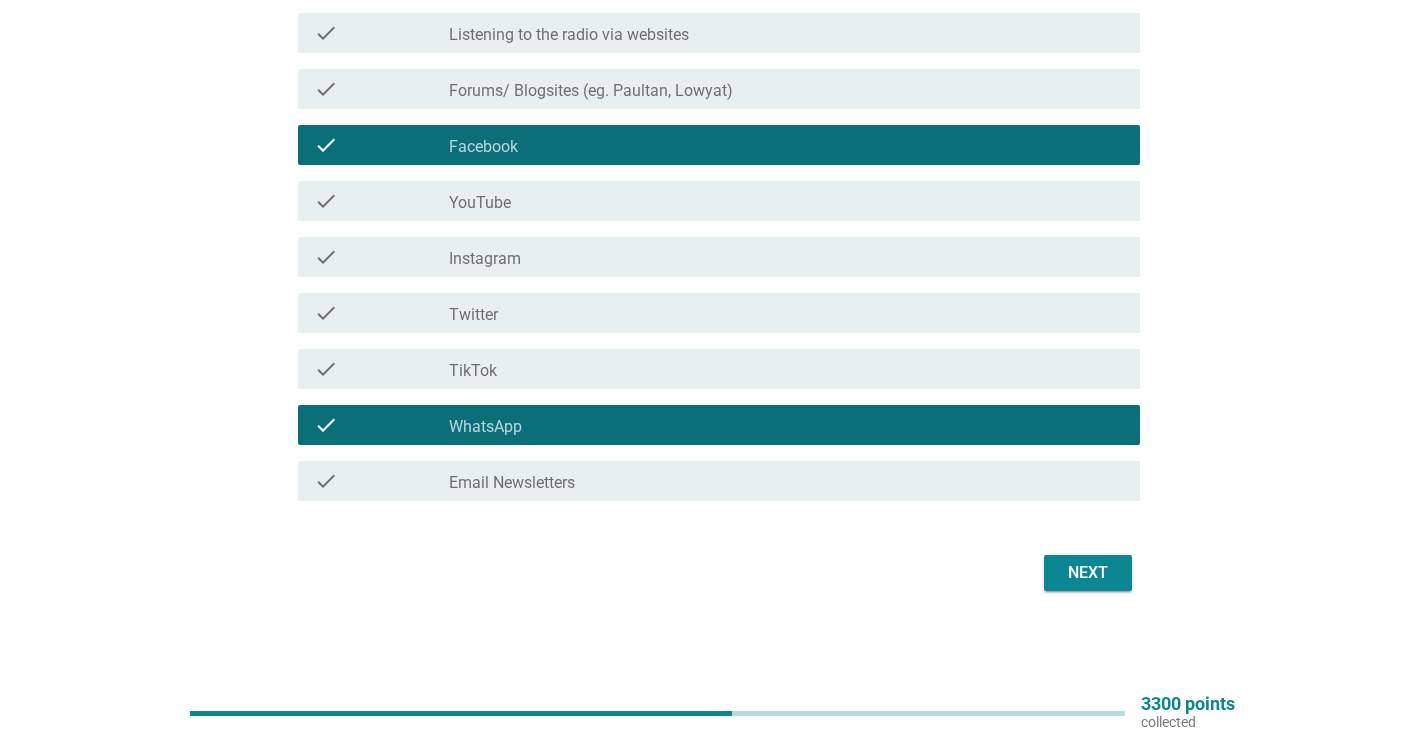 click on "Next" at bounding box center [1088, 573] 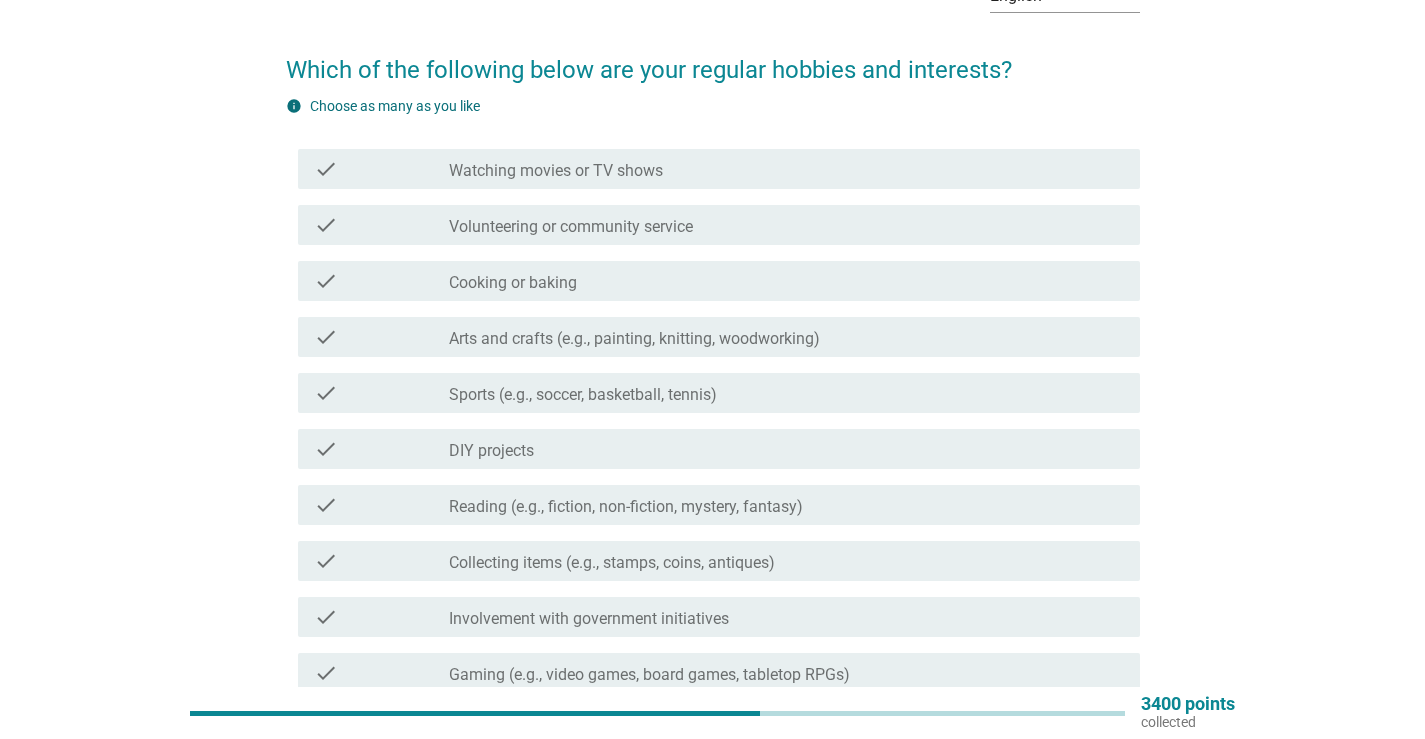 scroll, scrollTop: 0, scrollLeft: 0, axis: both 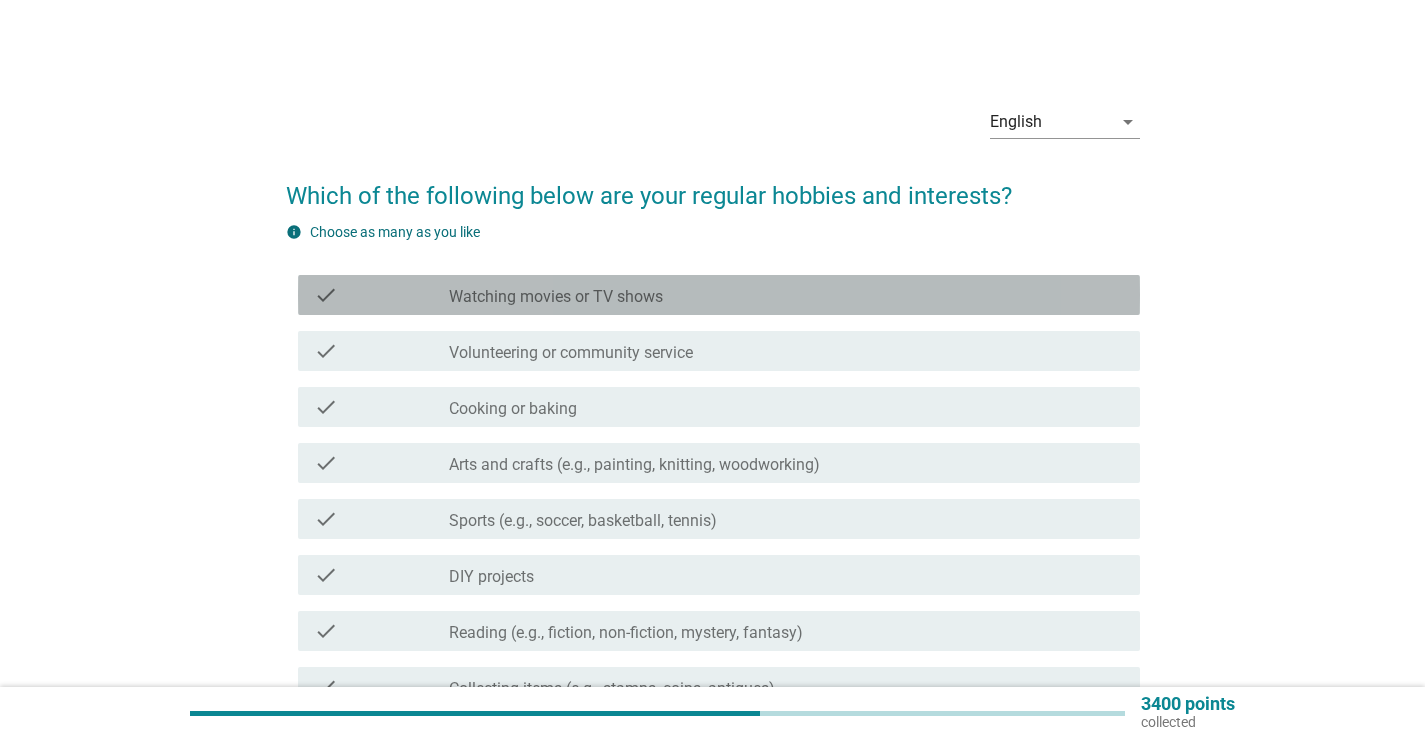 click on "Watching movies or TV shows" at bounding box center (556, 297) 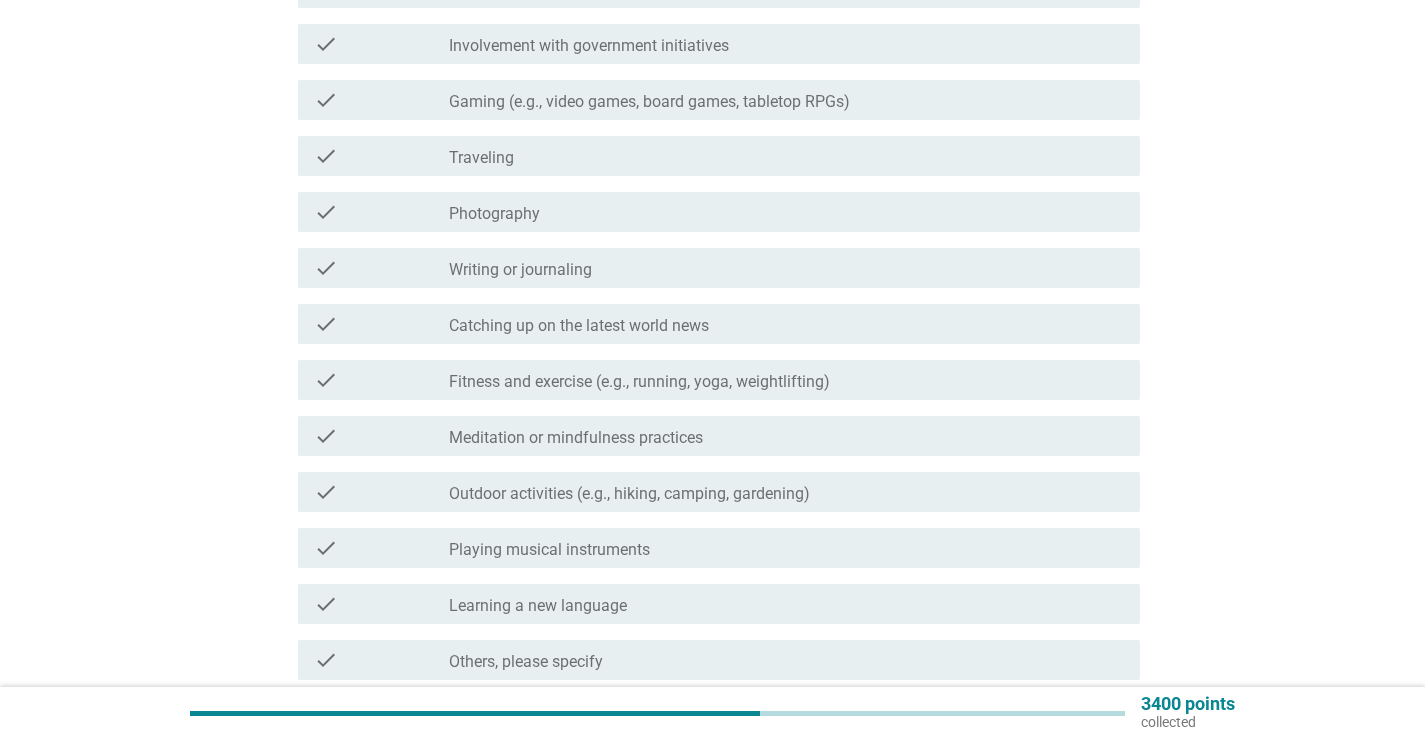 scroll, scrollTop: 700, scrollLeft: 0, axis: vertical 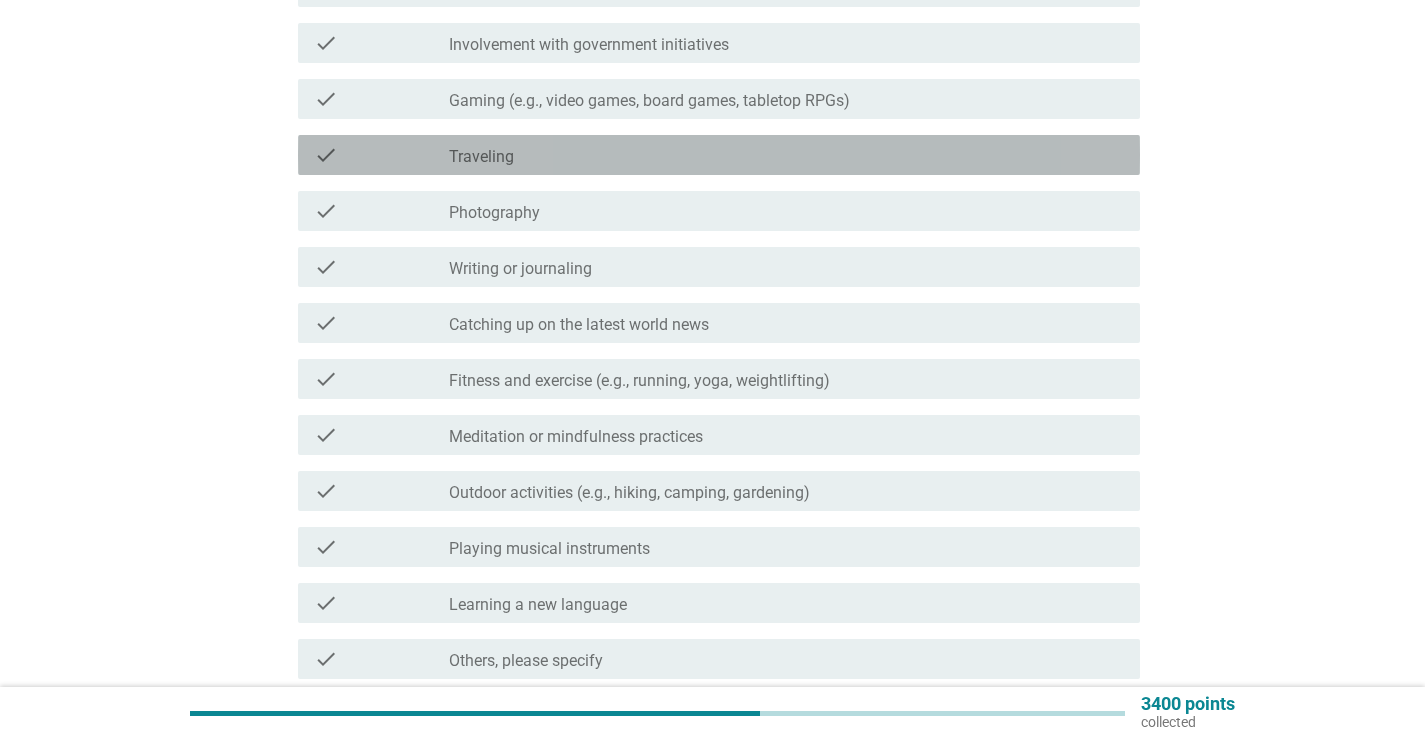 click on "check_box_outline_blank Traveling" at bounding box center (786, 155) 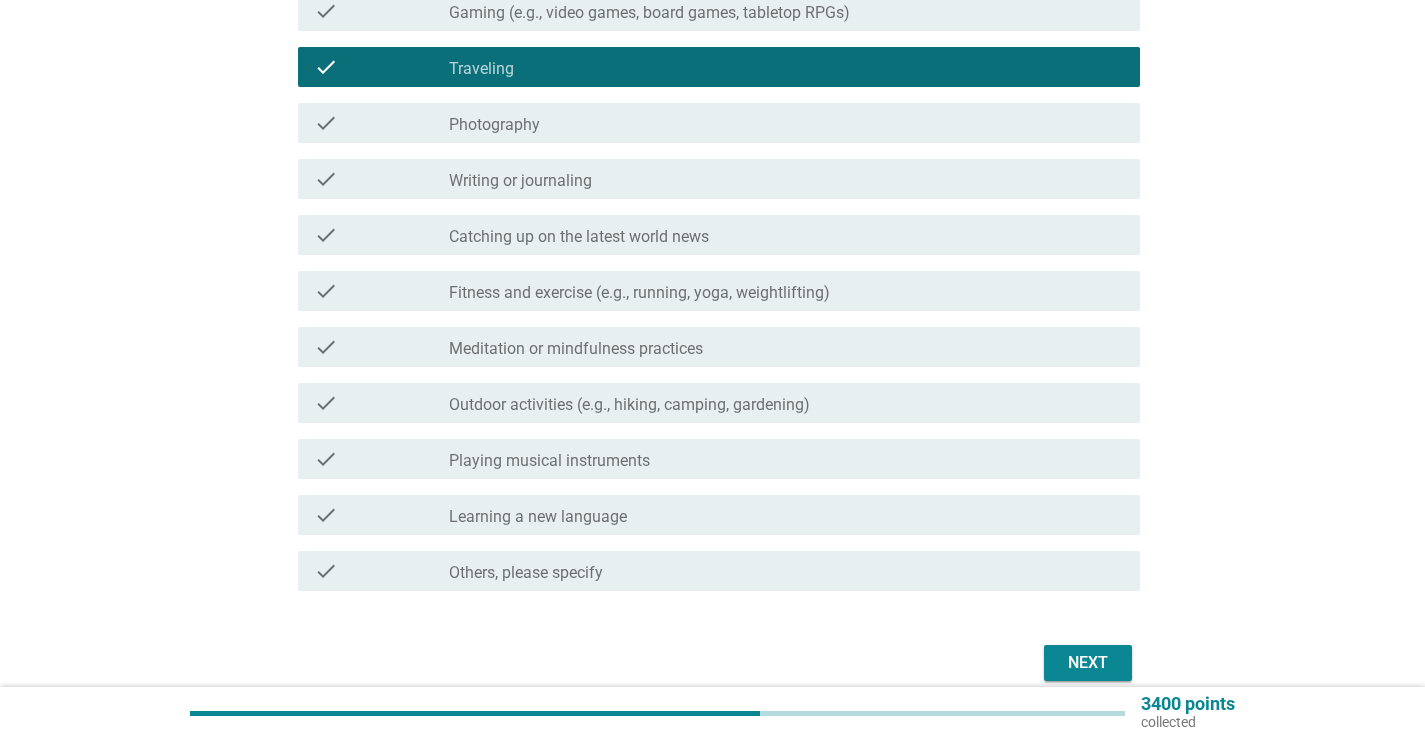 scroll, scrollTop: 878, scrollLeft: 0, axis: vertical 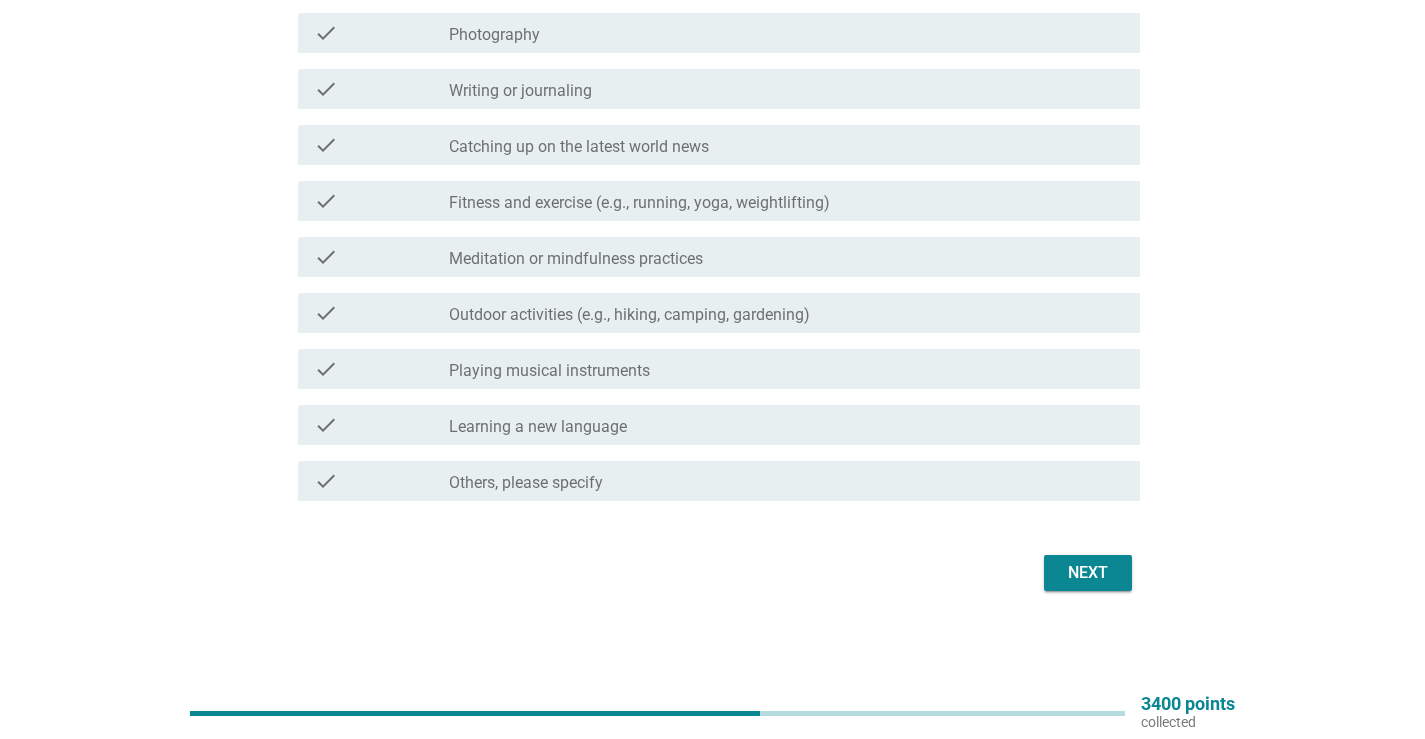 click on "Next" at bounding box center (1088, 573) 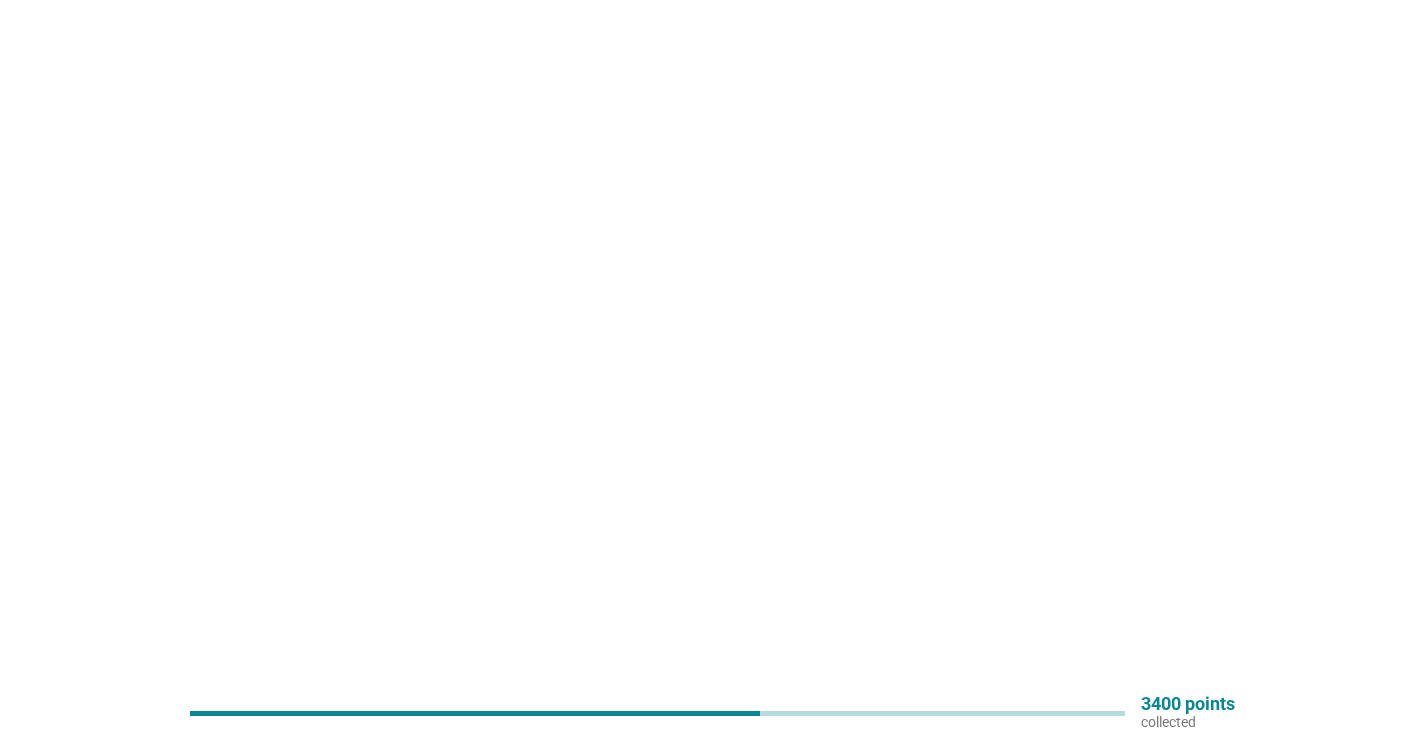 scroll, scrollTop: 0, scrollLeft: 0, axis: both 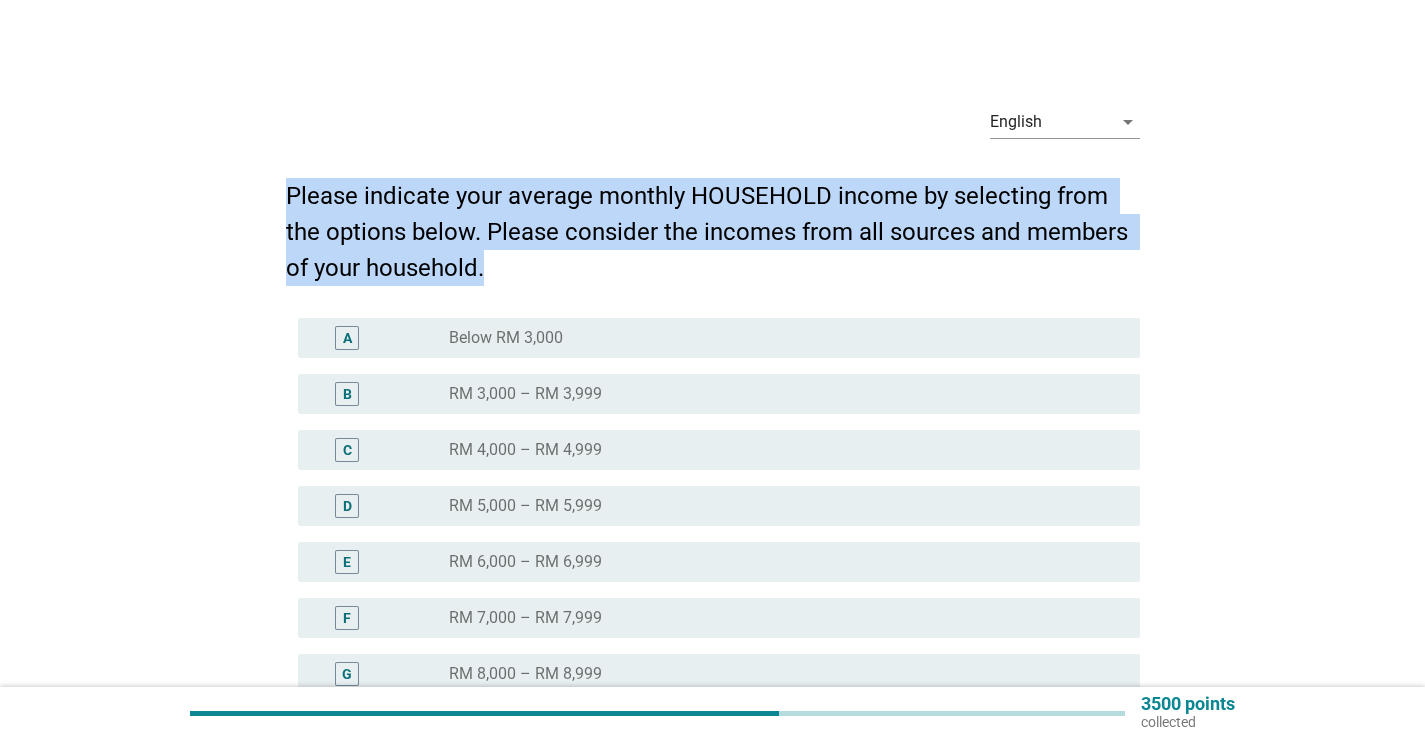 drag, startPoint x: 279, startPoint y: 186, endPoint x: 493, endPoint y: 260, distance: 226.43321 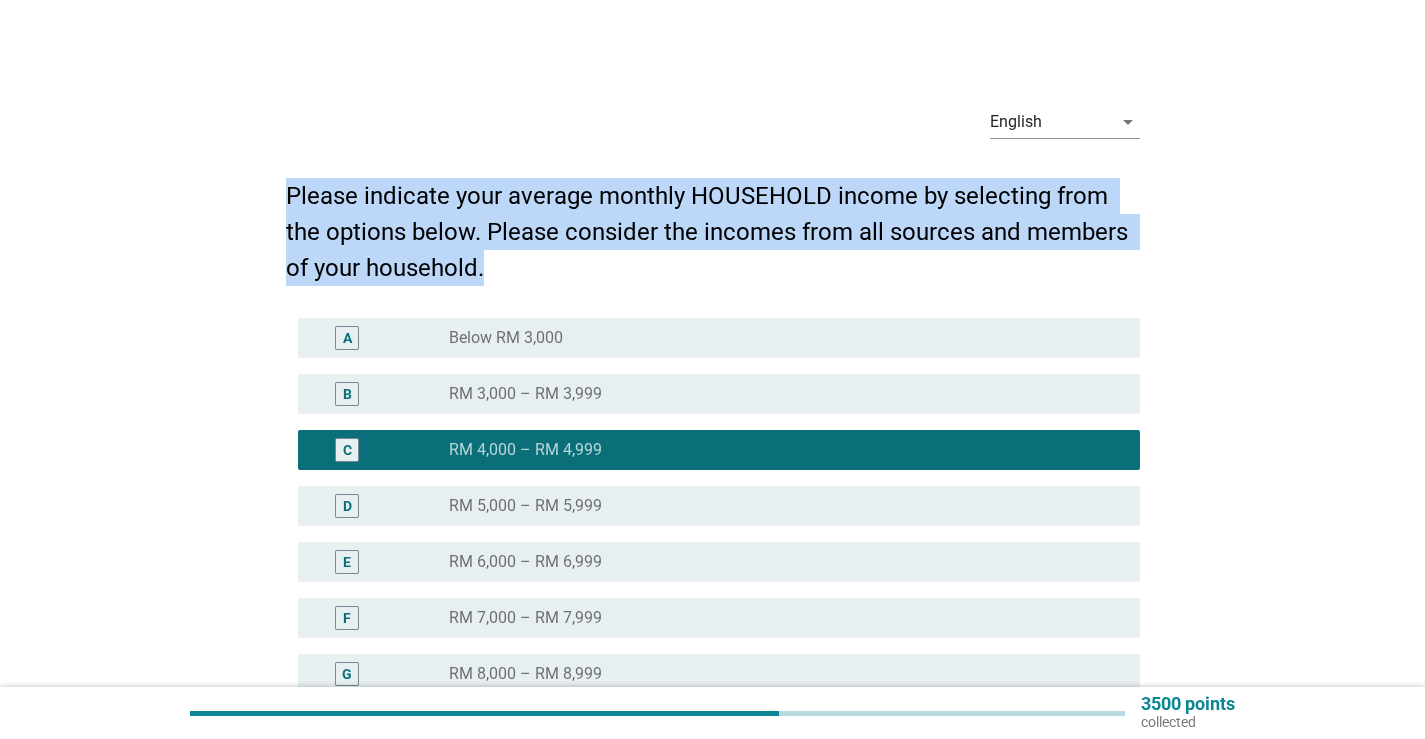 scroll, scrollTop: 300, scrollLeft: 0, axis: vertical 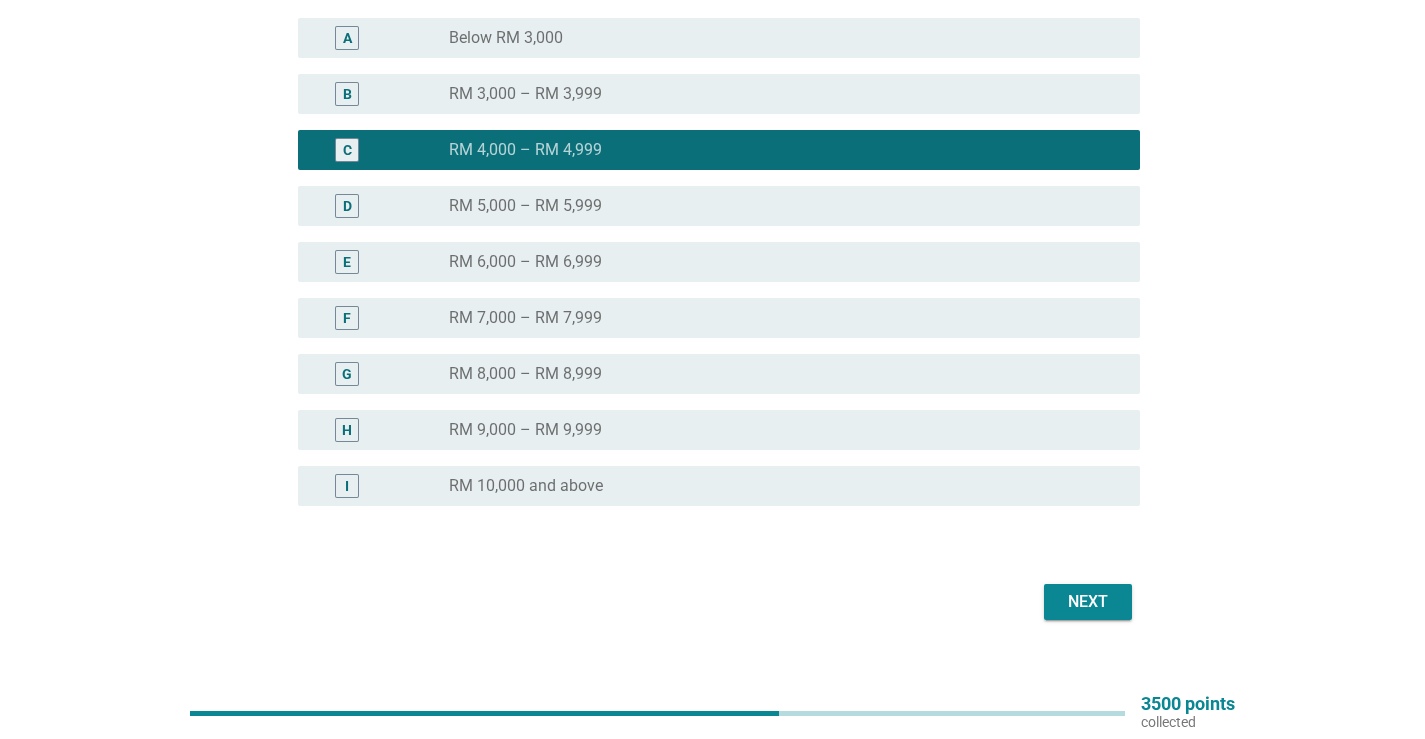 click on "English arrow_drop_down   Please indicate your average monthly HOUSEHOLD income by selecting from the options below. Please consider the incomes from all sources and members of your household.     A     radio_button_unchecked Below RM 3,000    B     radio_button_unchecked RM 3,000 – RM 3,999   C     radio_button_checked RM 4,000 – RM 4,999   D     radio_button_unchecked RM 5,000 – RM 5,999   E     radio_button_unchecked RM 6,000 – RM 6,999   F     radio_button_unchecked RM 7,000 – RM 7,999   G     radio_button_unchecked RM 8,000 – RM 8,999   H     radio_button_unchecked RM 9,000 – RM 9,999   I     radio_button_unchecked RM 10,000 and above      Next" at bounding box center [713, 208] 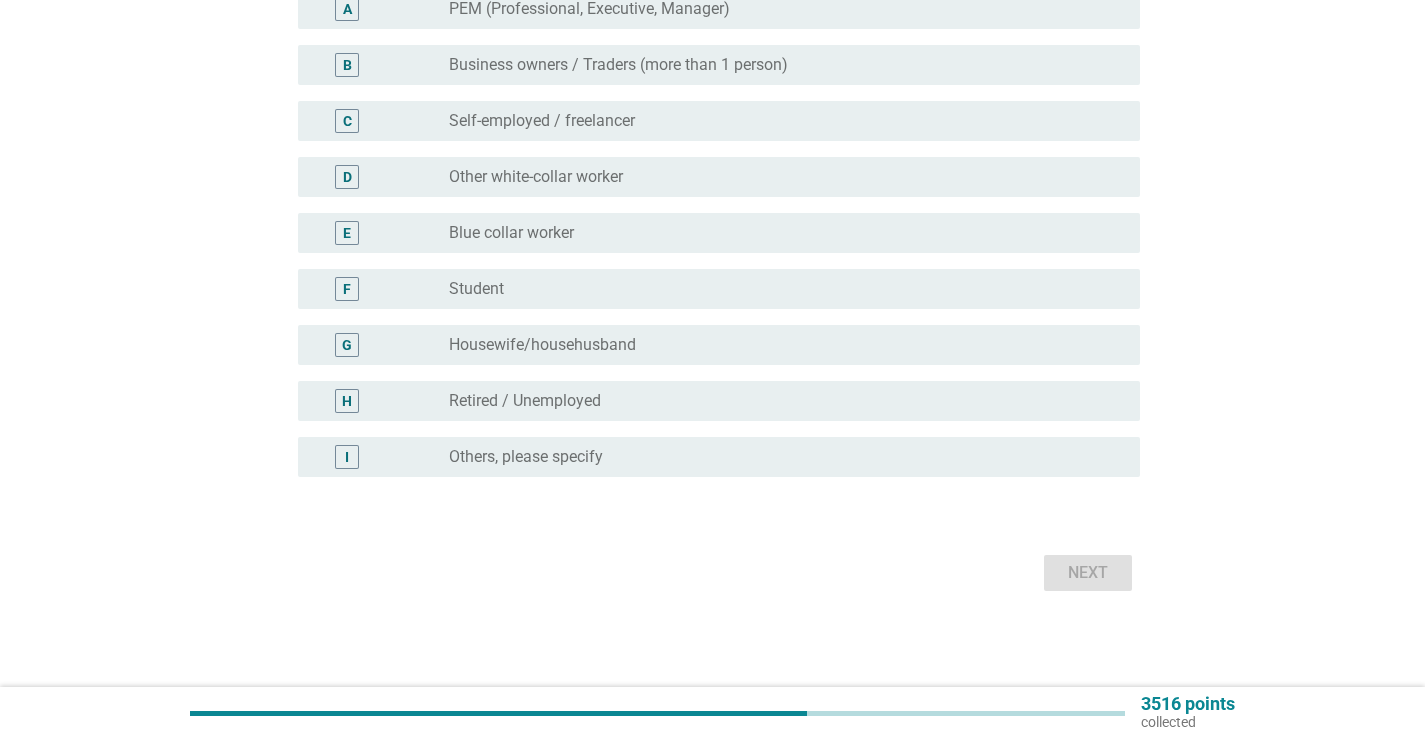 scroll, scrollTop: 0, scrollLeft: 0, axis: both 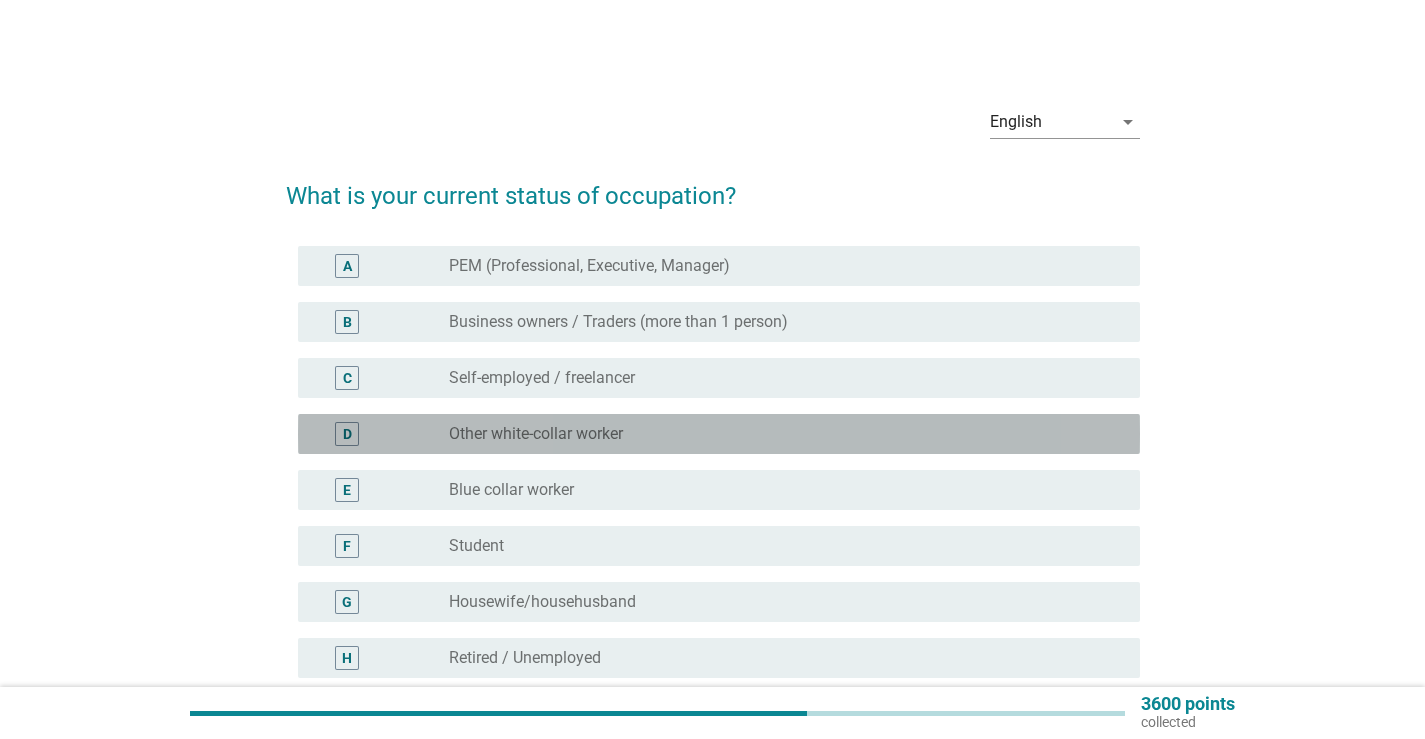 click on "Other white-collar worker" at bounding box center (536, 434) 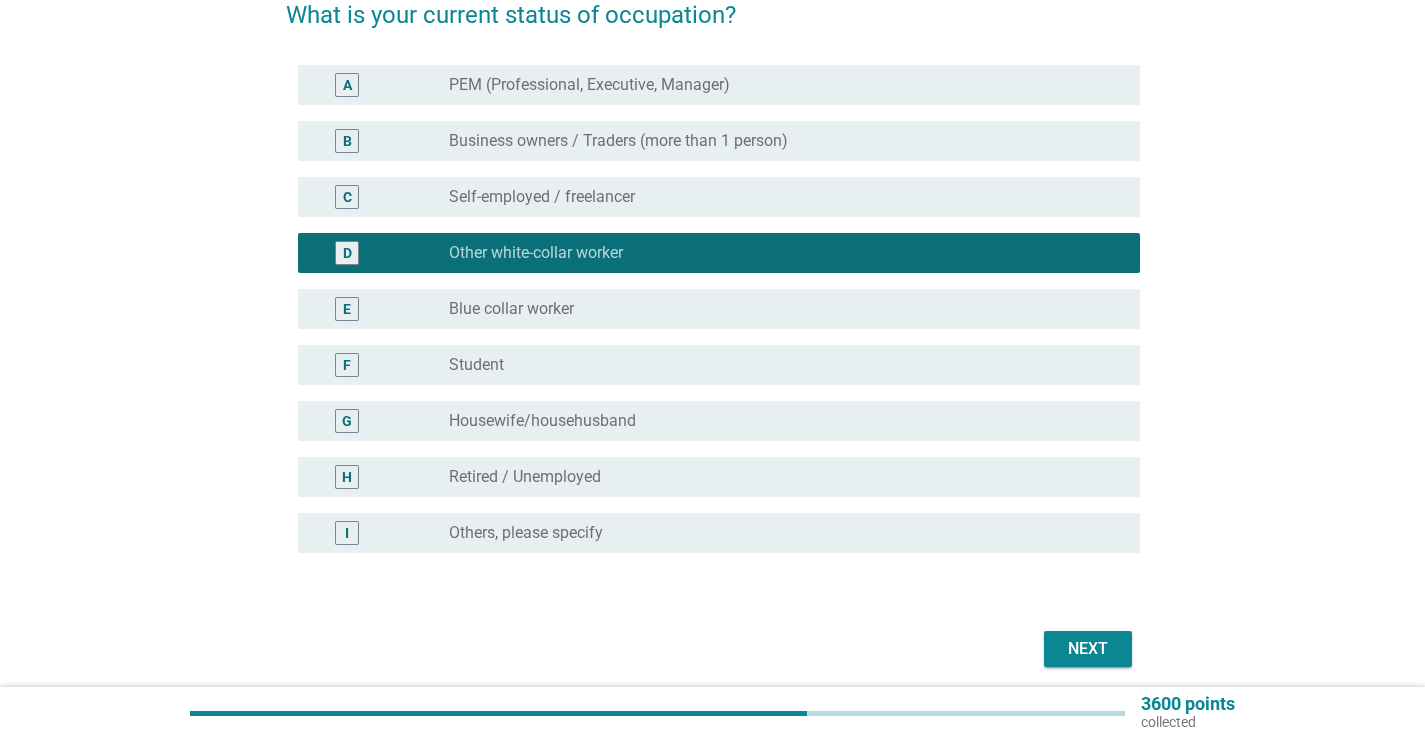 scroll, scrollTop: 200, scrollLeft: 0, axis: vertical 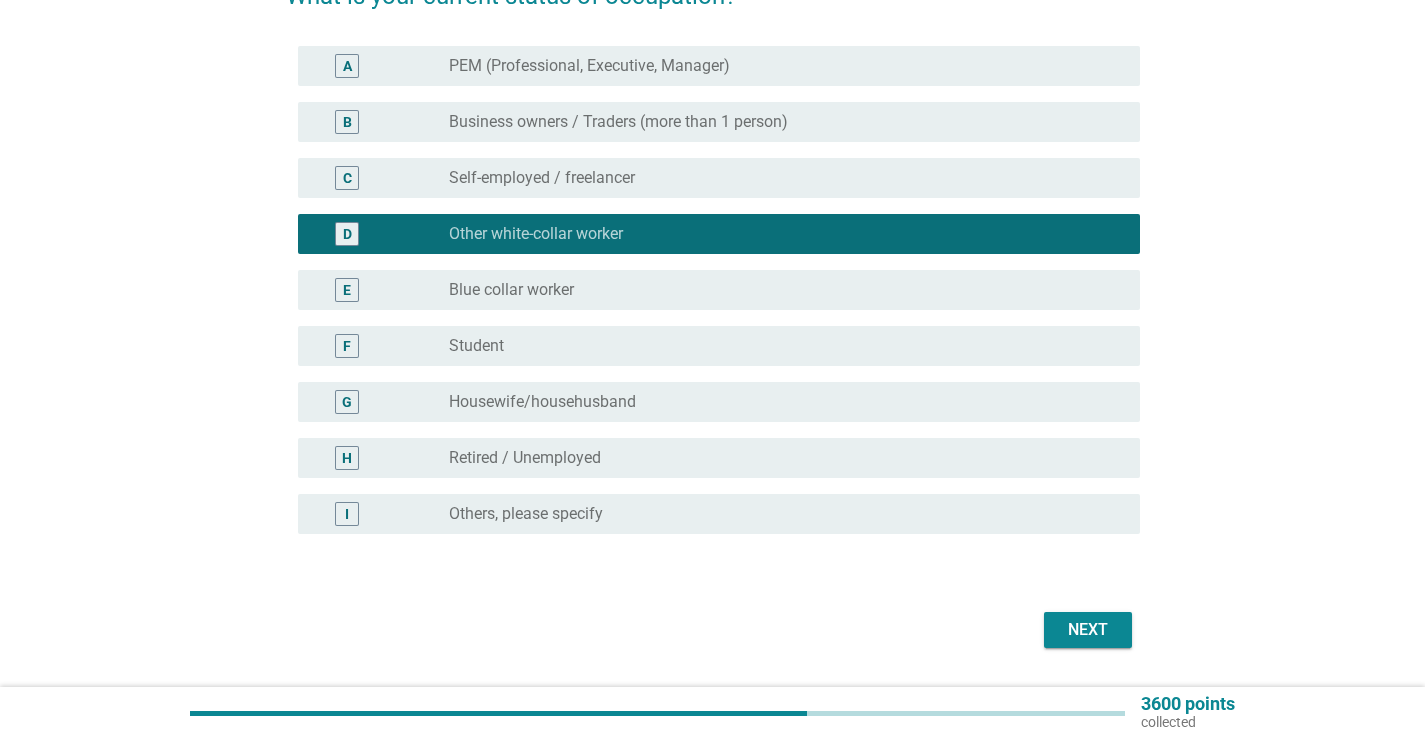 click on "Next" at bounding box center (1088, 630) 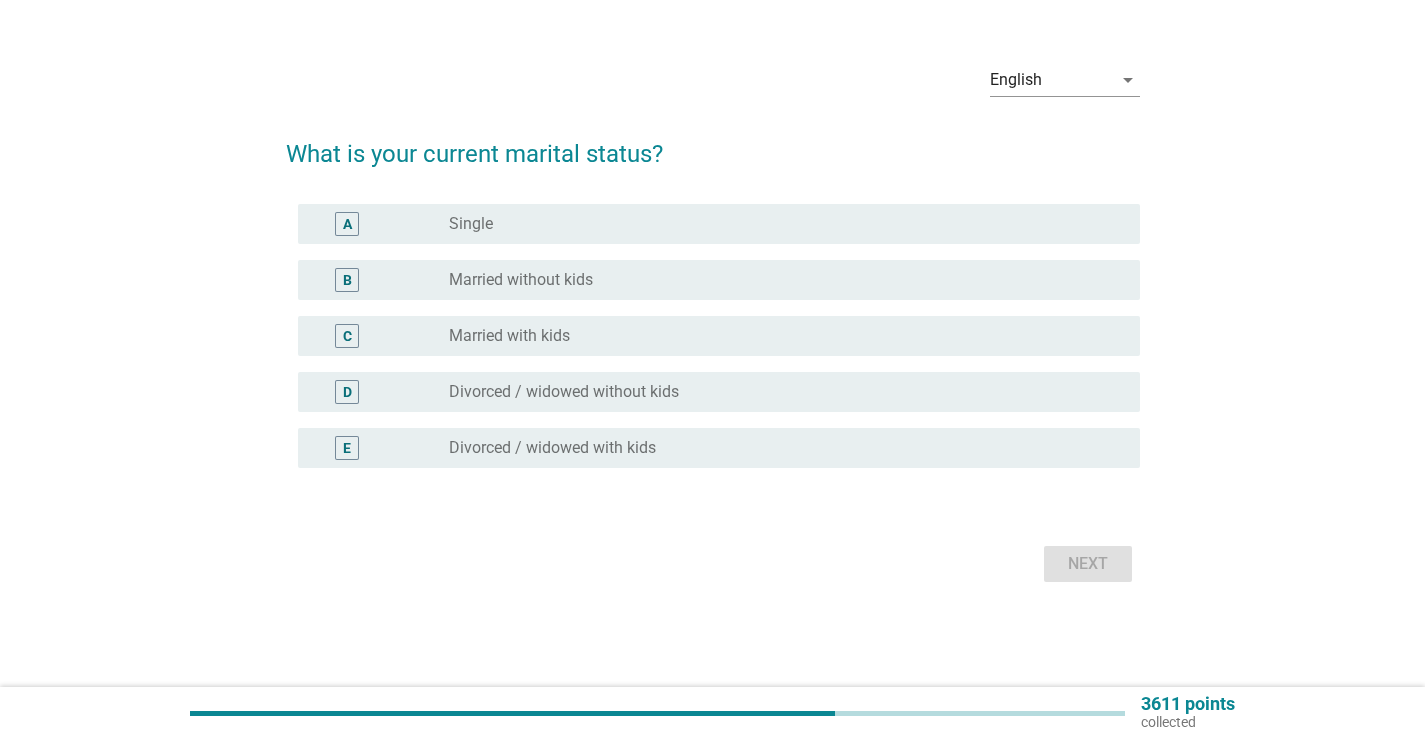 scroll, scrollTop: 0, scrollLeft: 0, axis: both 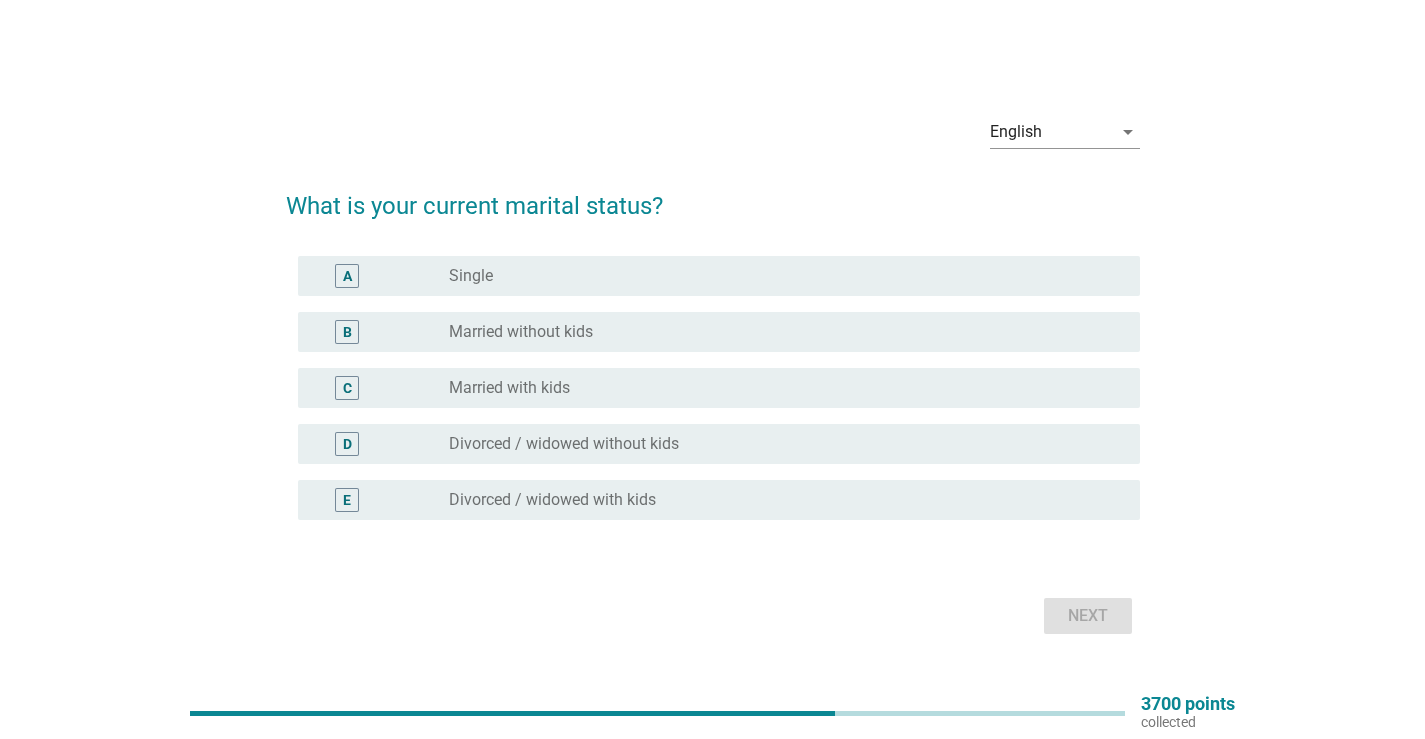click on "radio_button_unchecked Married with kids" at bounding box center [778, 388] 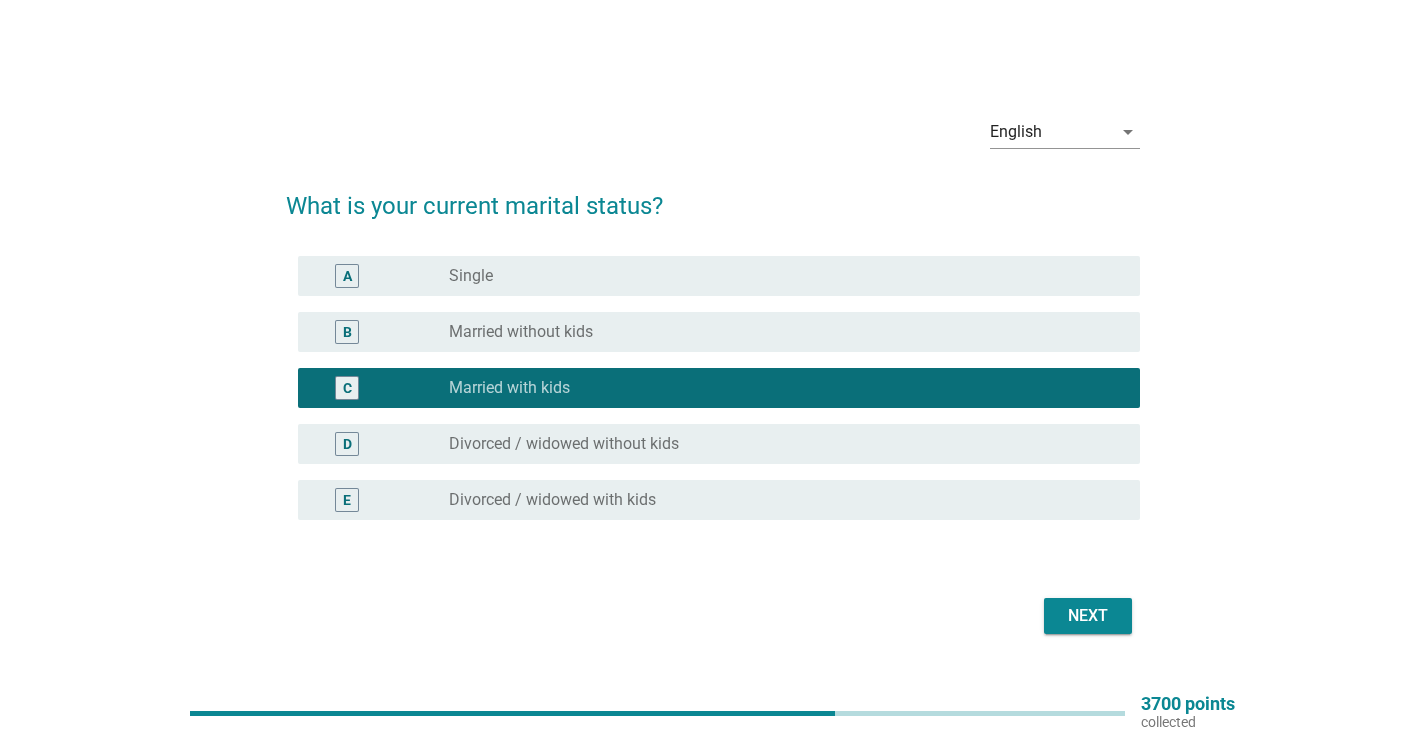 click on "Next" at bounding box center (1088, 616) 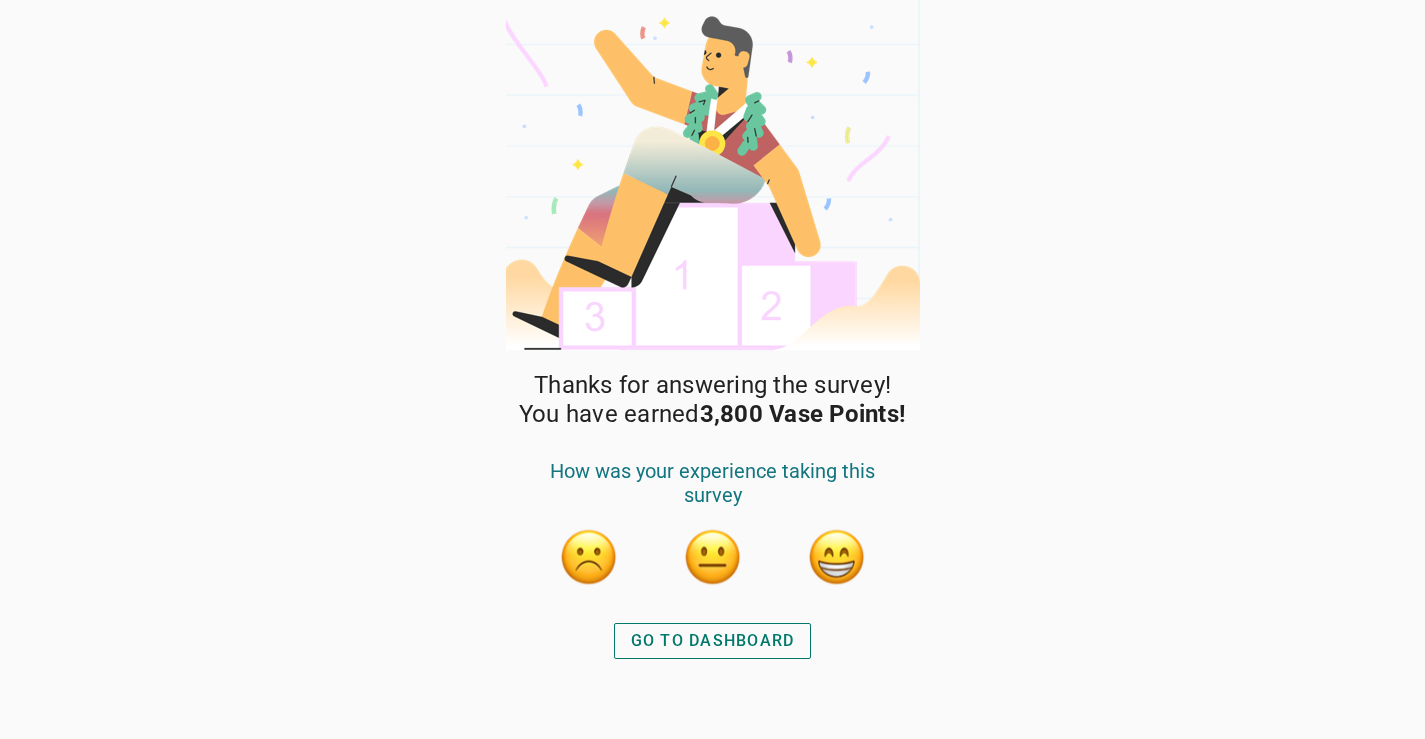 click on "GO TO DASHBOARD" at bounding box center [713, 641] 